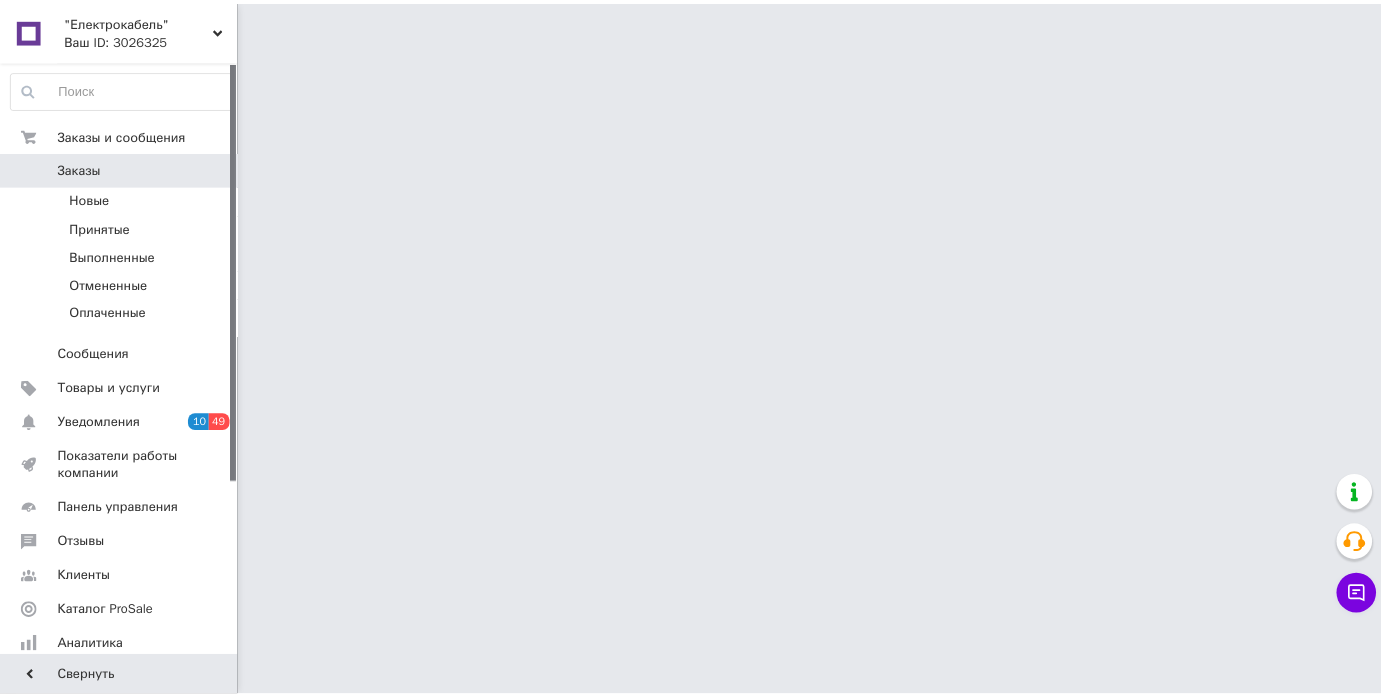 scroll, scrollTop: 0, scrollLeft: 0, axis: both 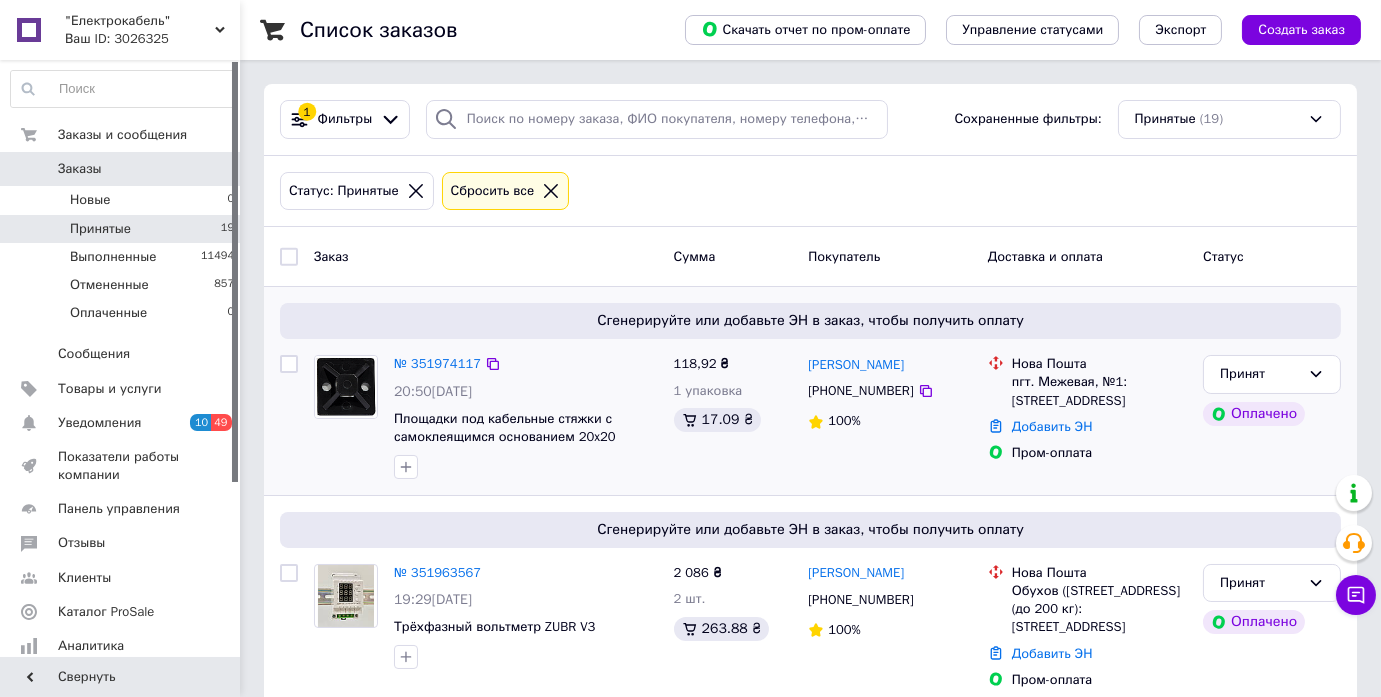 click on "118,92 ₴ 1 упаковка 17.09 ₴" at bounding box center (733, 417) 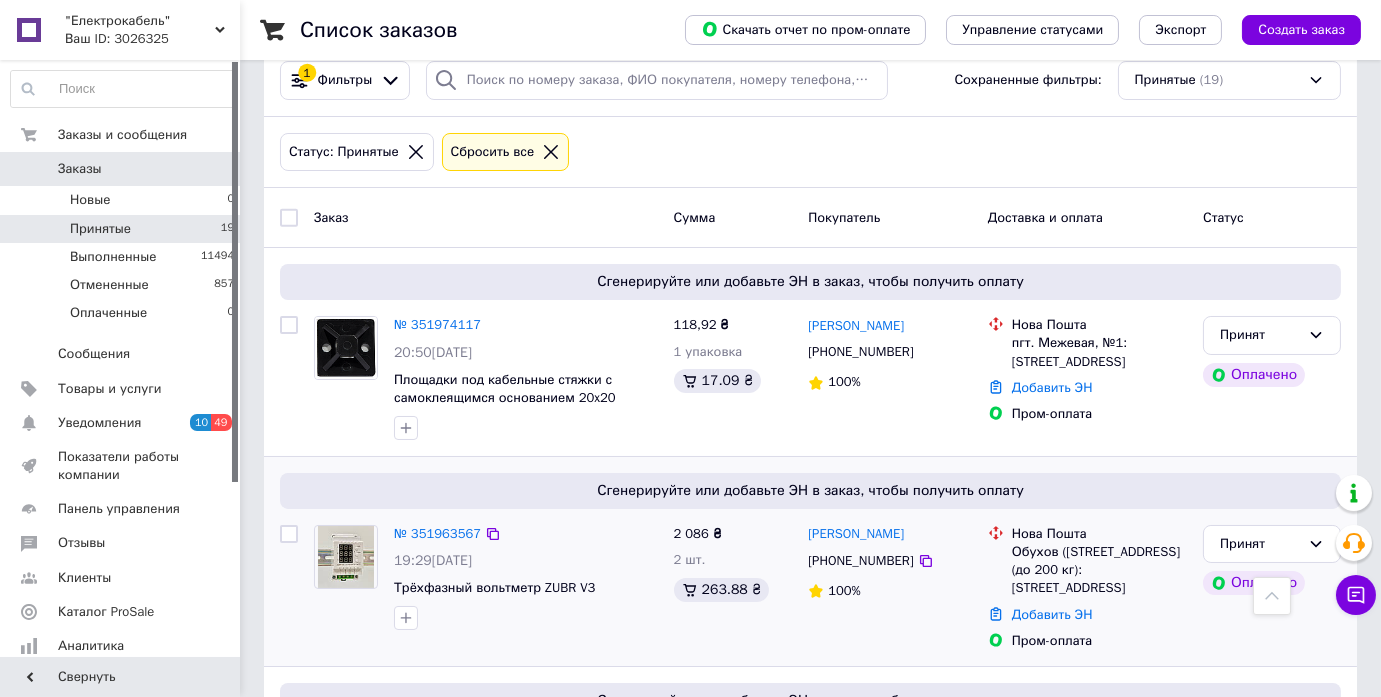 scroll, scrollTop: 0, scrollLeft: 0, axis: both 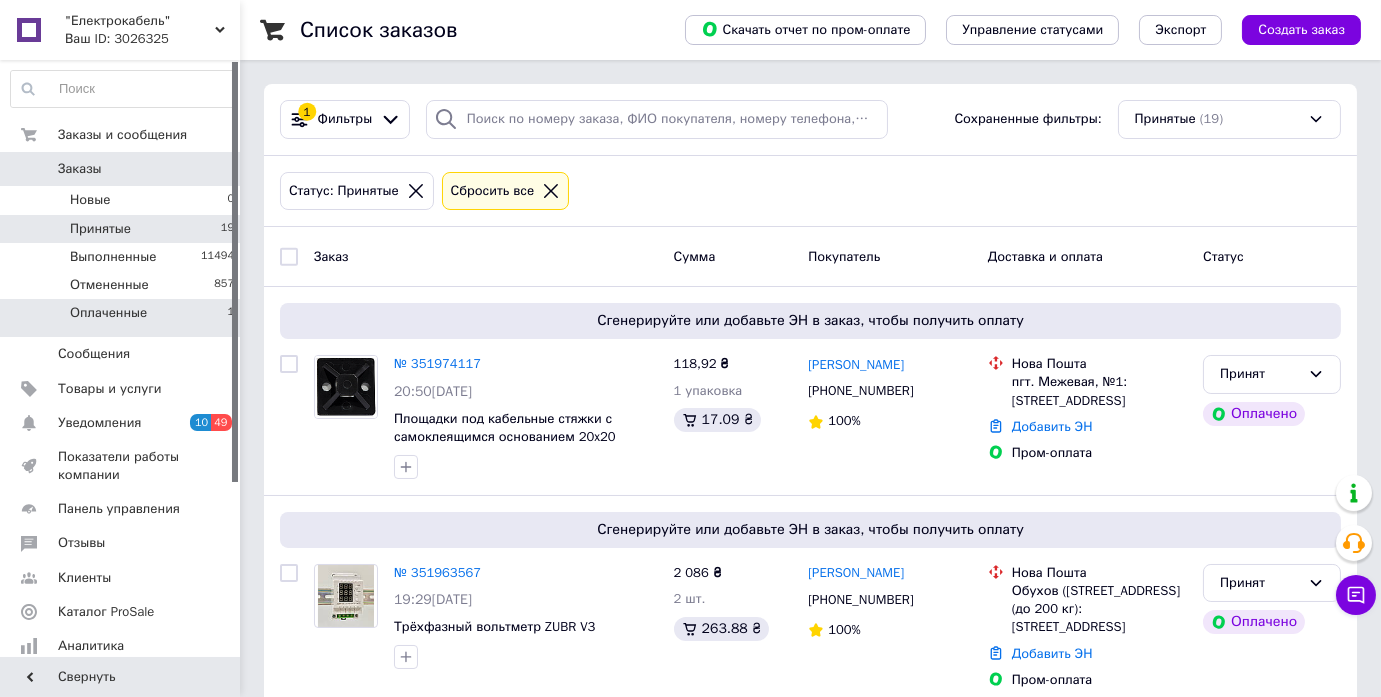 click on "Оплаченные" at bounding box center (108, 313) 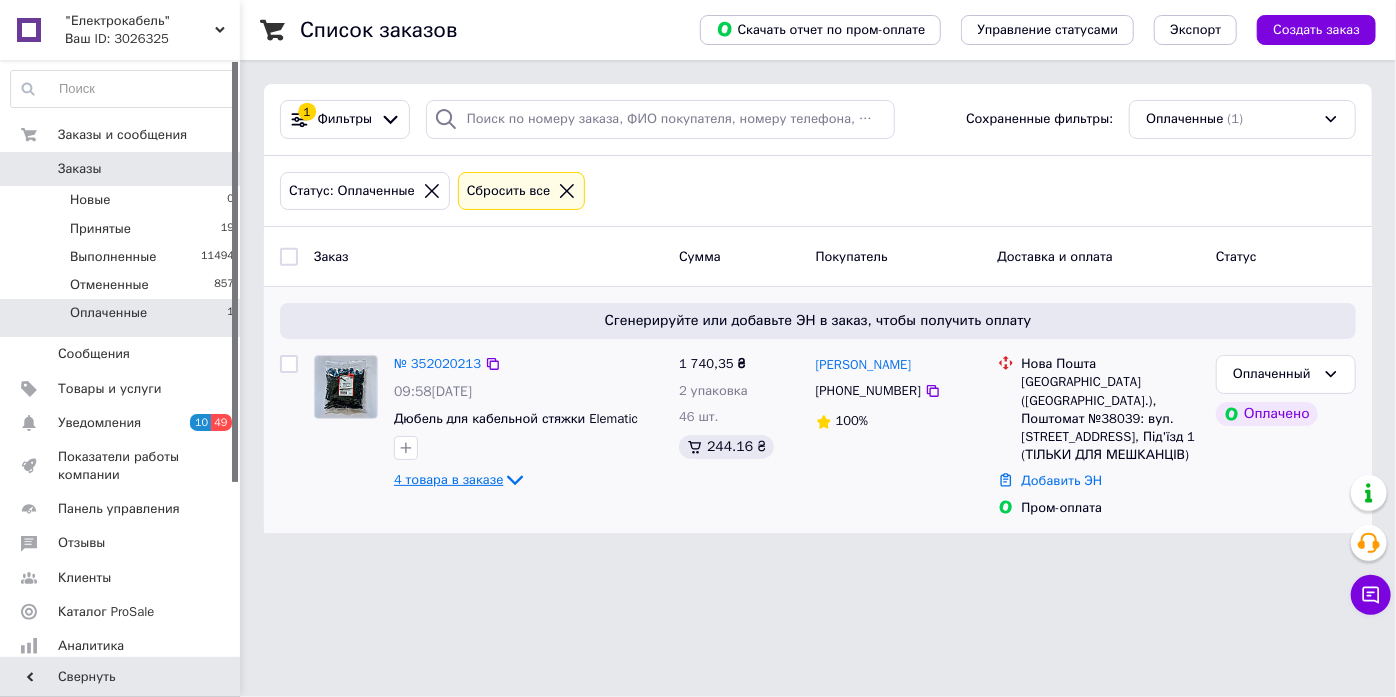 click on "4 товара в заказе" at bounding box center (448, 479) 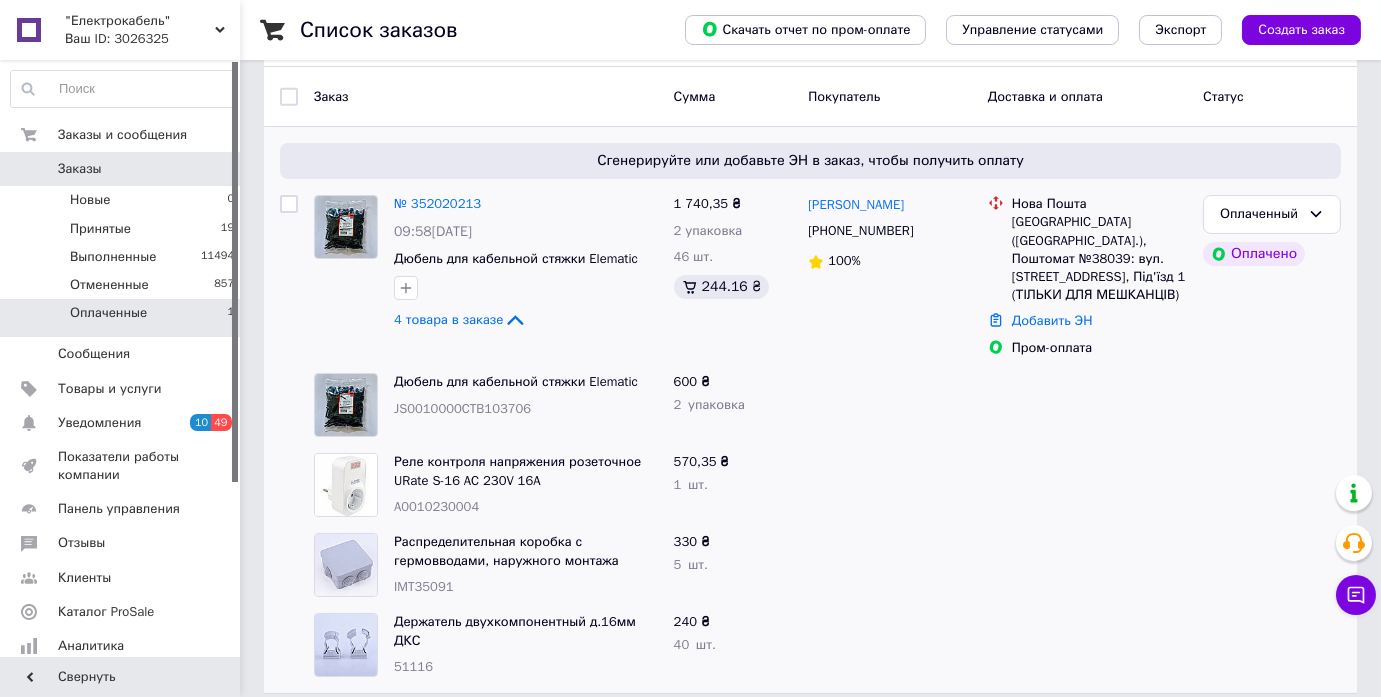 scroll, scrollTop: 161, scrollLeft: 0, axis: vertical 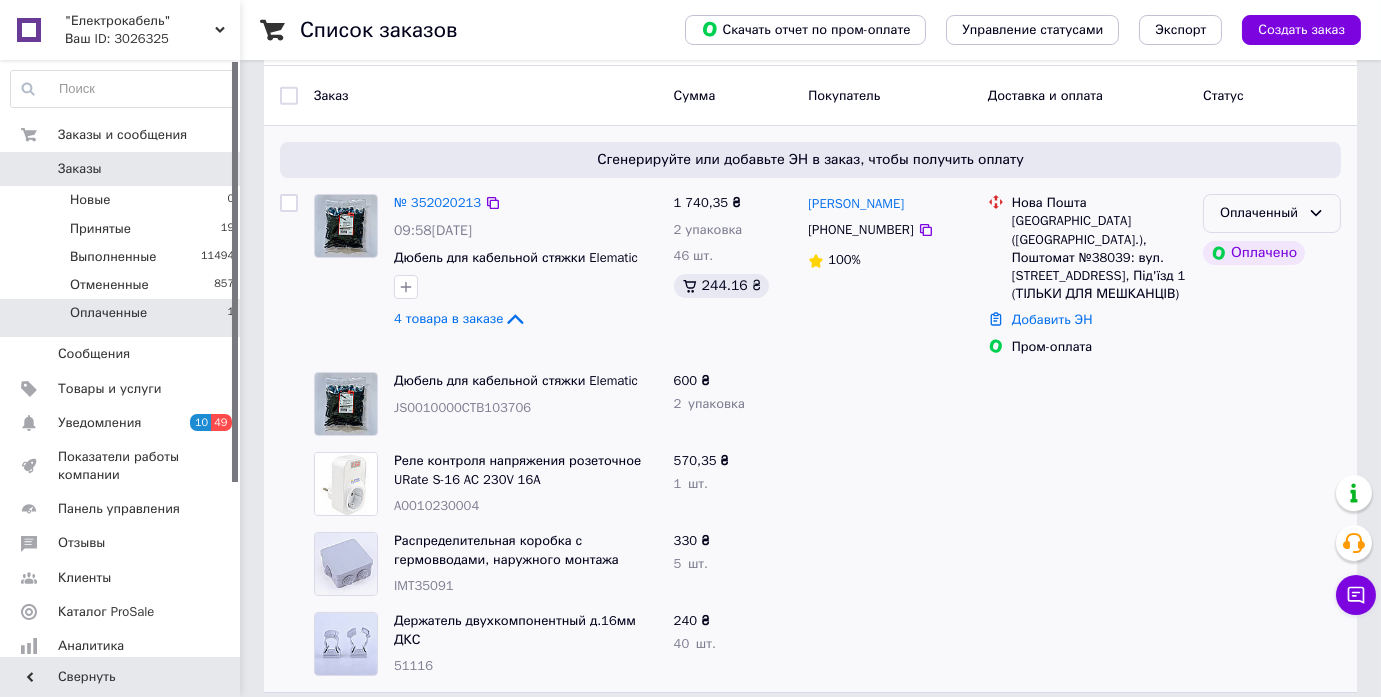 click on "Оплаченный" at bounding box center [1260, 213] 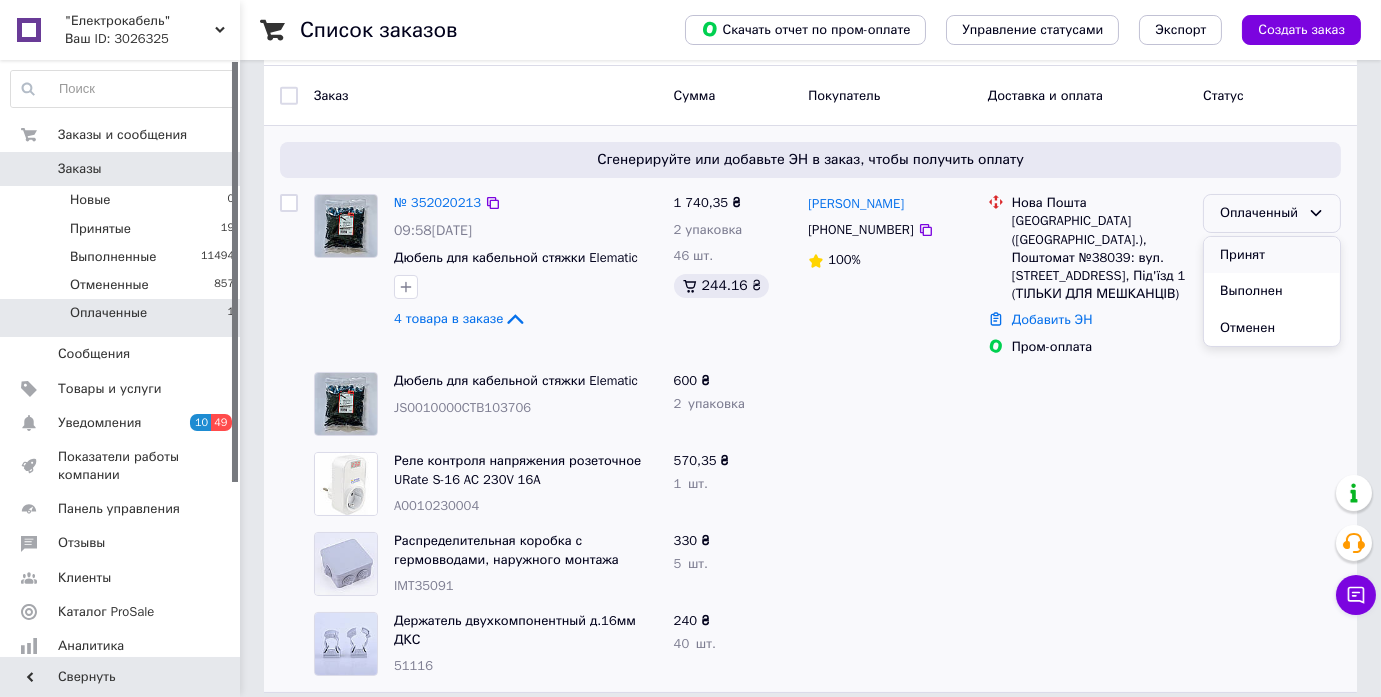 click on "Принят" at bounding box center [1272, 255] 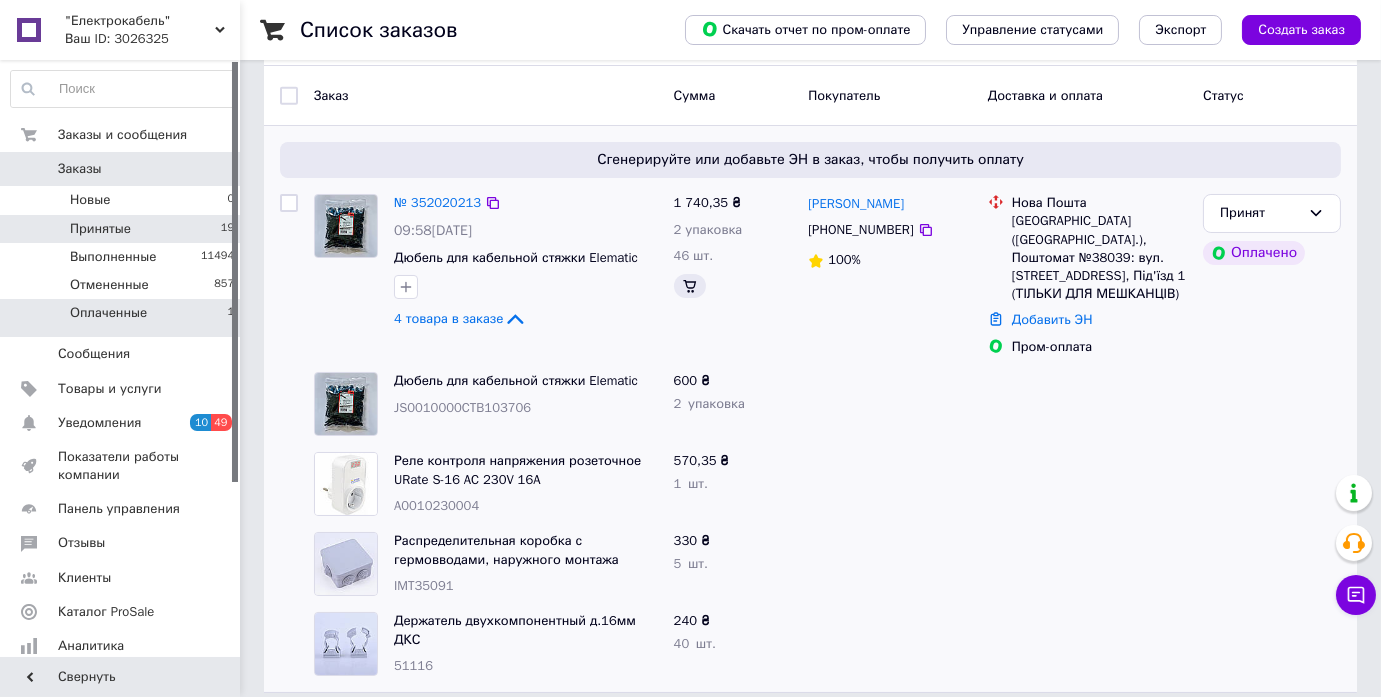 click on "Принятые 19" at bounding box center [123, 229] 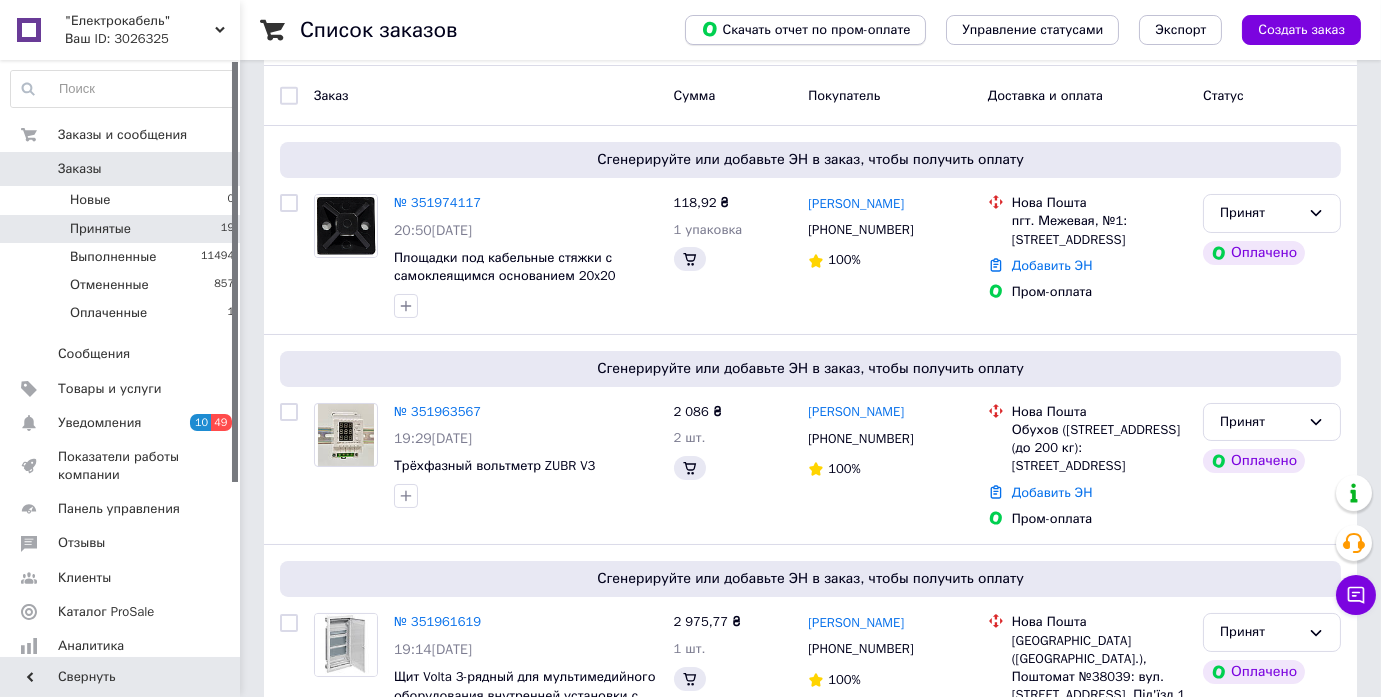 scroll, scrollTop: 0, scrollLeft: 0, axis: both 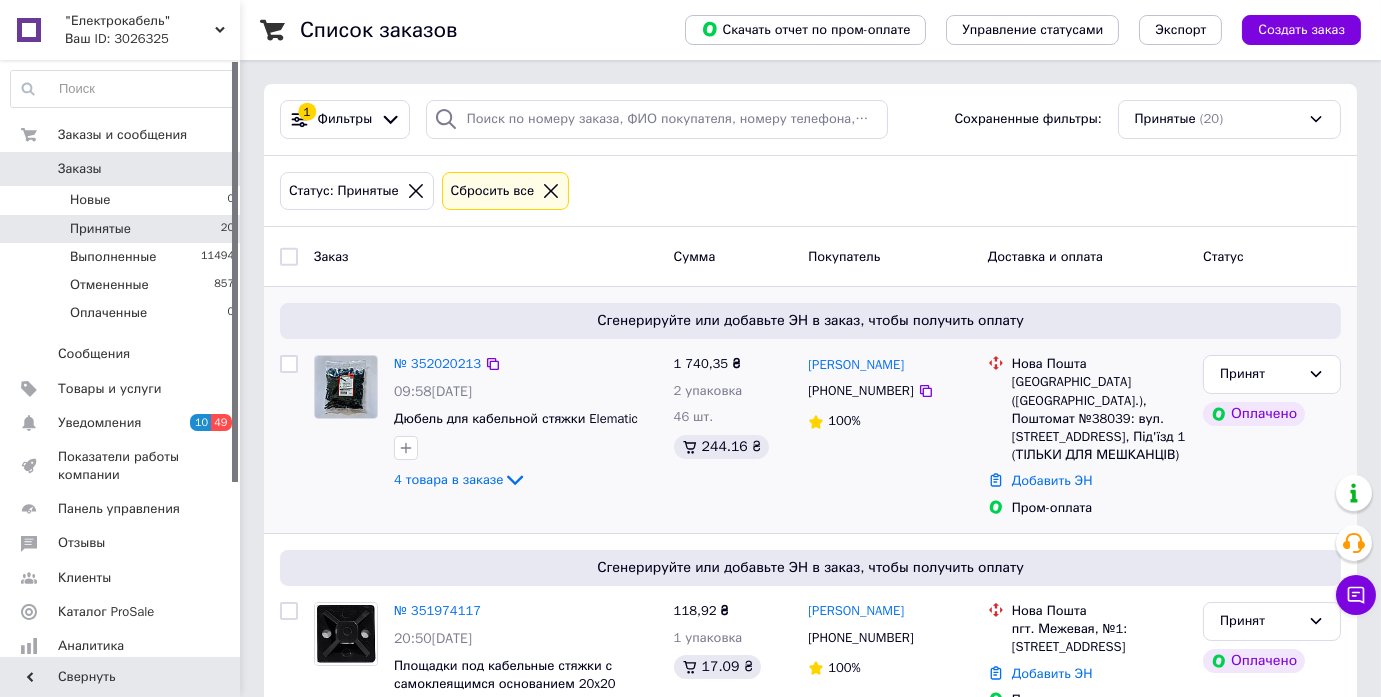 click at bounding box center (526, 448) 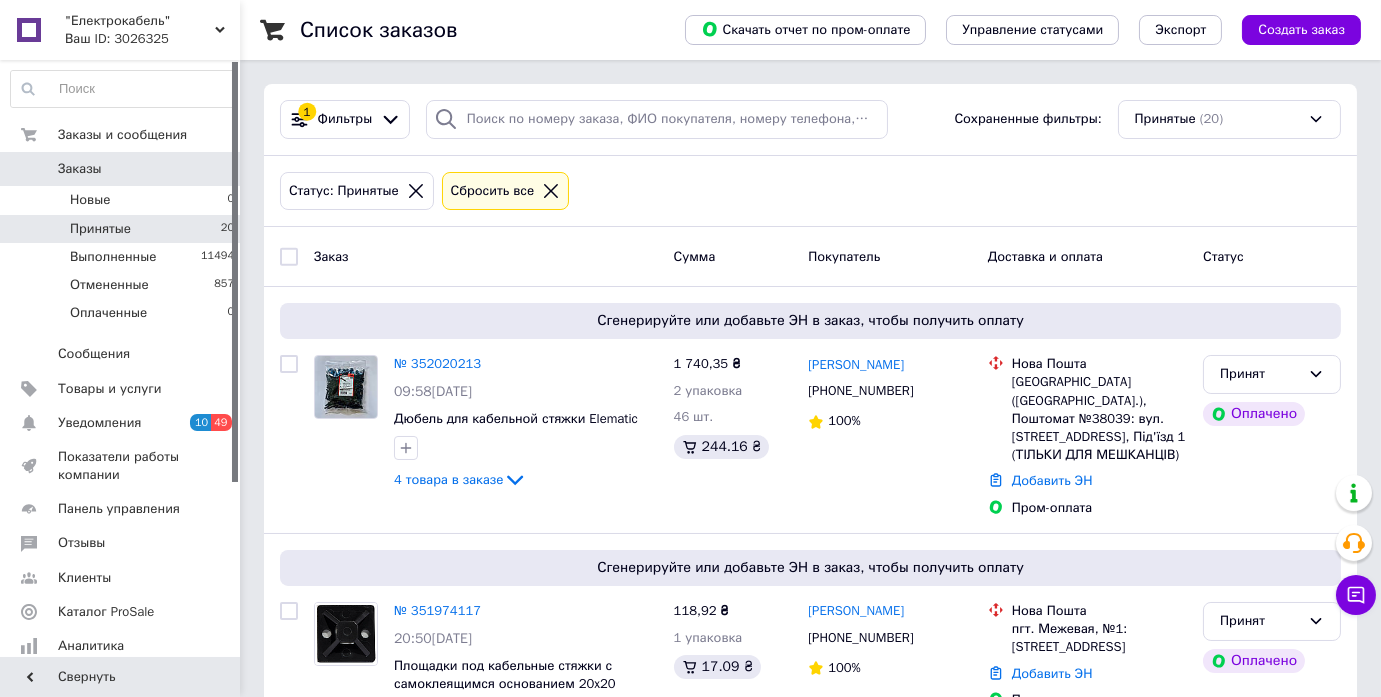 click on "Заказ" at bounding box center [486, 256] 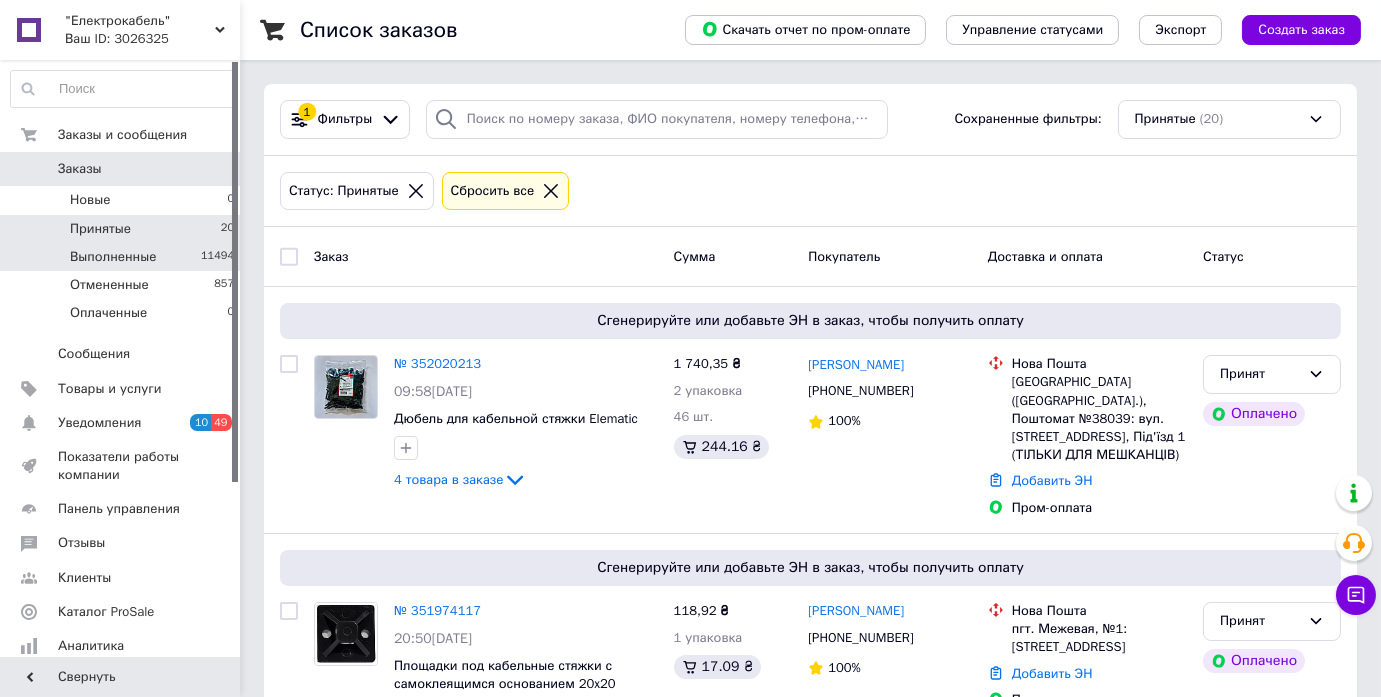 click on "Выполненные 11494" at bounding box center [123, 257] 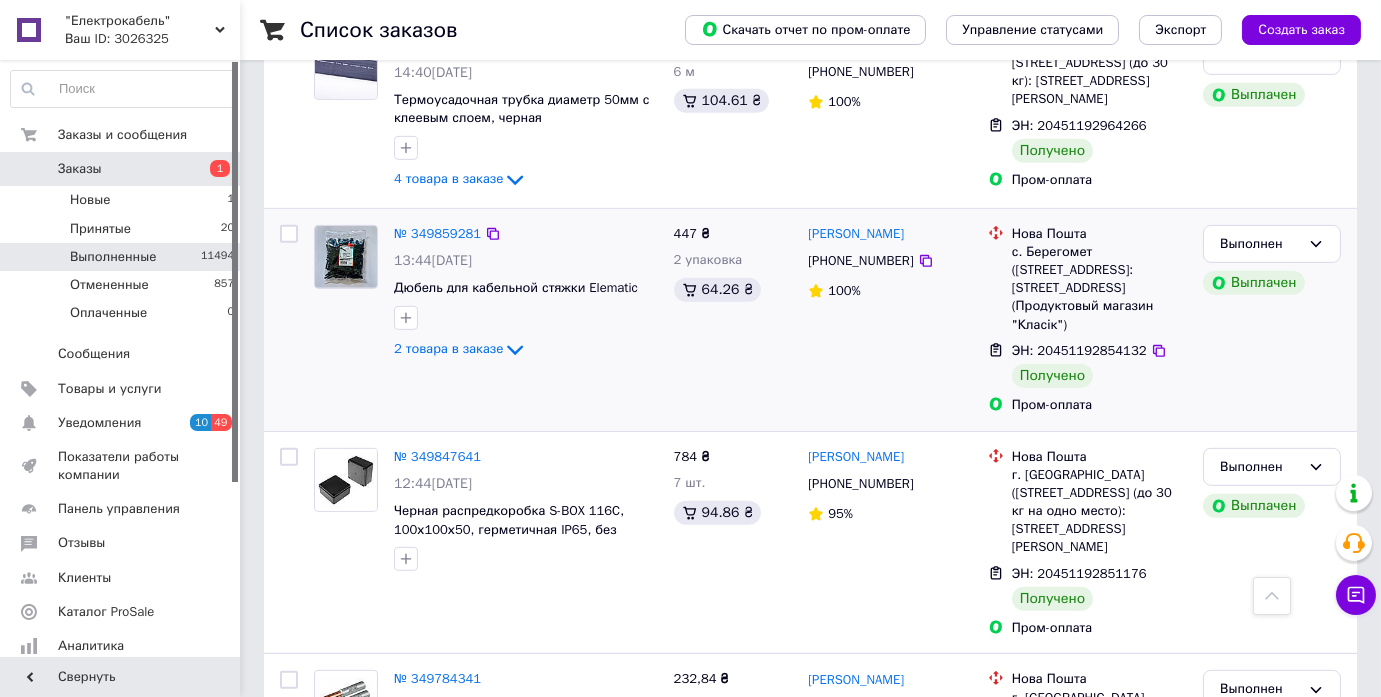 scroll, scrollTop: 17272, scrollLeft: 0, axis: vertical 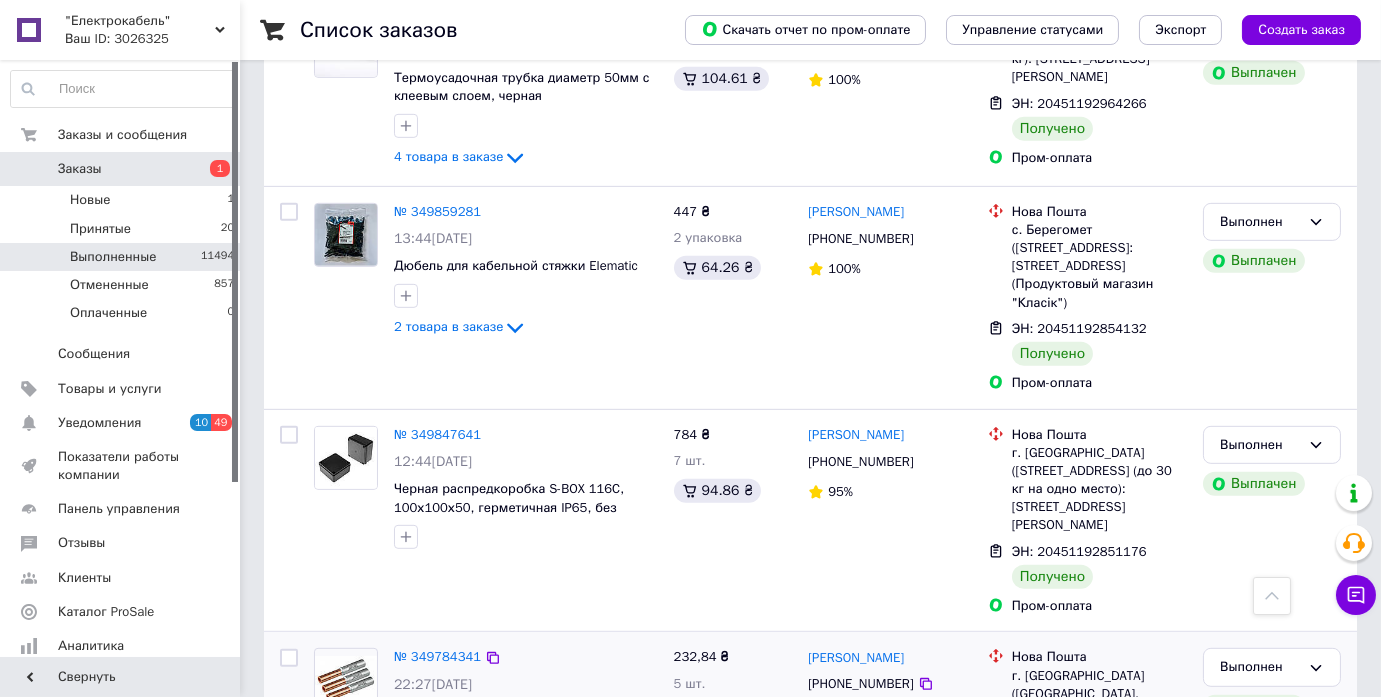 click on "2 товара в заказе" at bounding box center (448, 791) 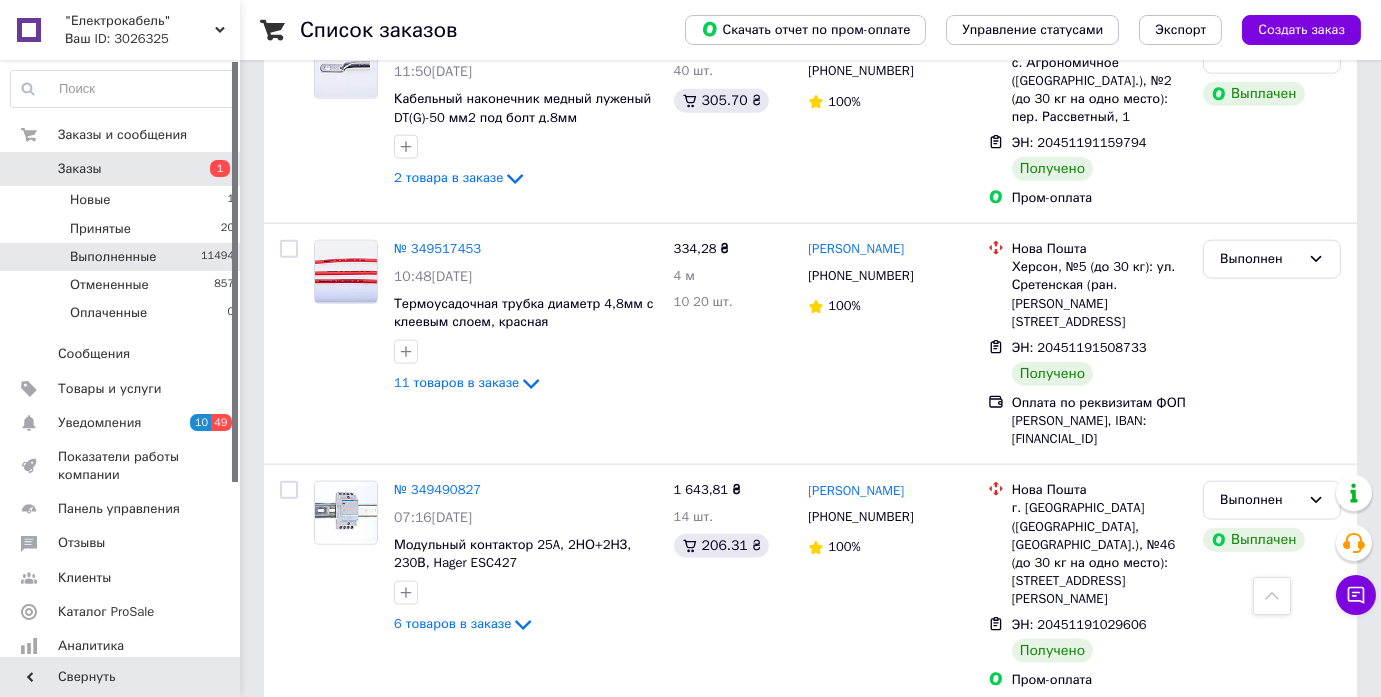 scroll, scrollTop: 20340, scrollLeft: 0, axis: vertical 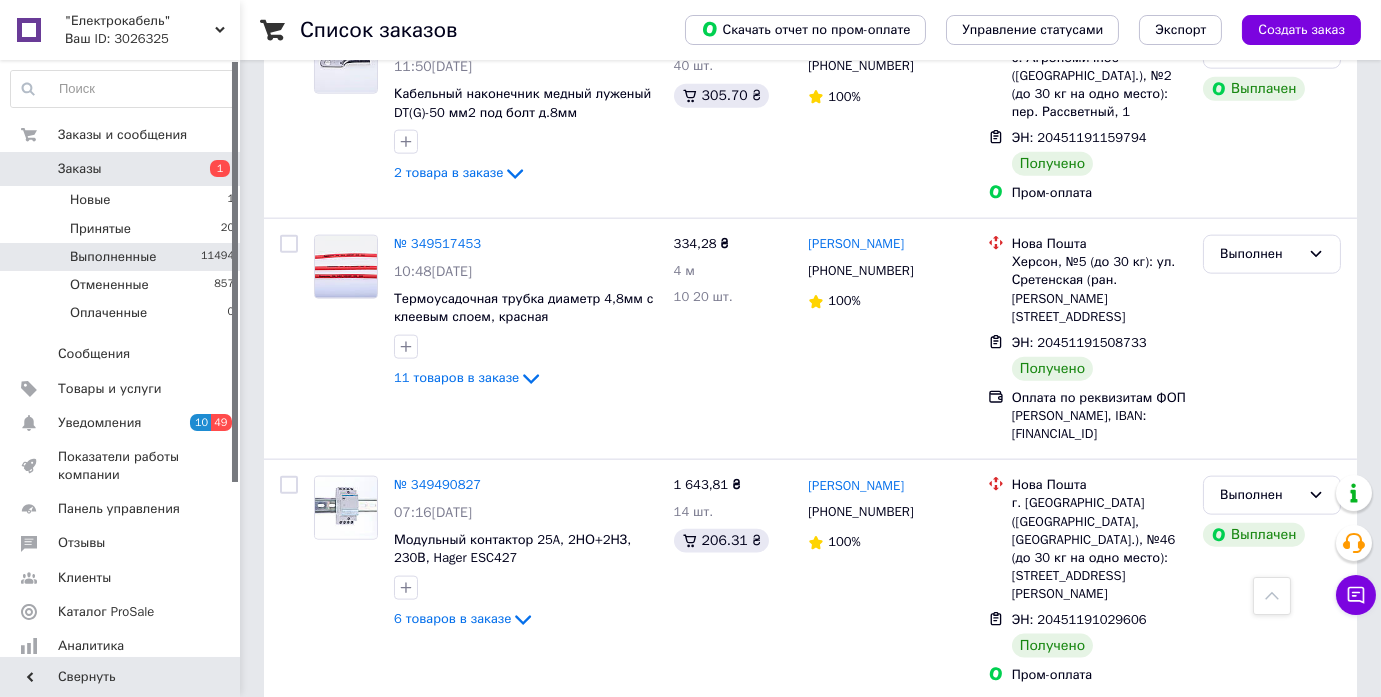 click on "2" at bounding box center (327, 1171) 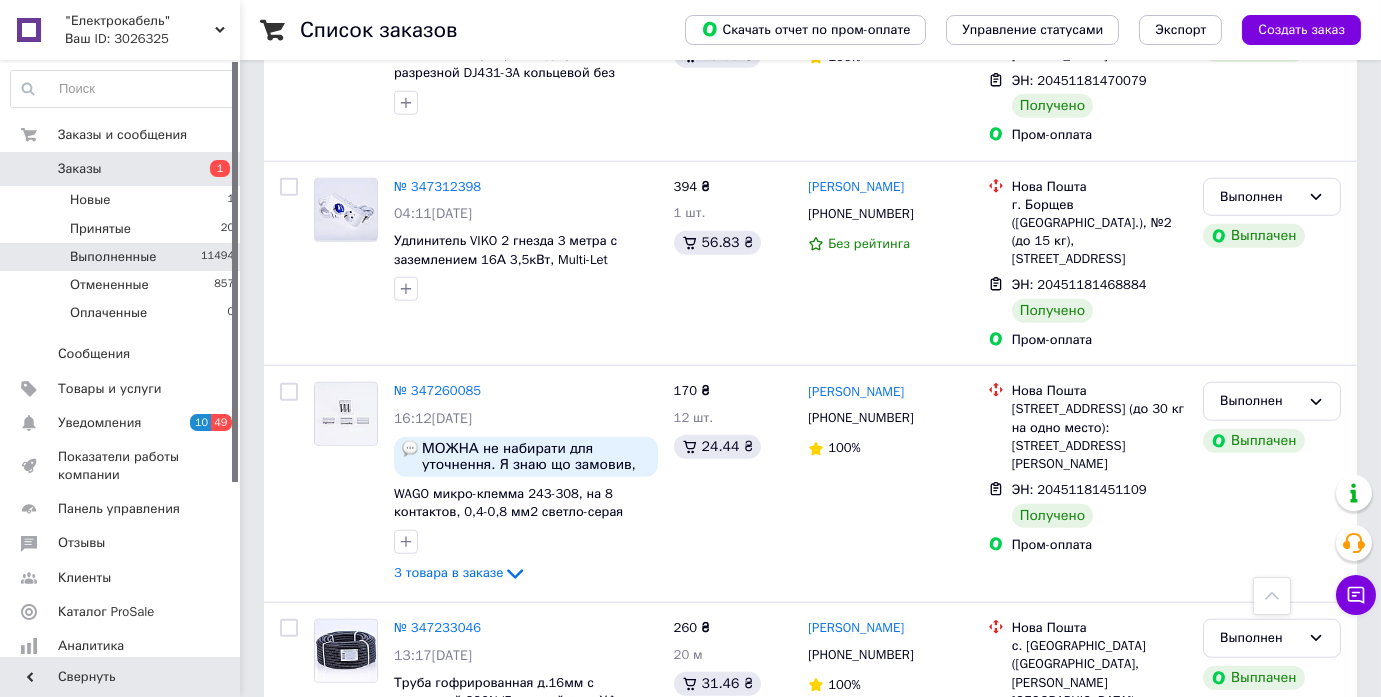 scroll, scrollTop: 19283, scrollLeft: 0, axis: vertical 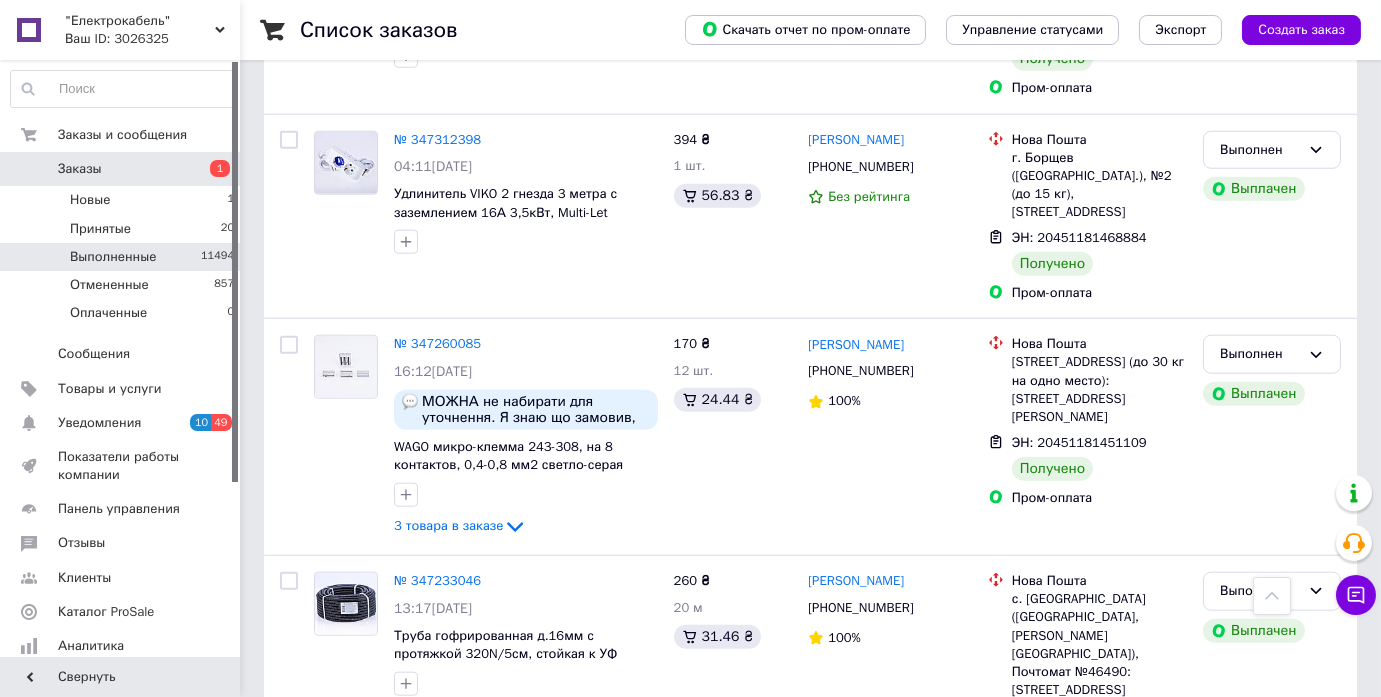 click on "3" at bounding box center [505, 1287] 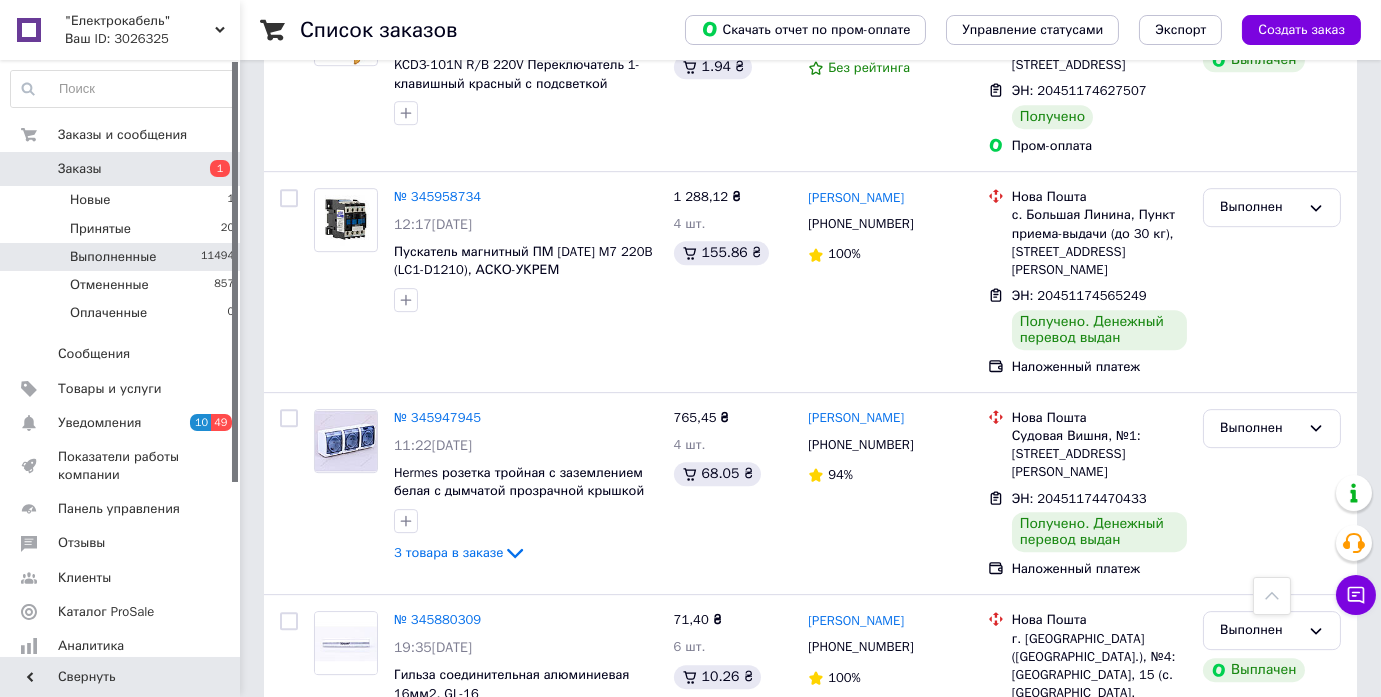 scroll, scrollTop: 13272, scrollLeft: 0, axis: vertical 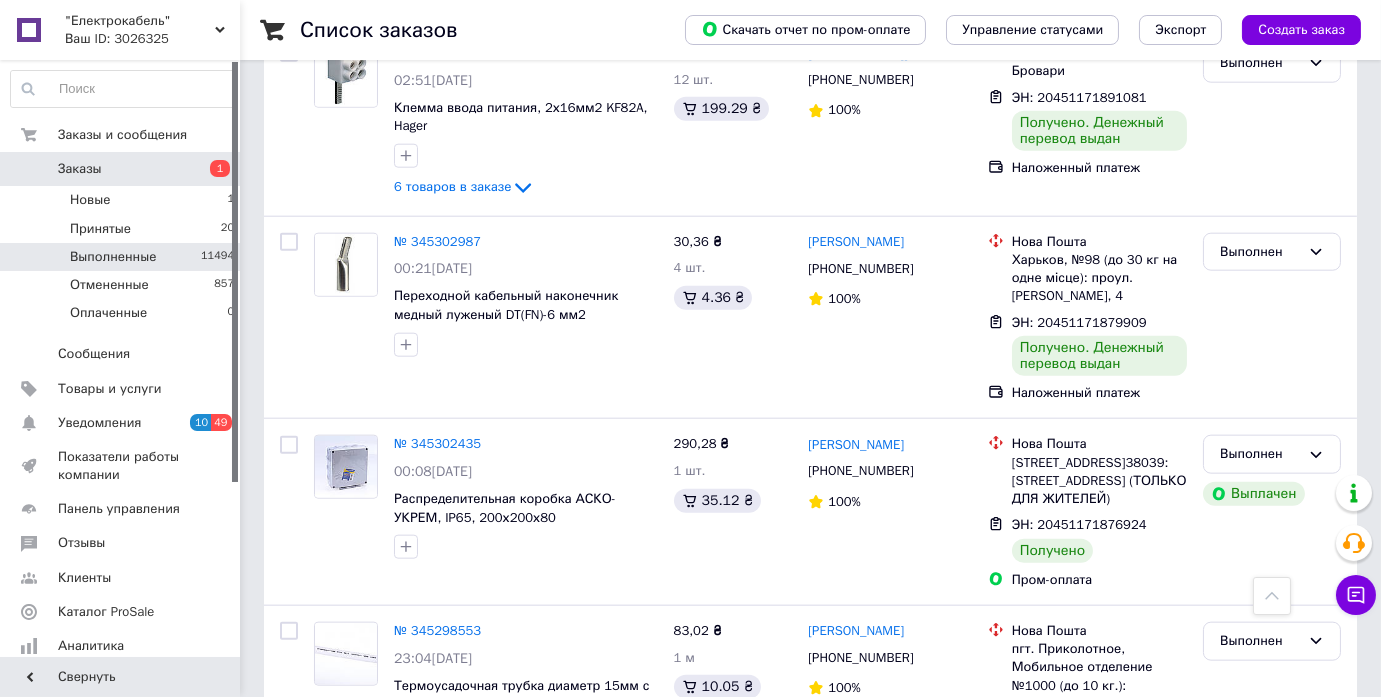 click on "1" at bounding box center [415, 1244] 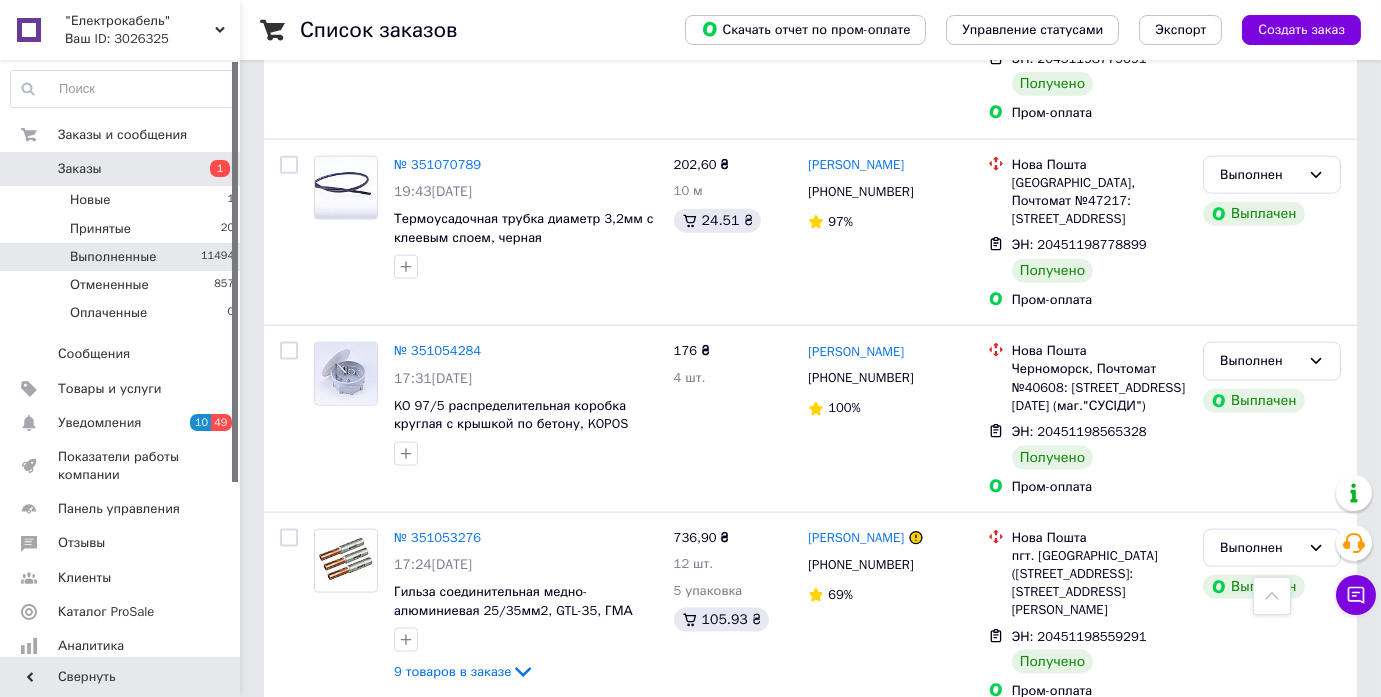 scroll, scrollTop: 5454, scrollLeft: 0, axis: vertical 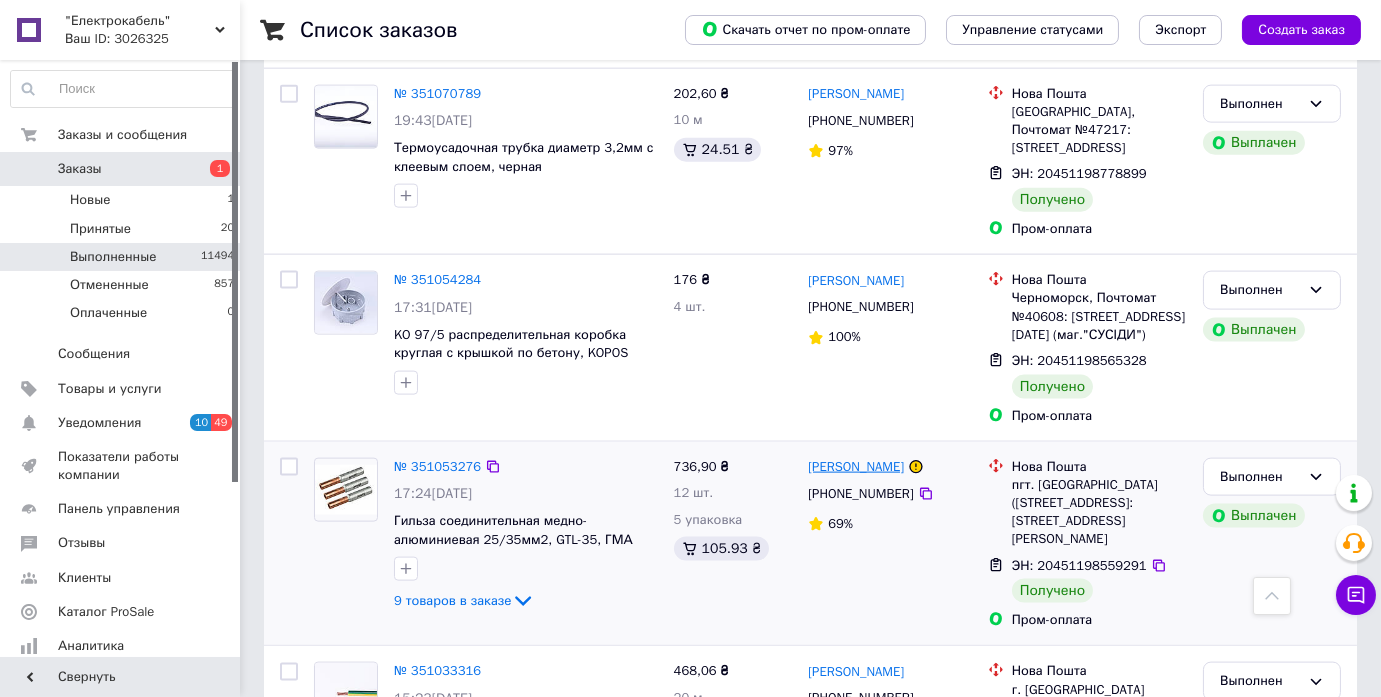 click on "Василий Гдера" at bounding box center [856, 467] 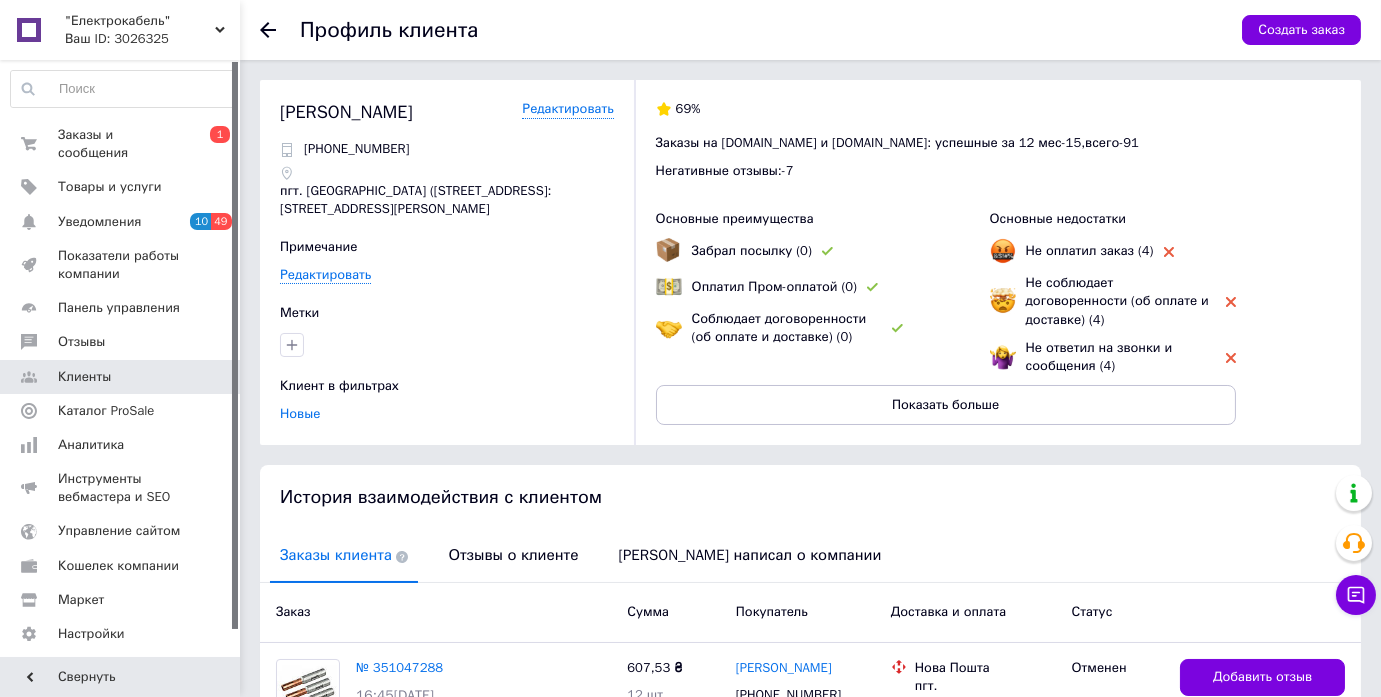 scroll, scrollTop: 90, scrollLeft: 0, axis: vertical 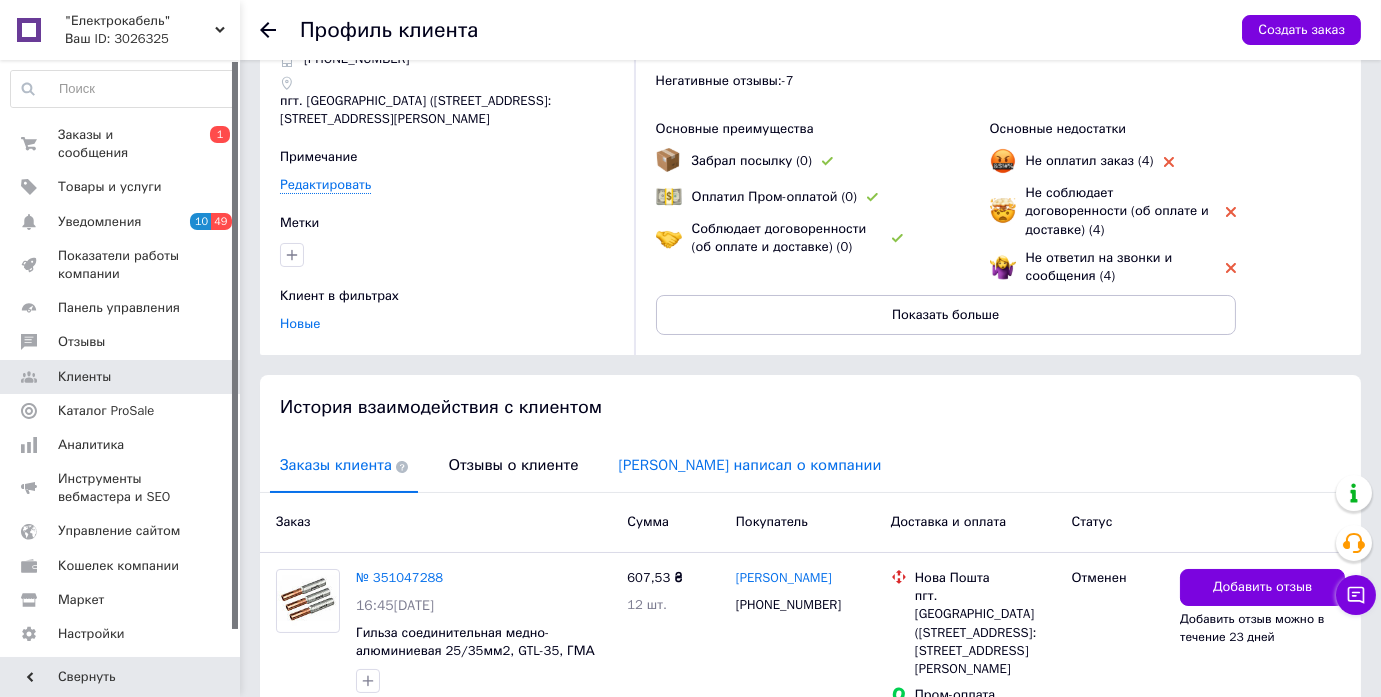 click on "Клиент написал о компании" at bounding box center [749, 465] 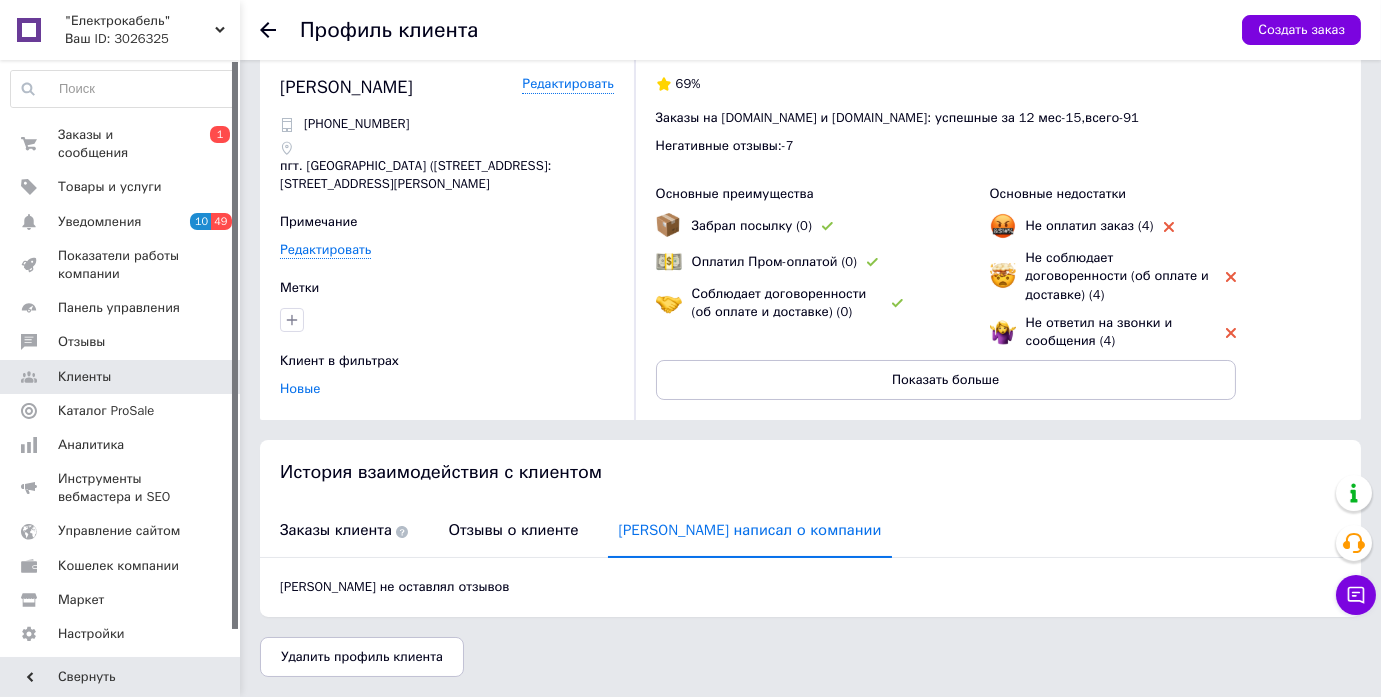 scroll, scrollTop: 21, scrollLeft: 0, axis: vertical 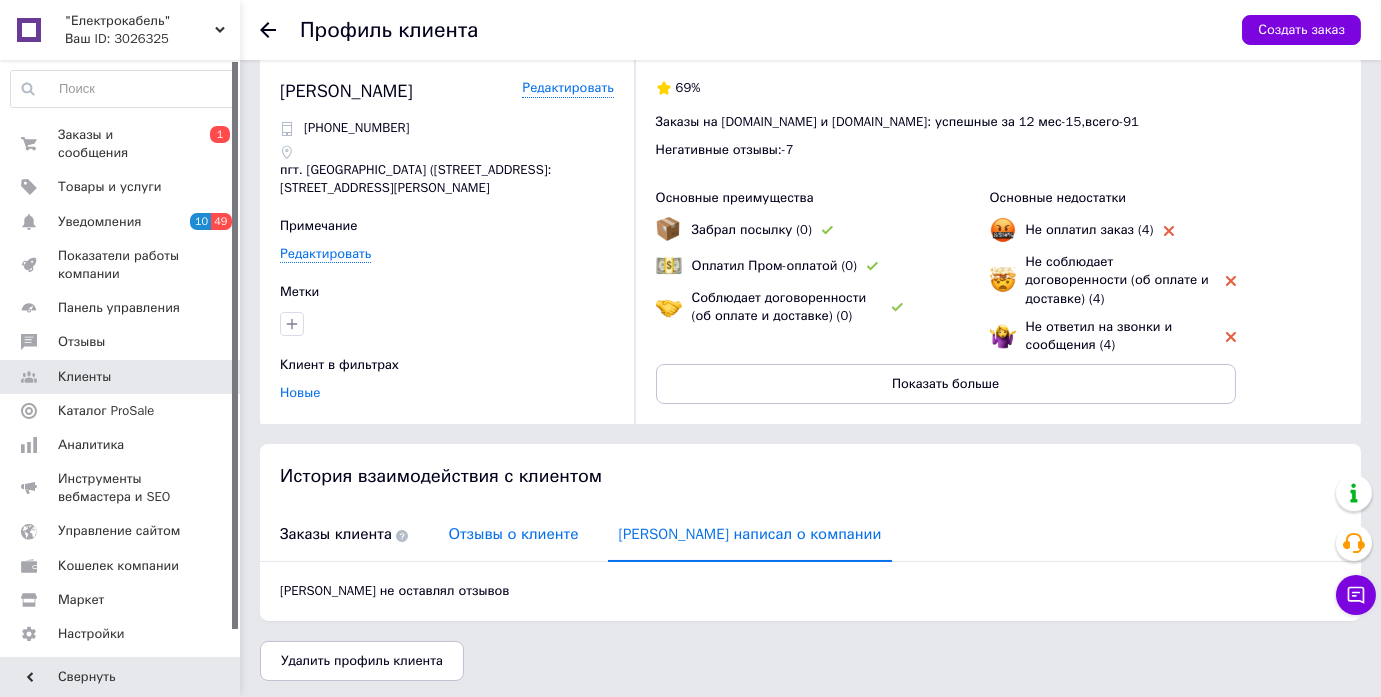 click on "Отзывы о клиенте" at bounding box center (513, 534) 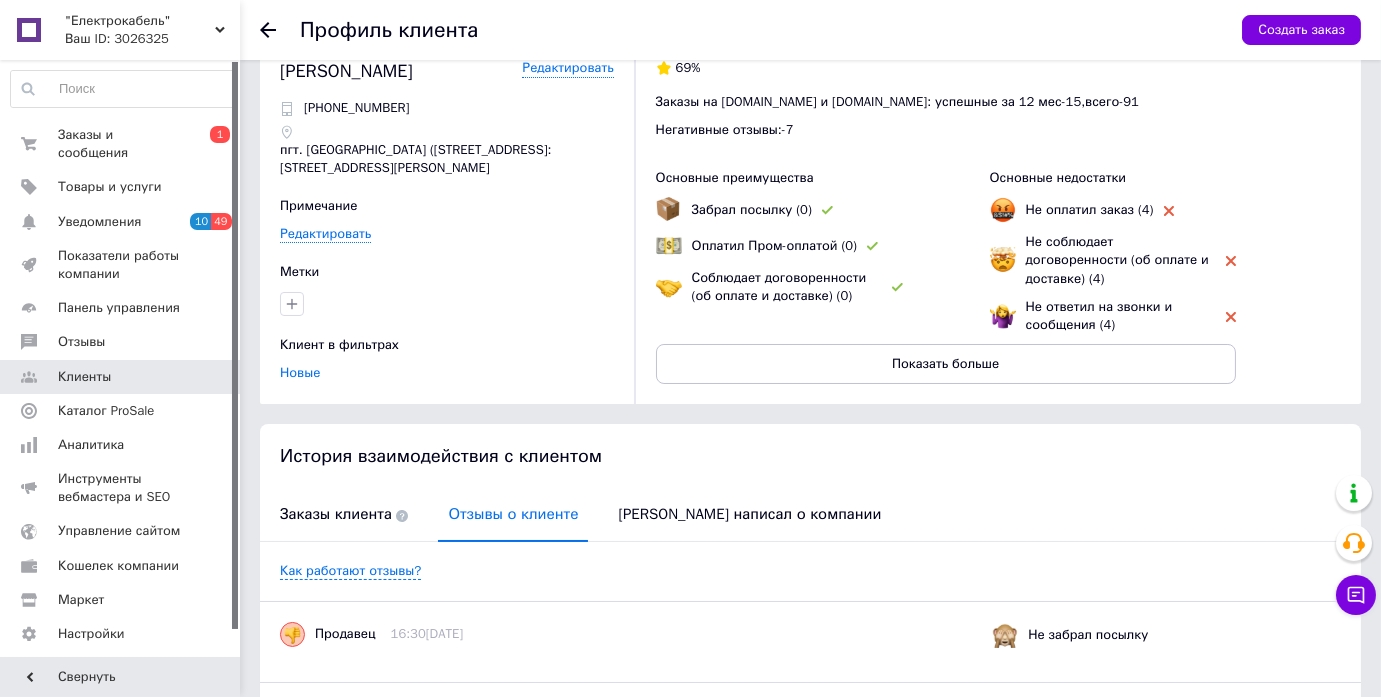 scroll, scrollTop: 0, scrollLeft: 0, axis: both 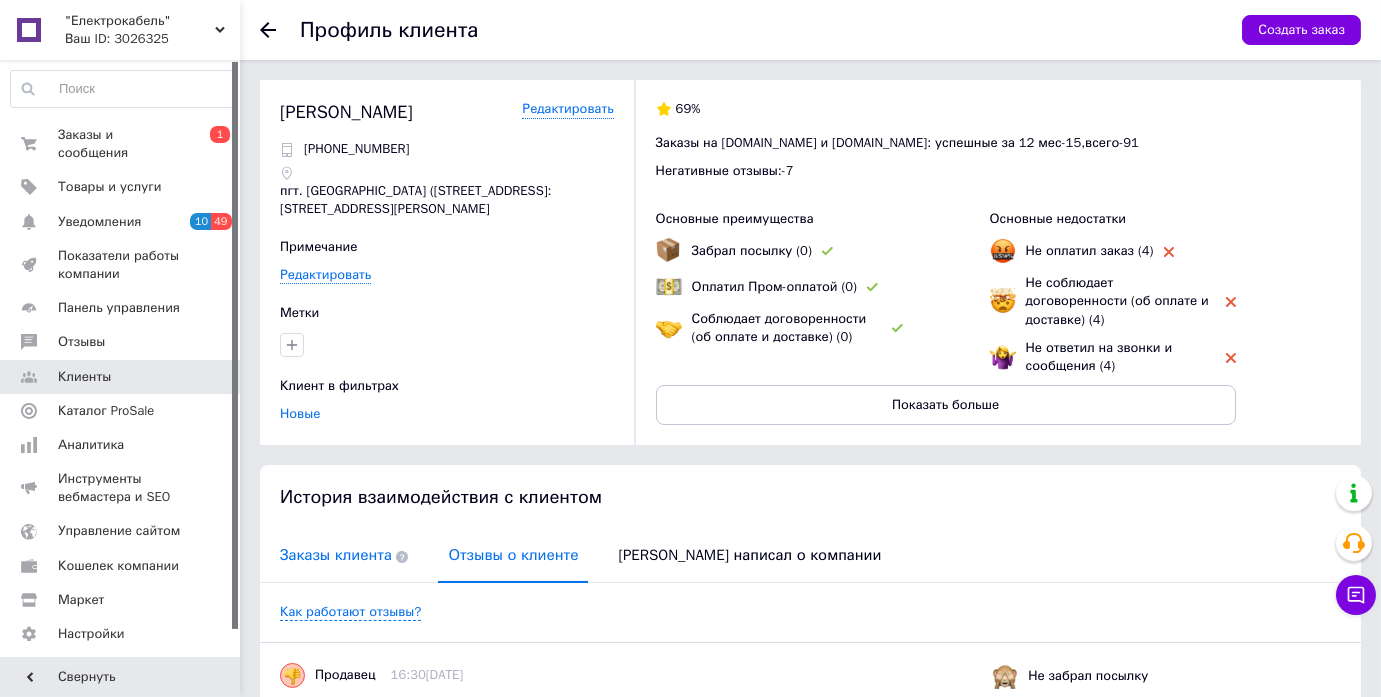 click on "Заказы клиента" at bounding box center [344, 555] 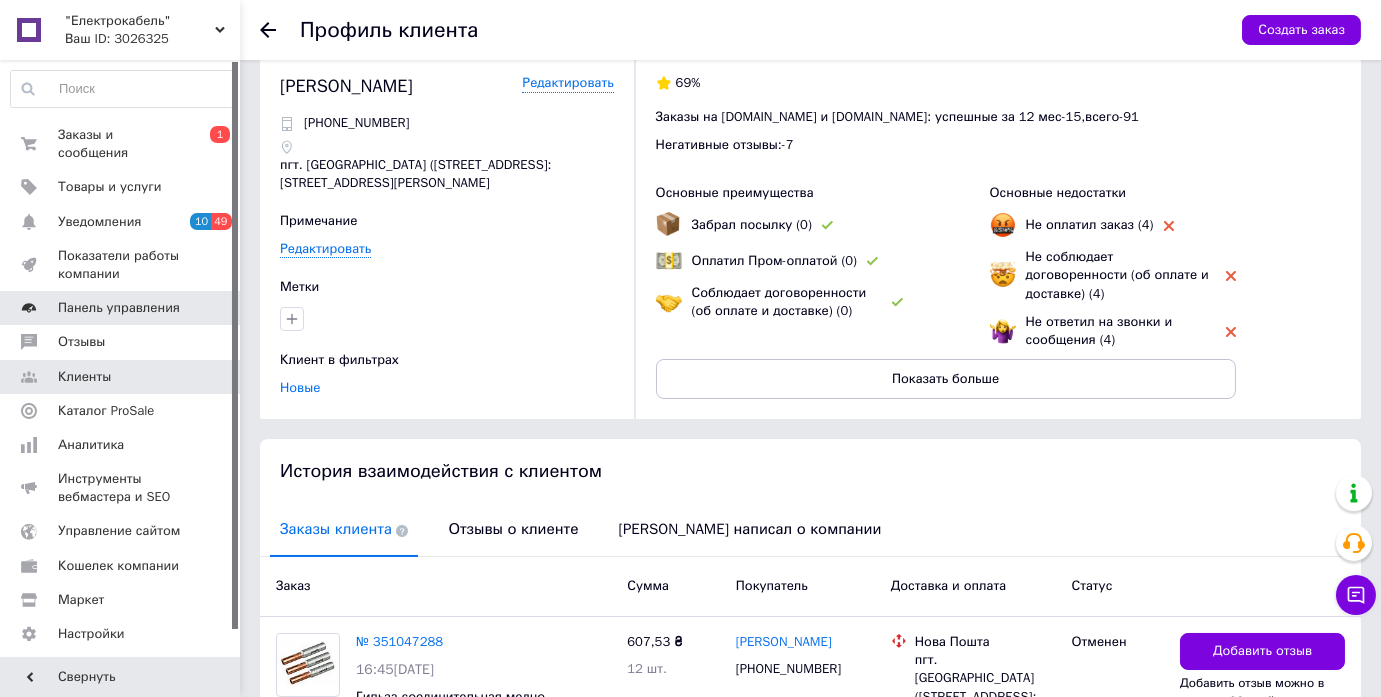 scroll, scrollTop: 0, scrollLeft: 0, axis: both 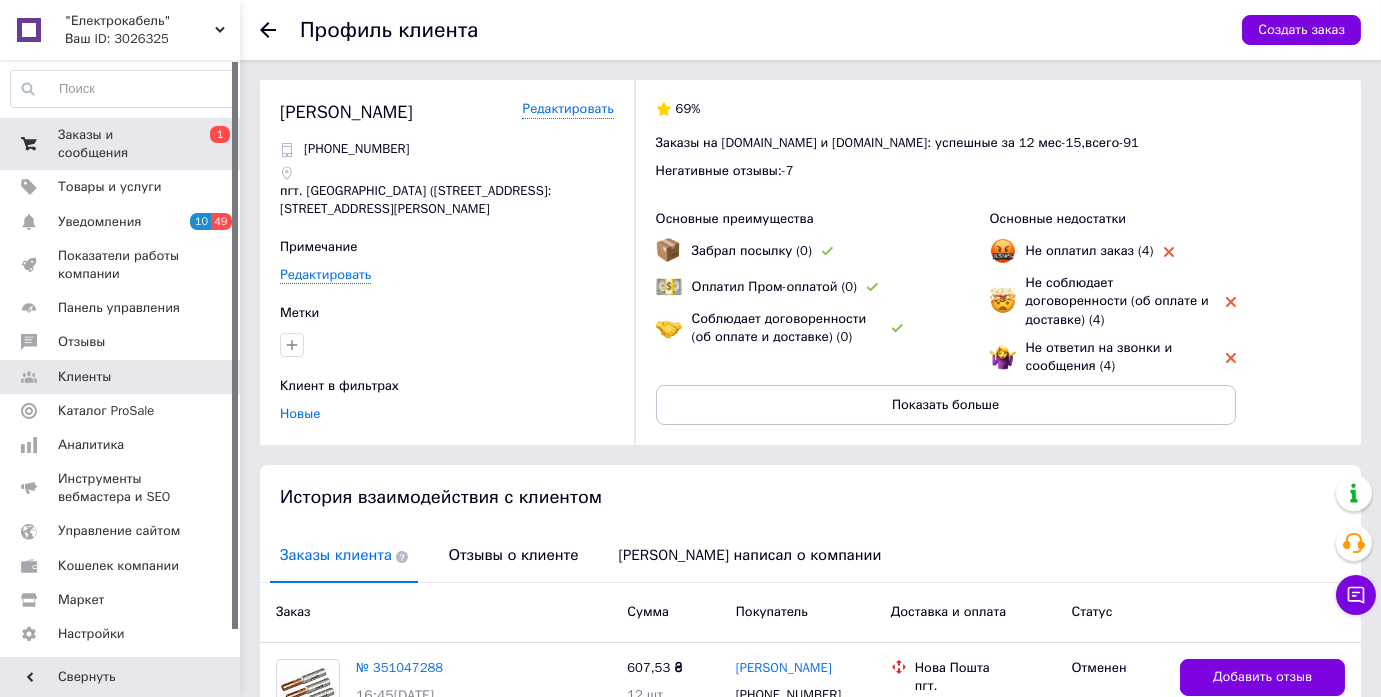 click on "Заказы и сообщения" at bounding box center [121, 144] 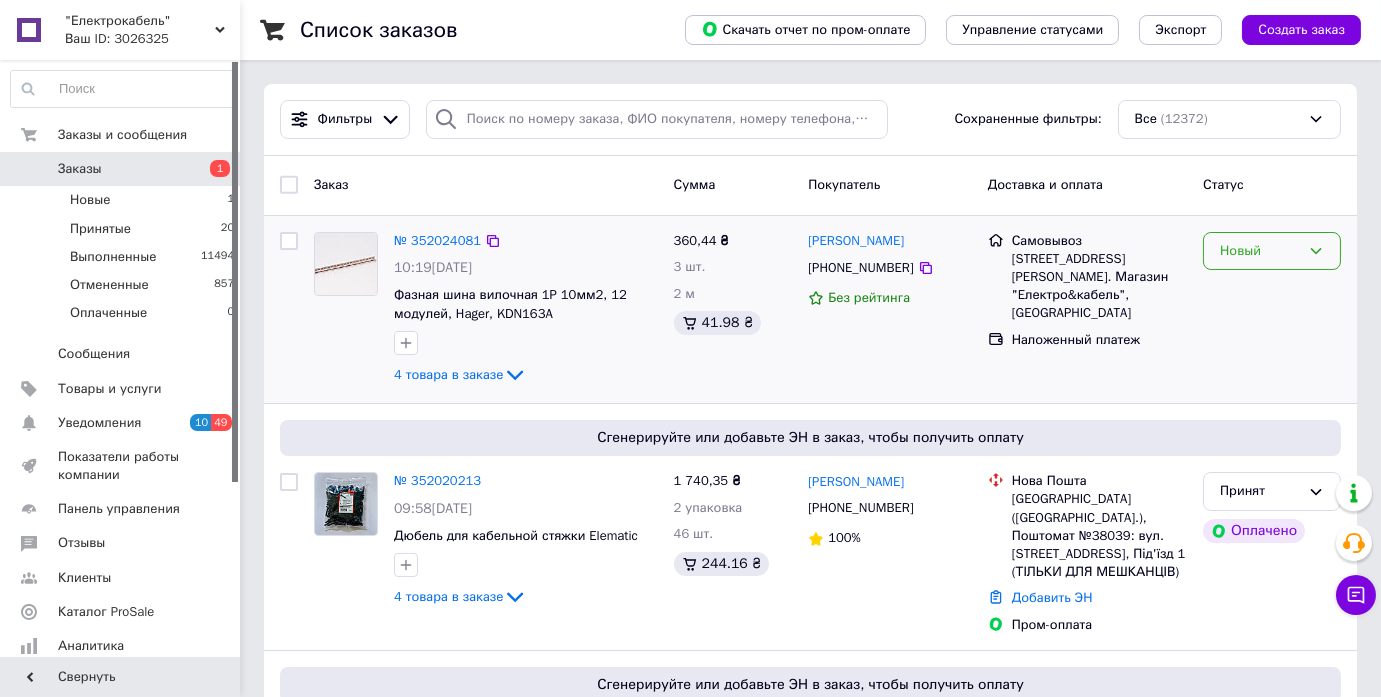 click on "Новый" at bounding box center (1260, 251) 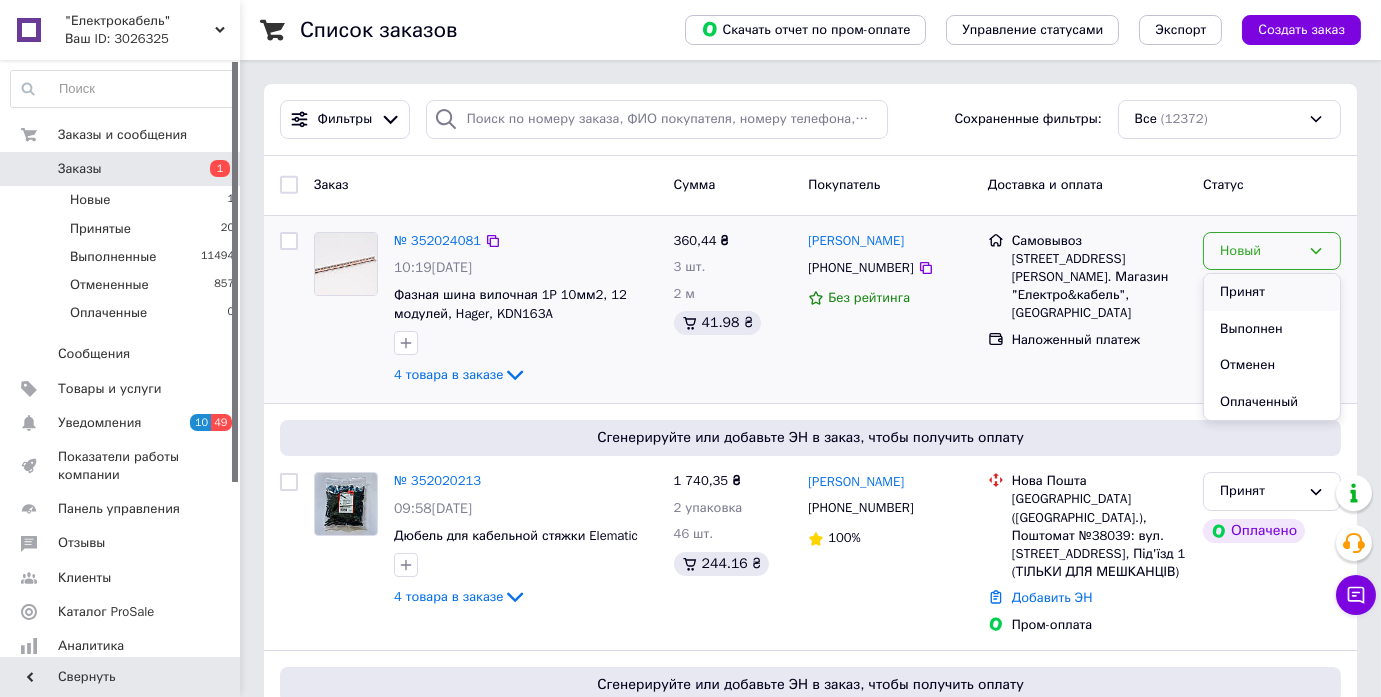 click on "Принят" at bounding box center (1272, 292) 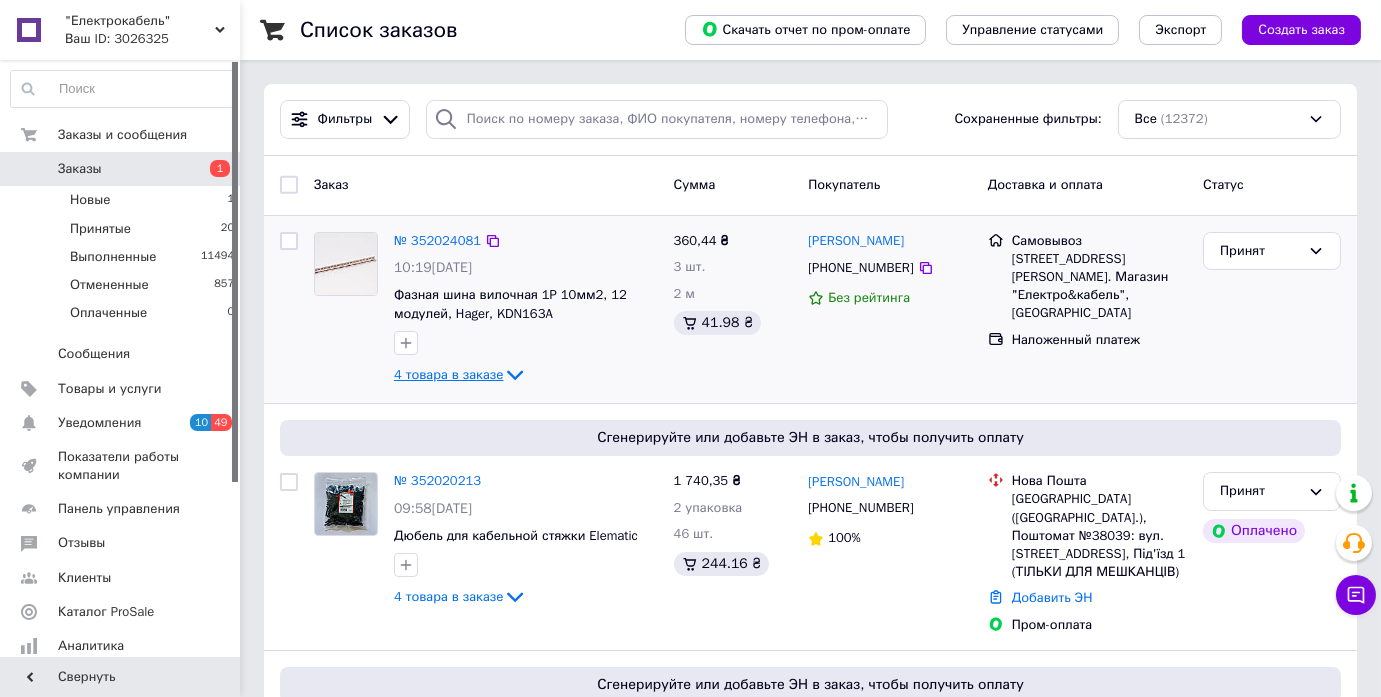 click on "4 товара в заказе" at bounding box center [448, 374] 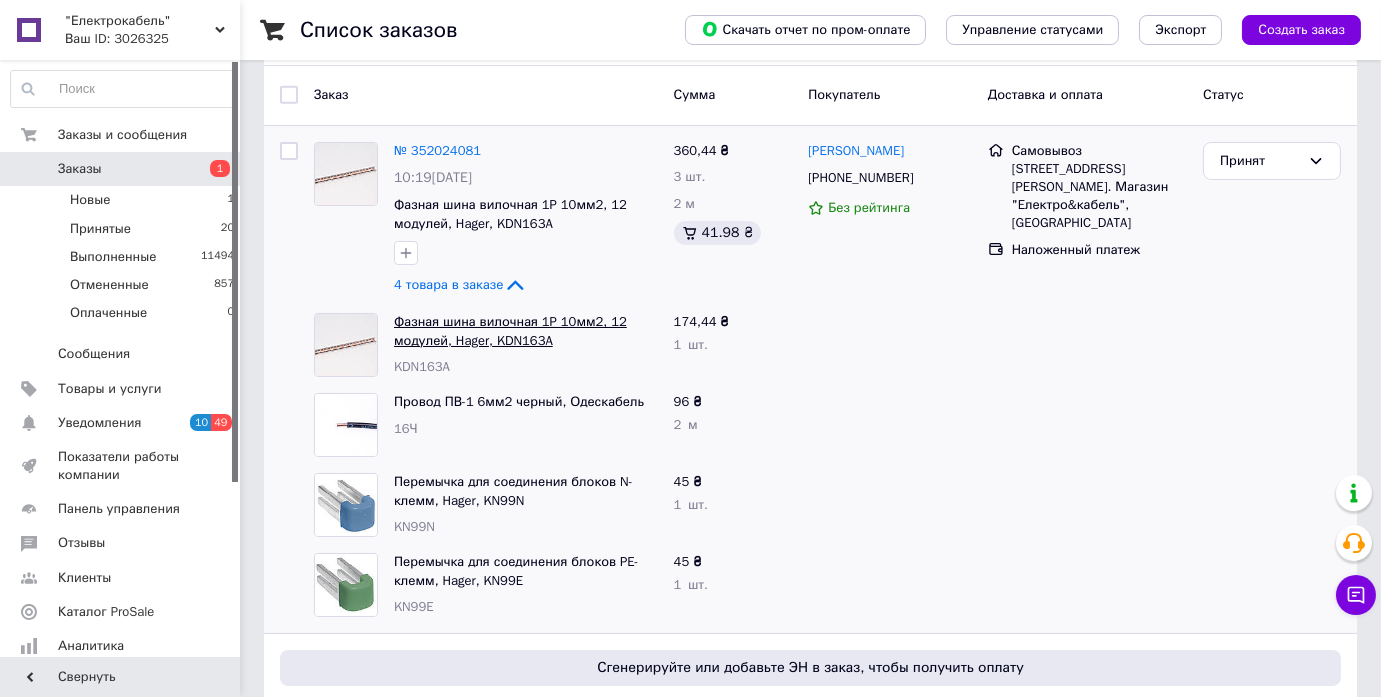 scroll, scrollTop: 0, scrollLeft: 0, axis: both 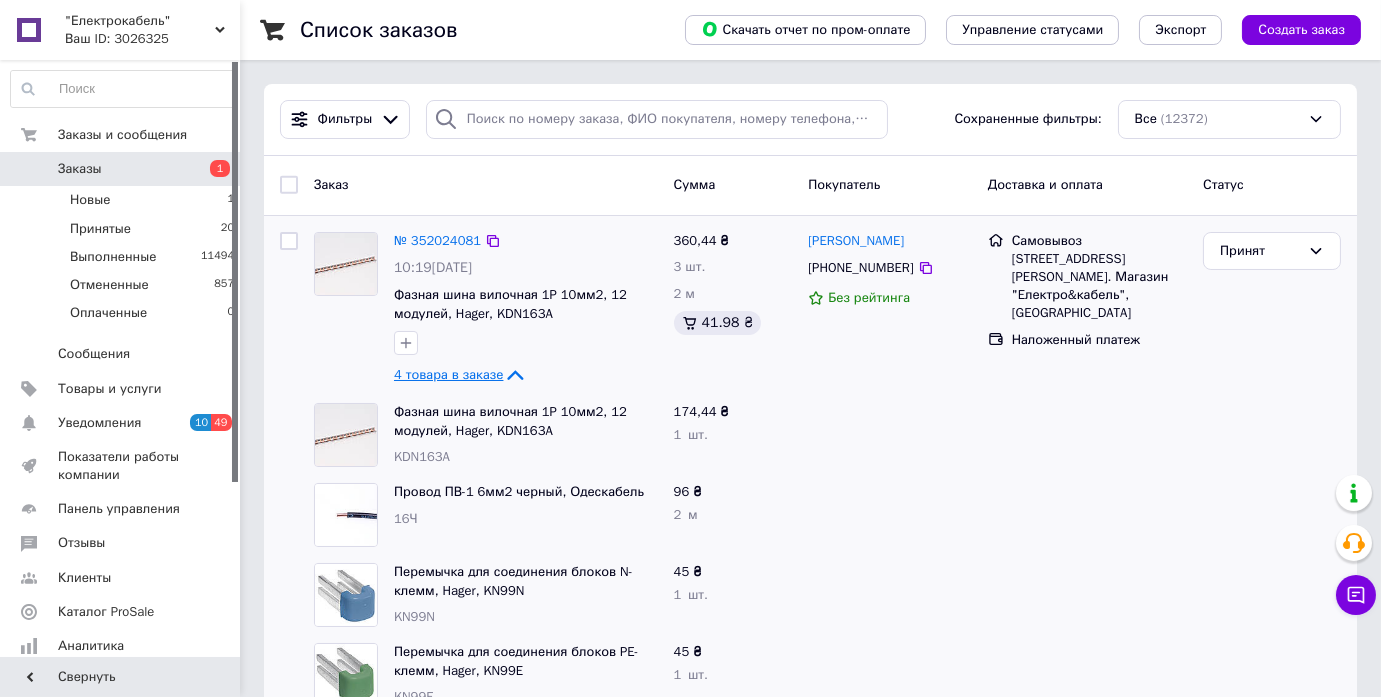 click on "4 товара в заказе" at bounding box center (448, 374) 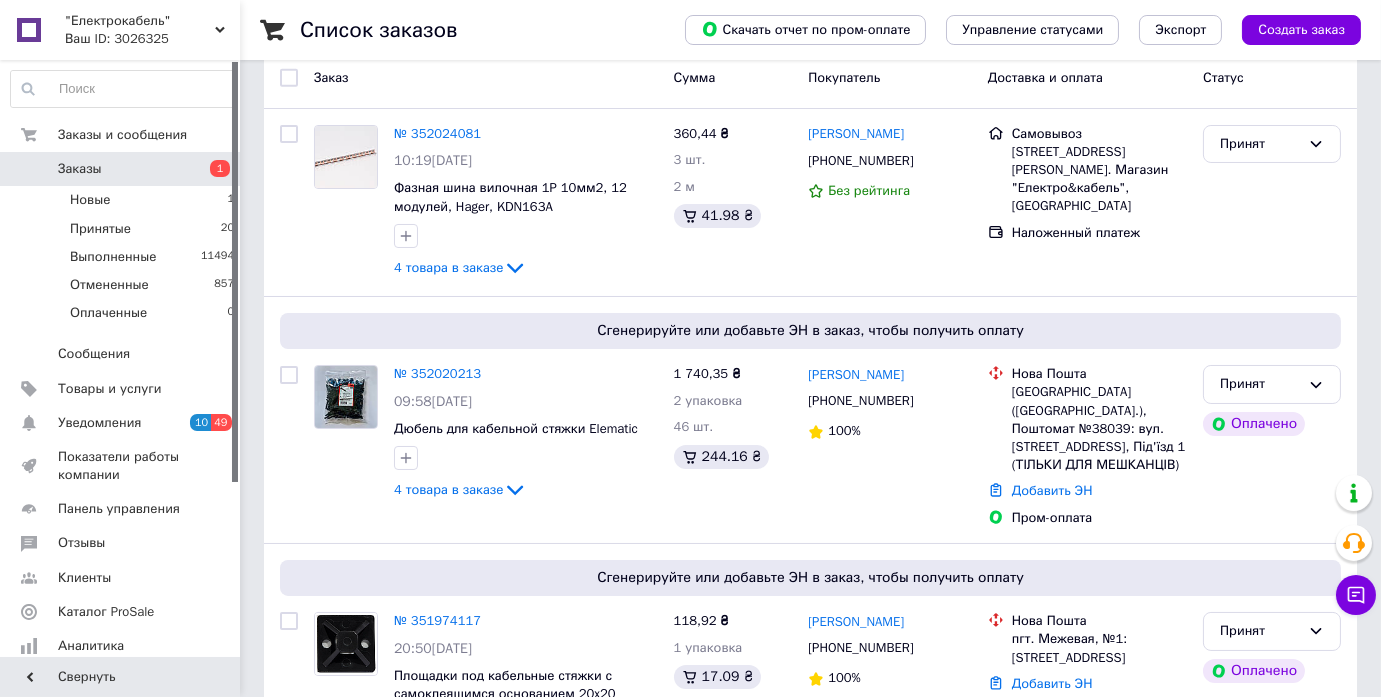 scroll, scrollTop: 0, scrollLeft: 0, axis: both 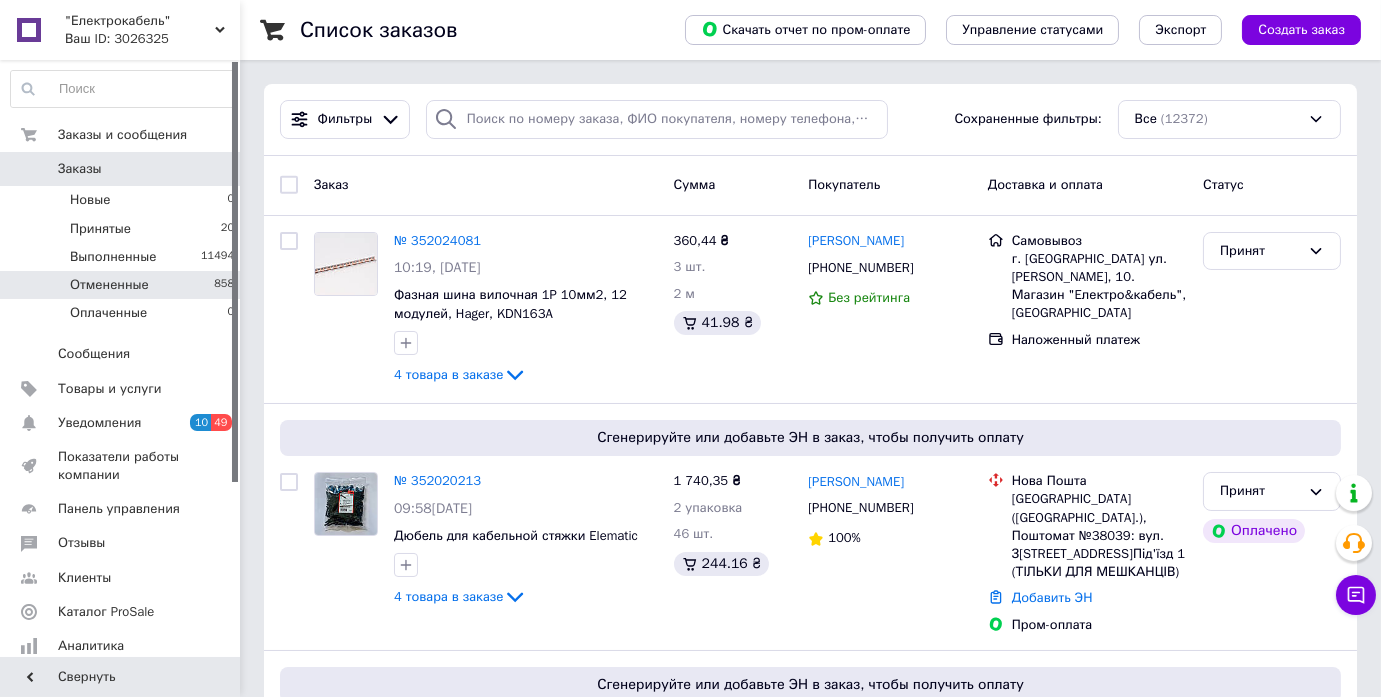 click on "Отмененные 858" at bounding box center (123, 285) 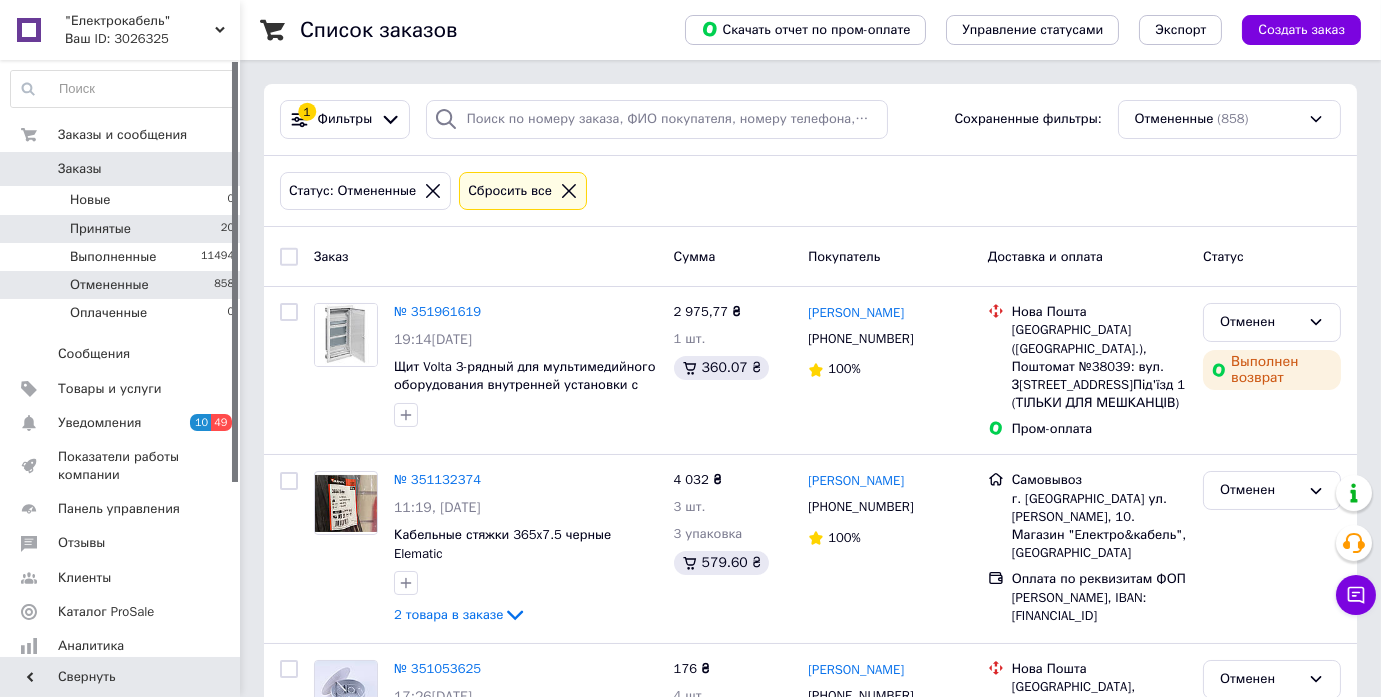 click on "Принятые" at bounding box center (100, 229) 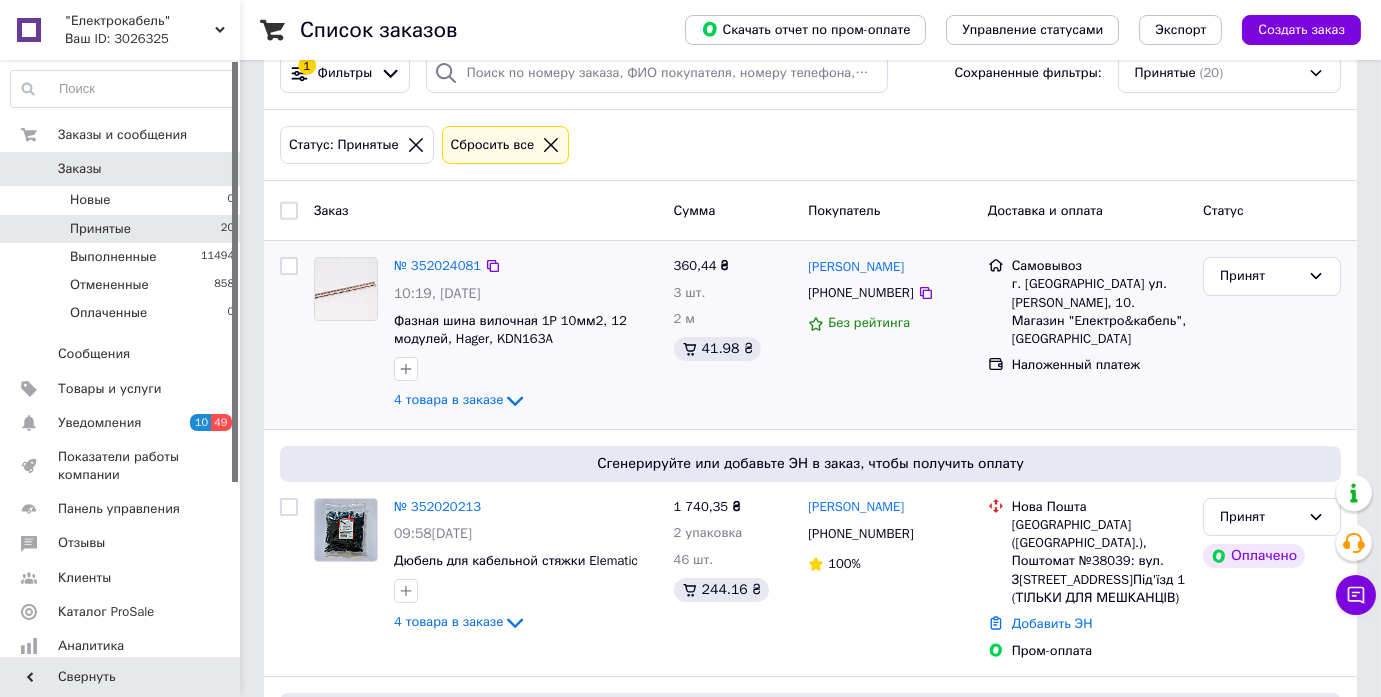scroll, scrollTop: 90, scrollLeft: 0, axis: vertical 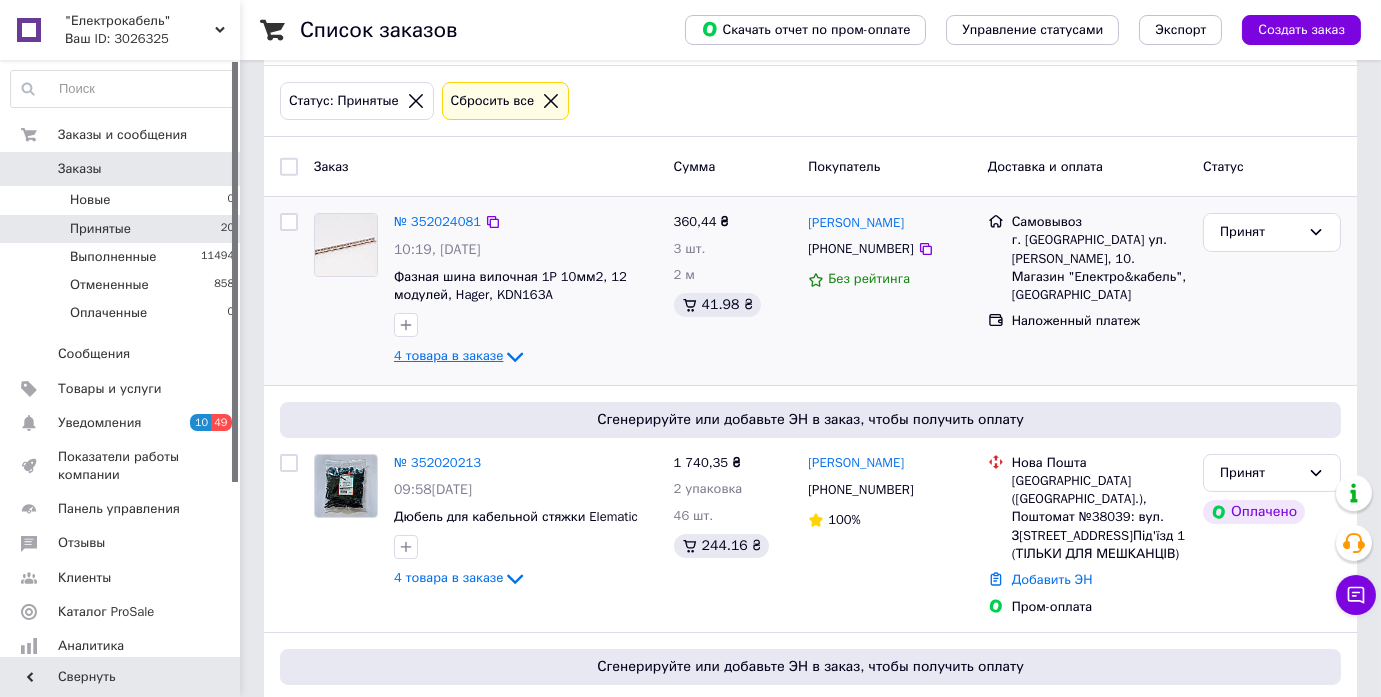 click on "4 товара в заказе" at bounding box center [448, 356] 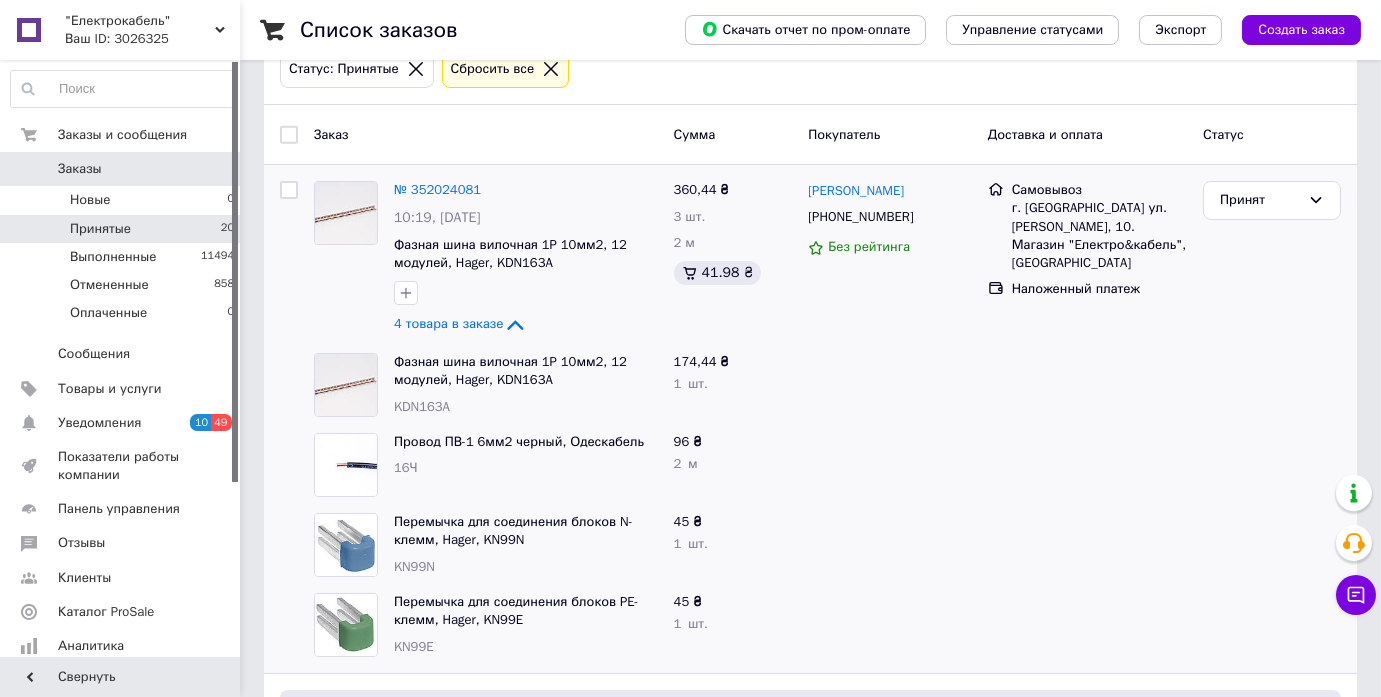 scroll, scrollTop: 0, scrollLeft: 0, axis: both 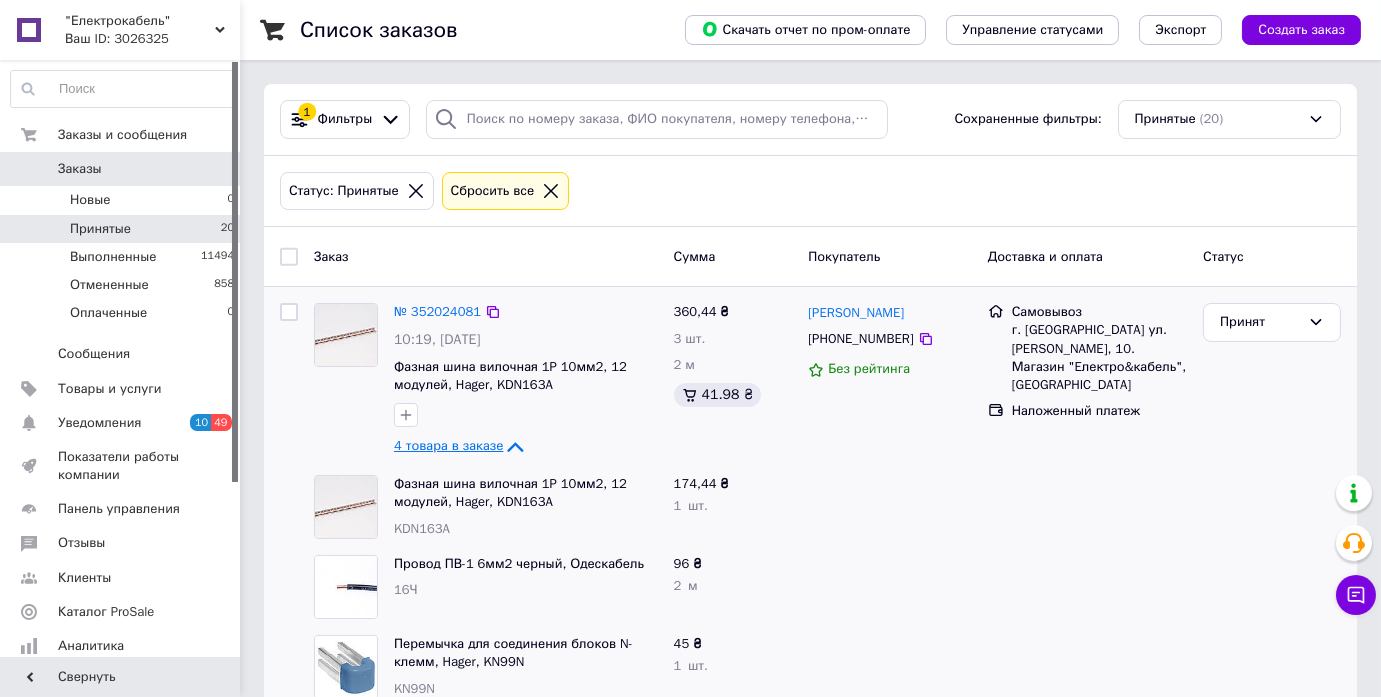 click on "4 товара в заказе" at bounding box center [448, 446] 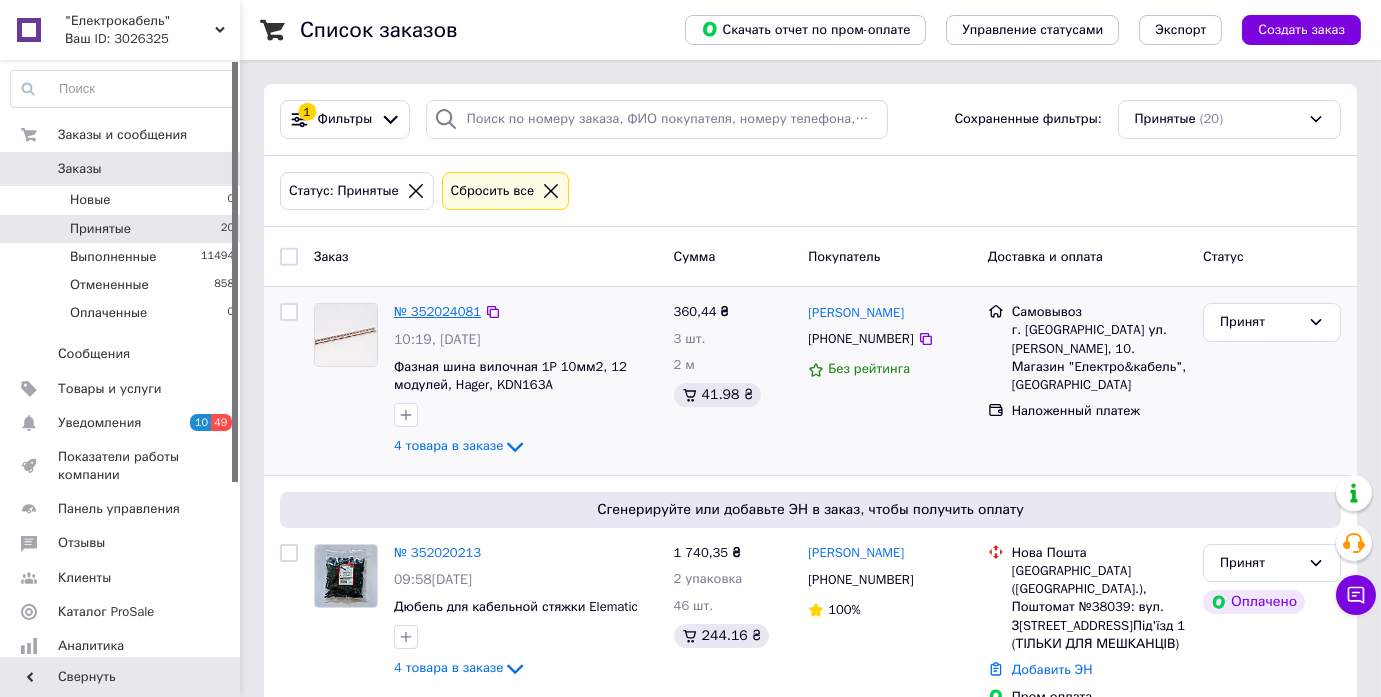 click on "№ 352024081" at bounding box center [437, 311] 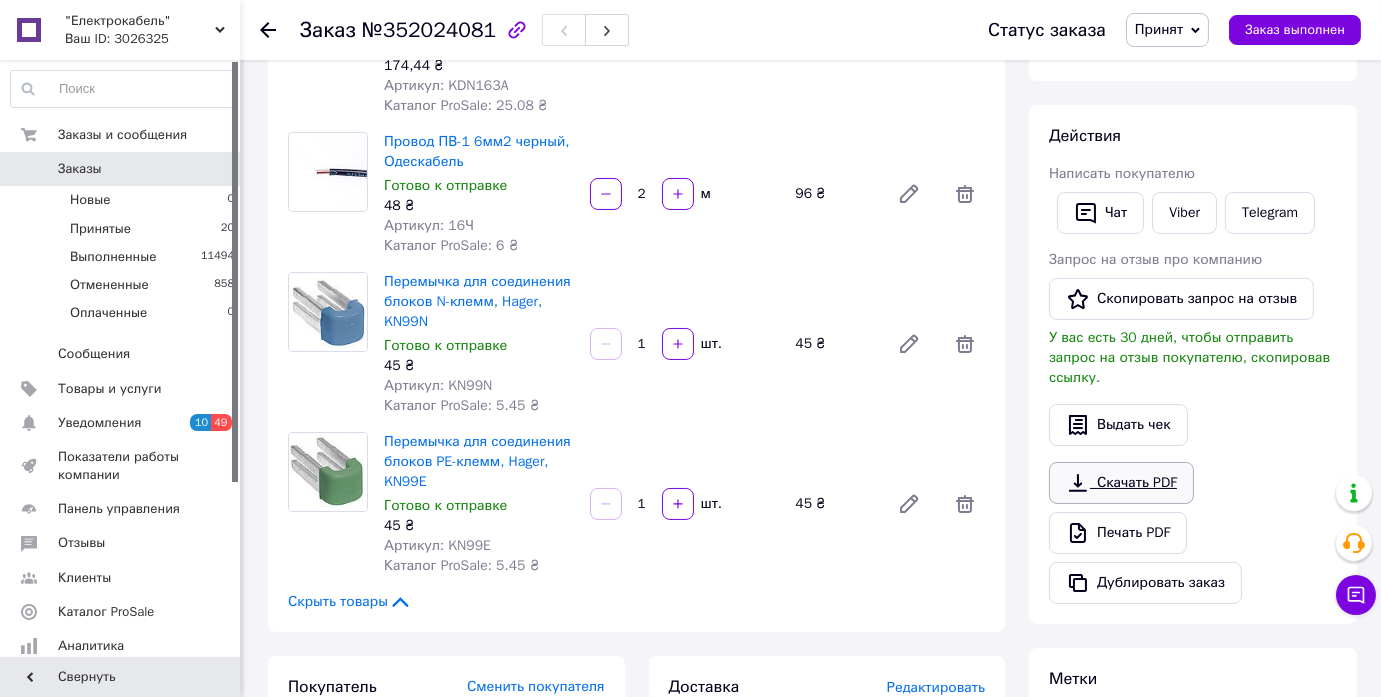 scroll, scrollTop: 272, scrollLeft: 0, axis: vertical 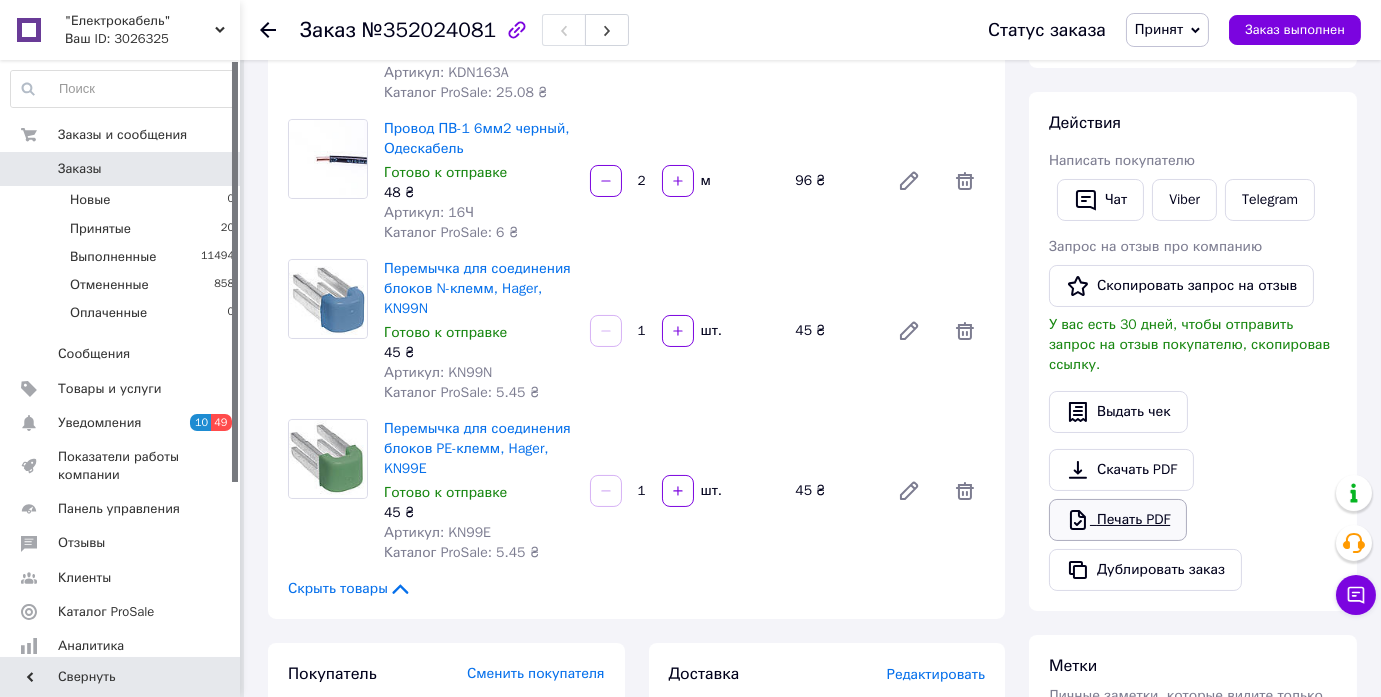 click 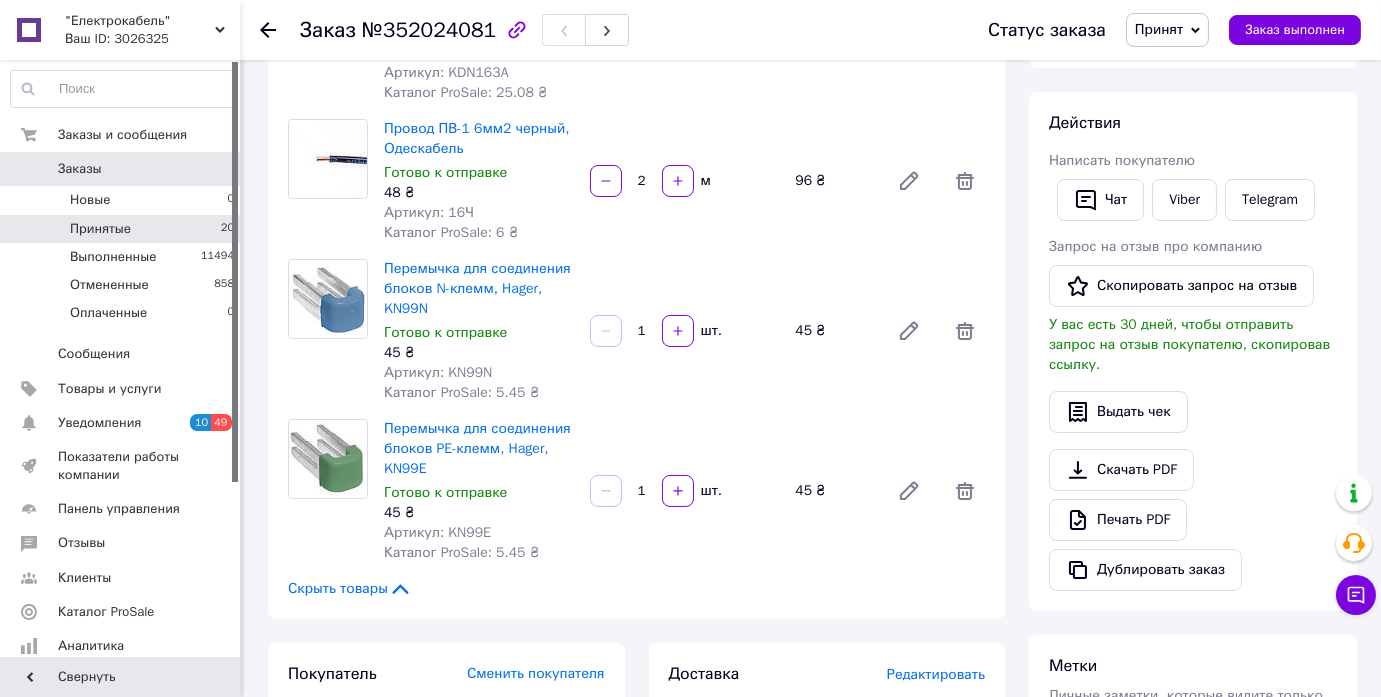 click on "Принятые 20" at bounding box center [123, 229] 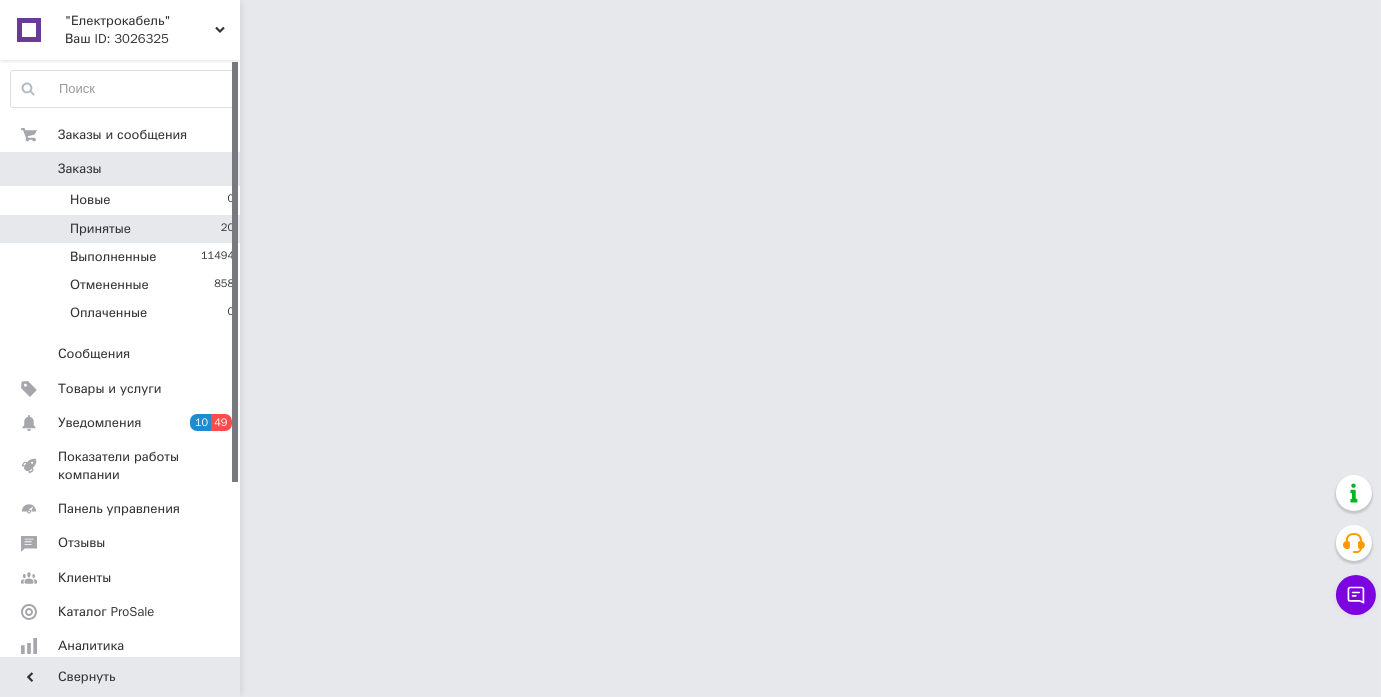 scroll, scrollTop: 0, scrollLeft: 0, axis: both 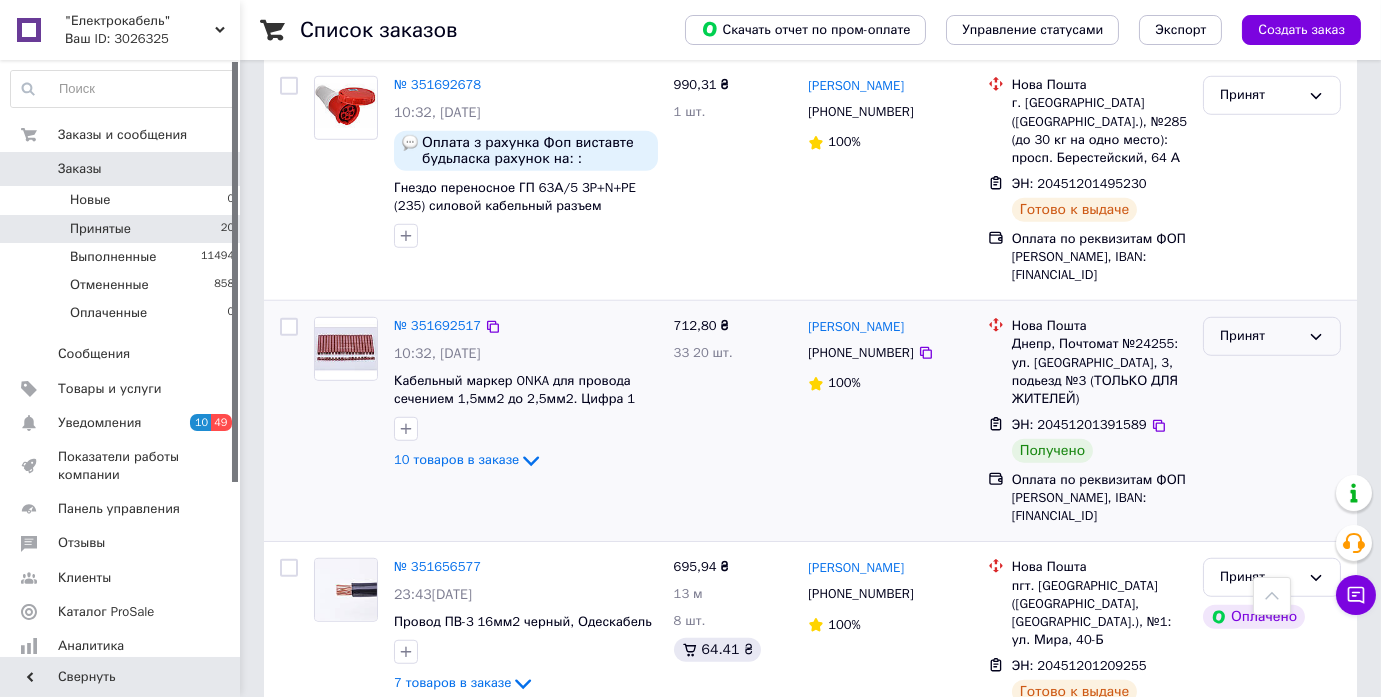 click on "Принят" at bounding box center (1272, 336) 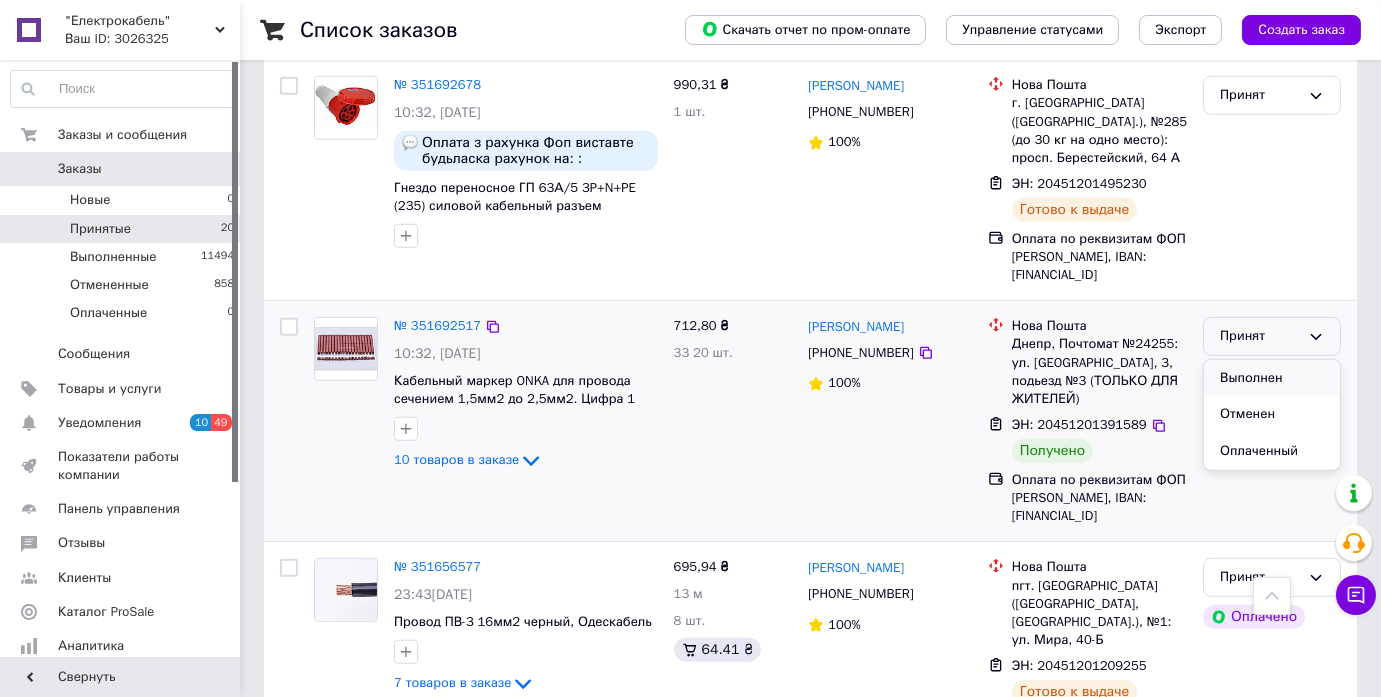 click on "Выполнен" at bounding box center (1272, 378) 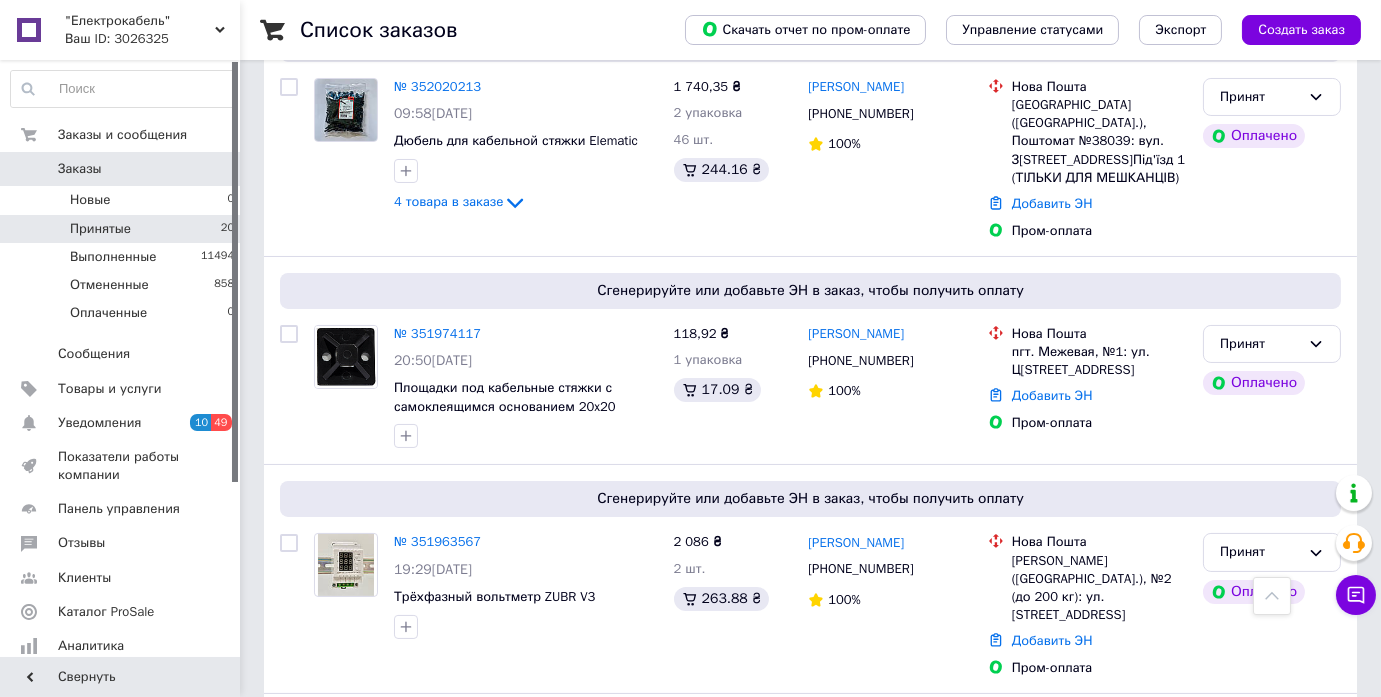 scroll, scrollTop: 0, scrollLeft: 0, axis: both 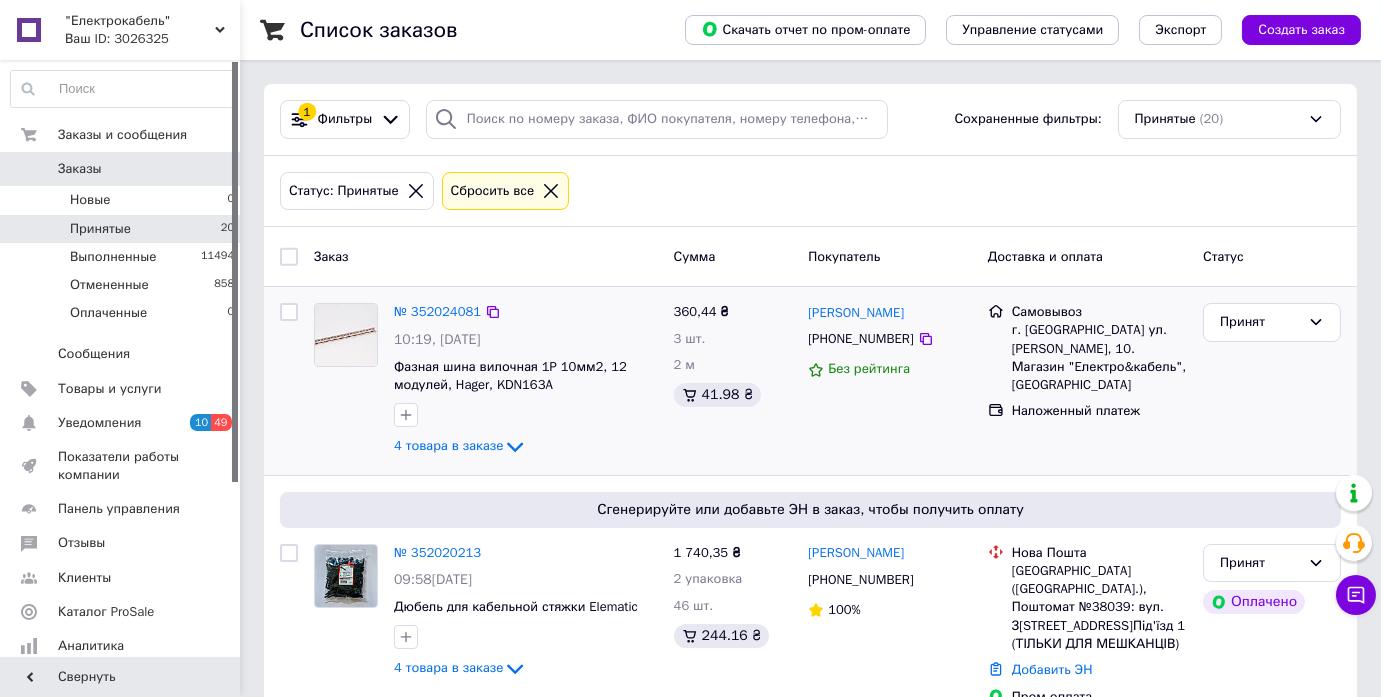 click at bounding box center (526, 415) 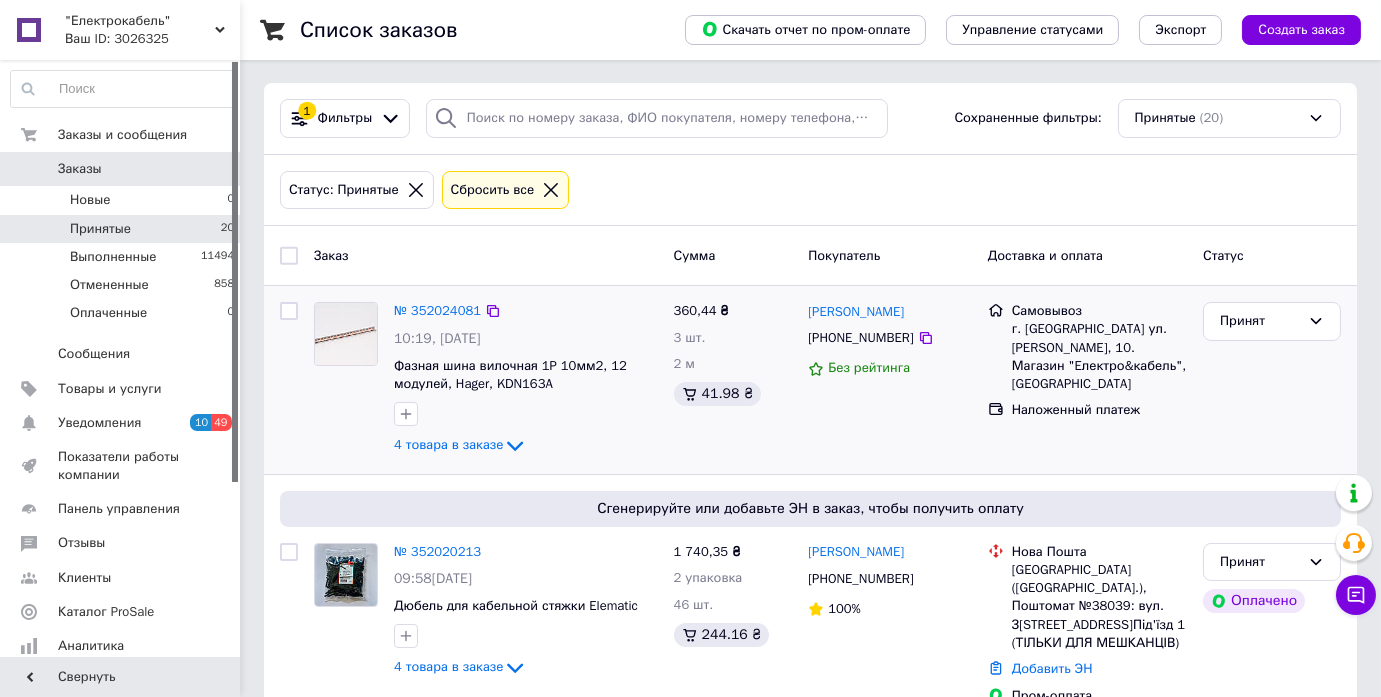 scroll, scrollTop: 0, scrollLeft: 0, axis: both 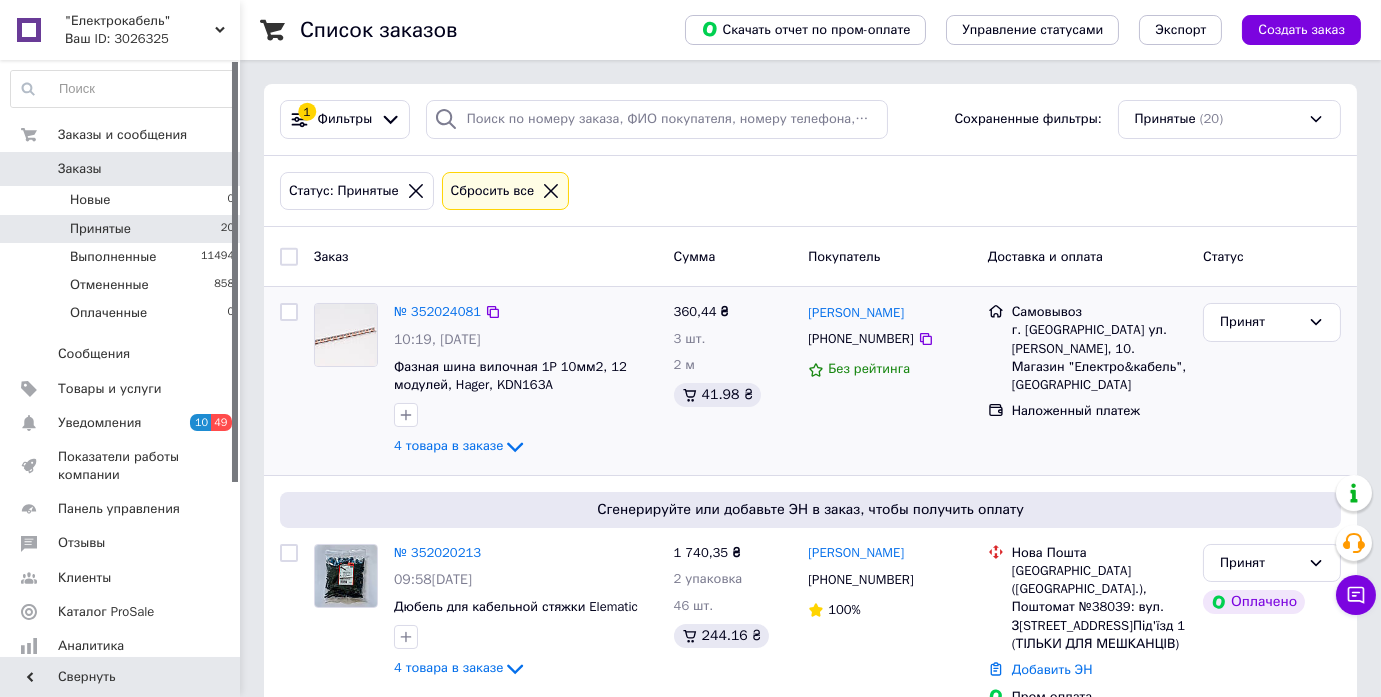 click on "360,44 ₴ 3 шт. 2 м 41.98 ₴" at bounding box center [733, 381] 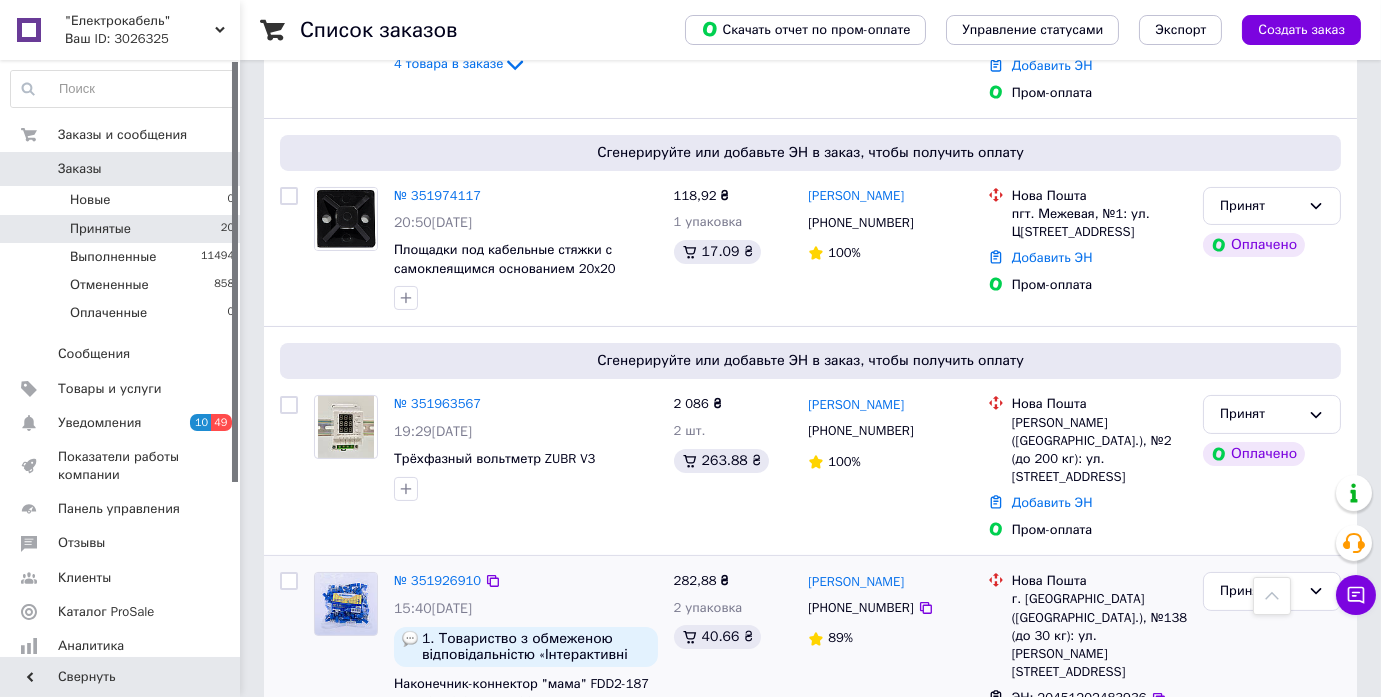 scroll, scrollTop: 636, scrollLeft: 0, axis: vertical 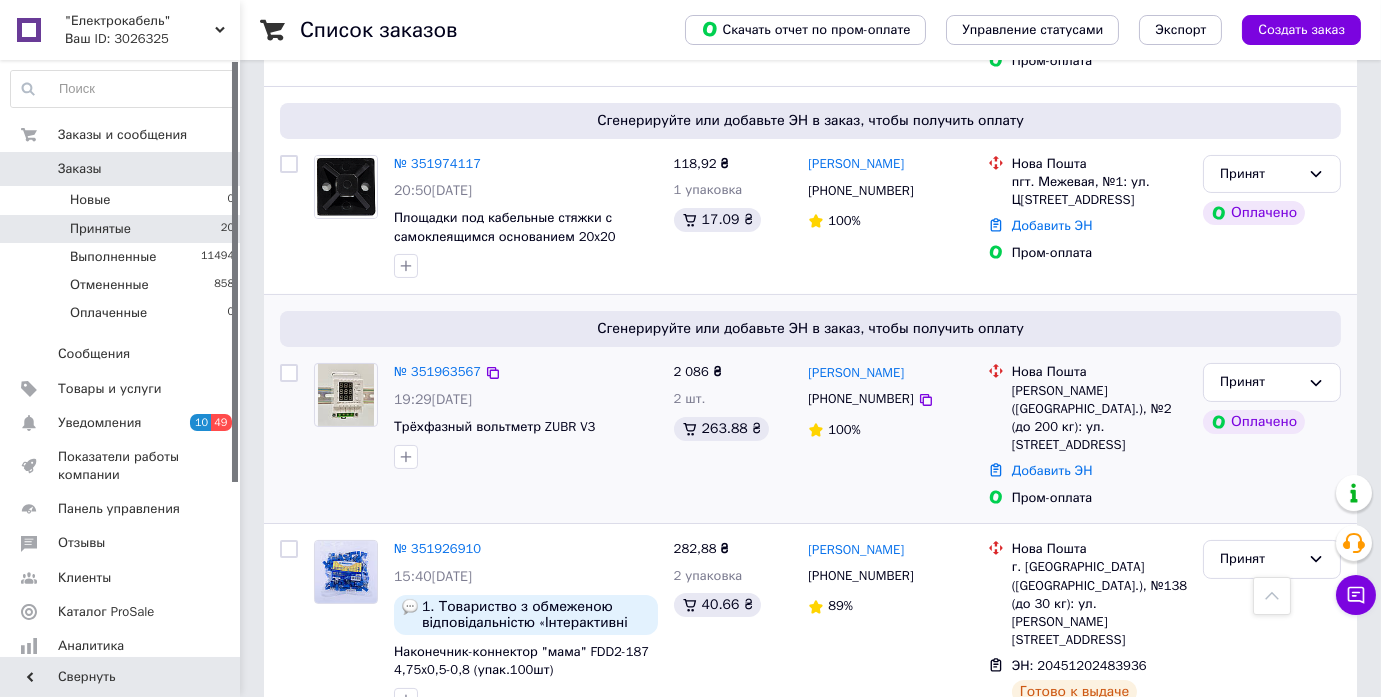 drag, startPoint x: 943, startPoint y: 349, endPoint x: 802, endPoint y: 357, distance: 141.22676 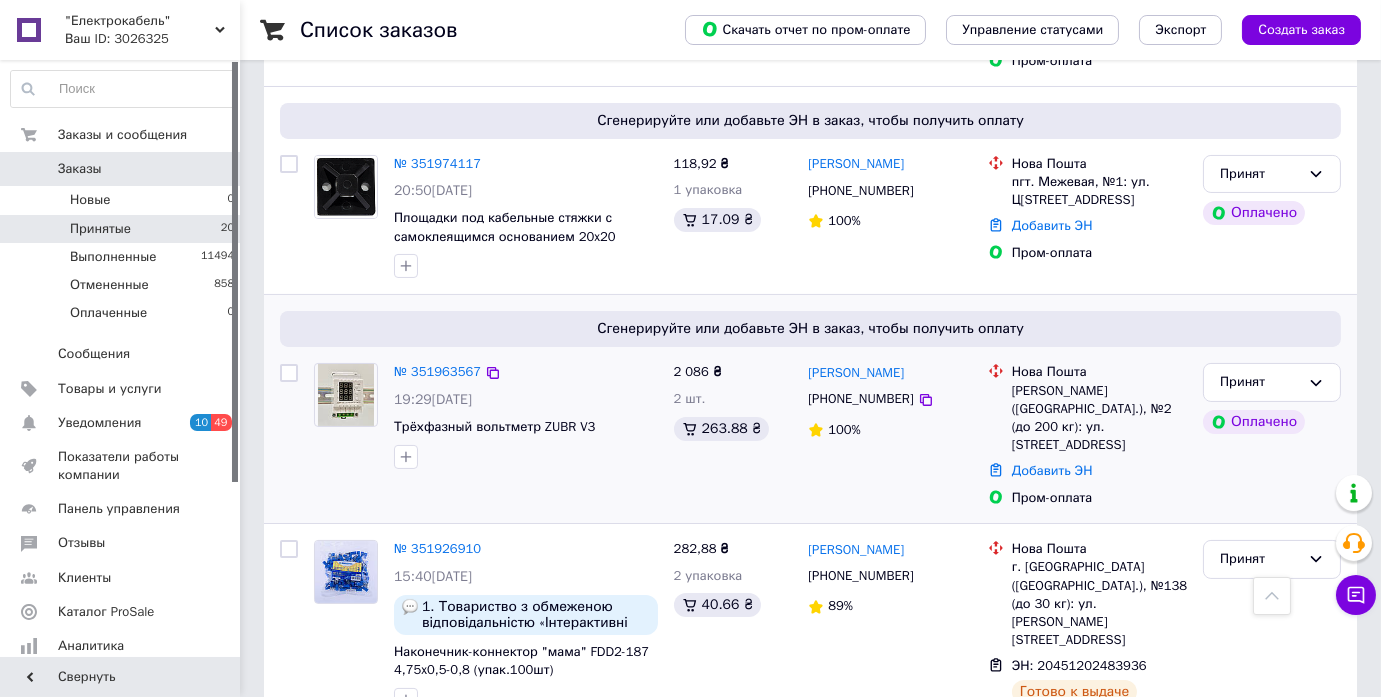 copy on "[PERSON_NAME]" 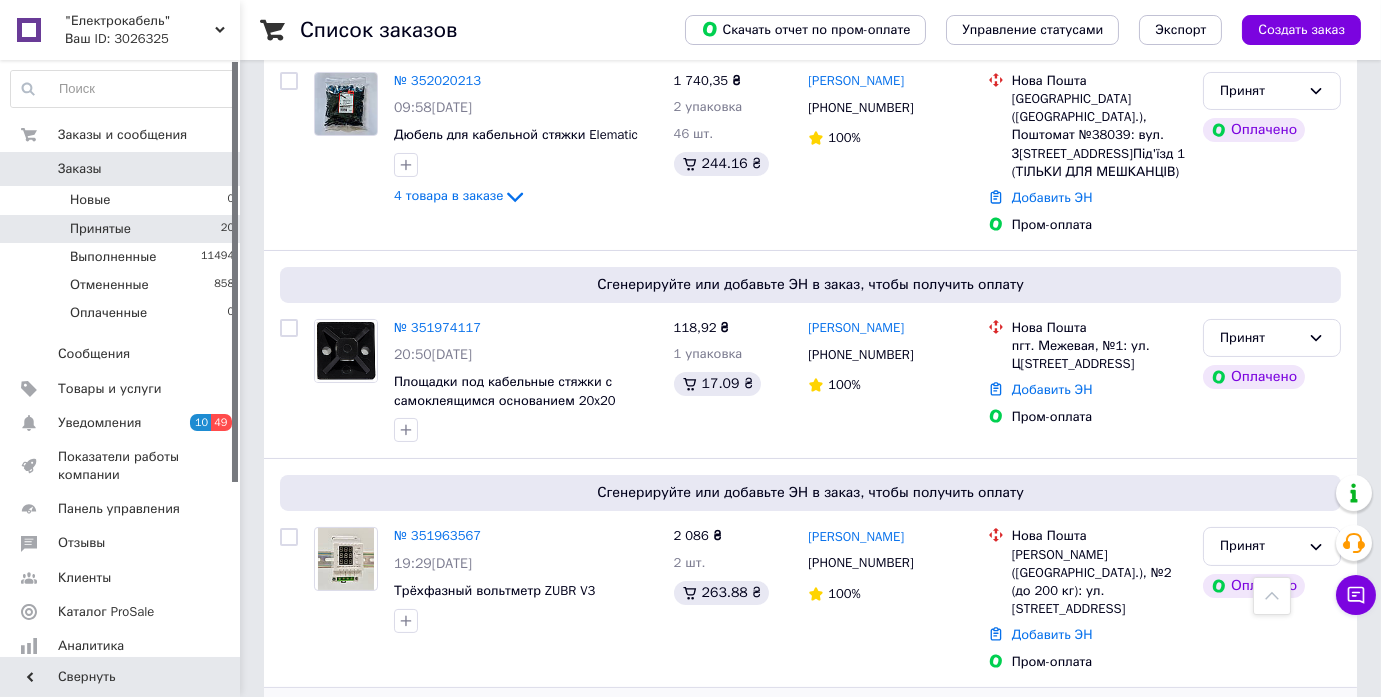 scroll, scrollTop: 454, scrollLeft: 0, axis: vertical 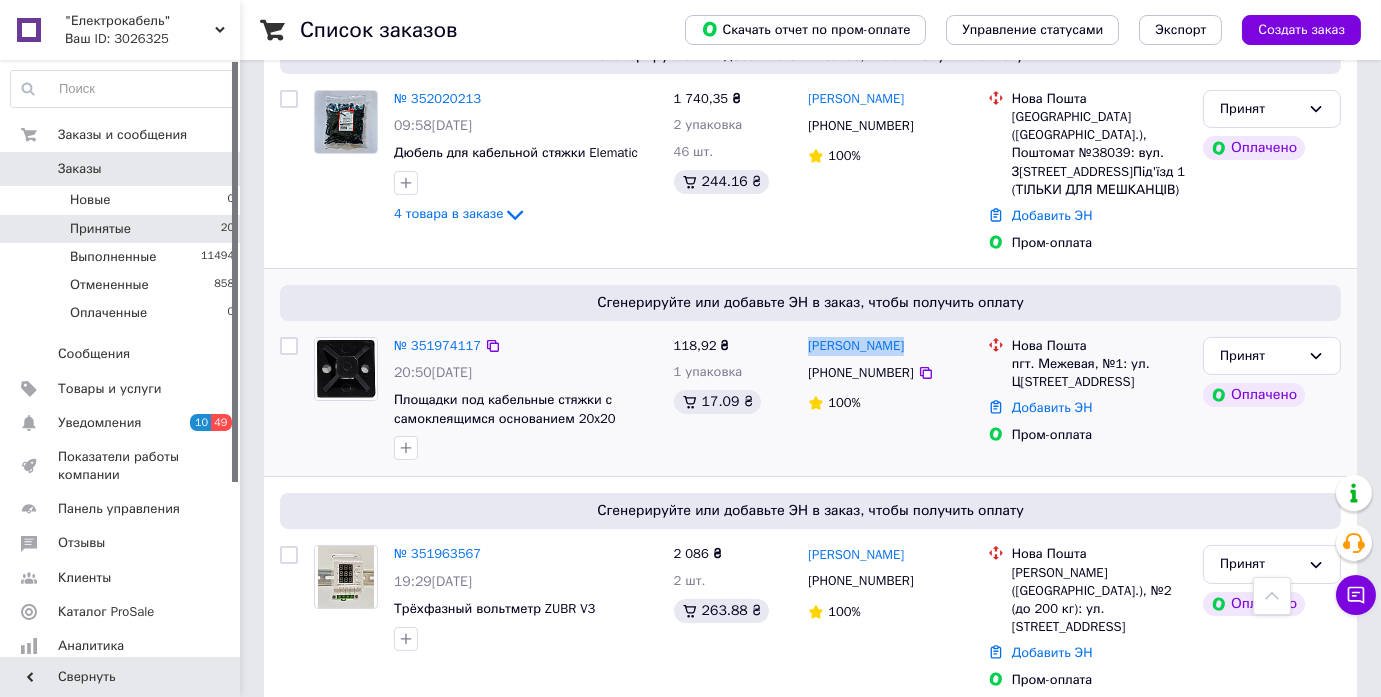 drag, startPoint x: 904, startPoint y: 320, endPoint x: 807, endPoint y: 330, distance: 97.5141 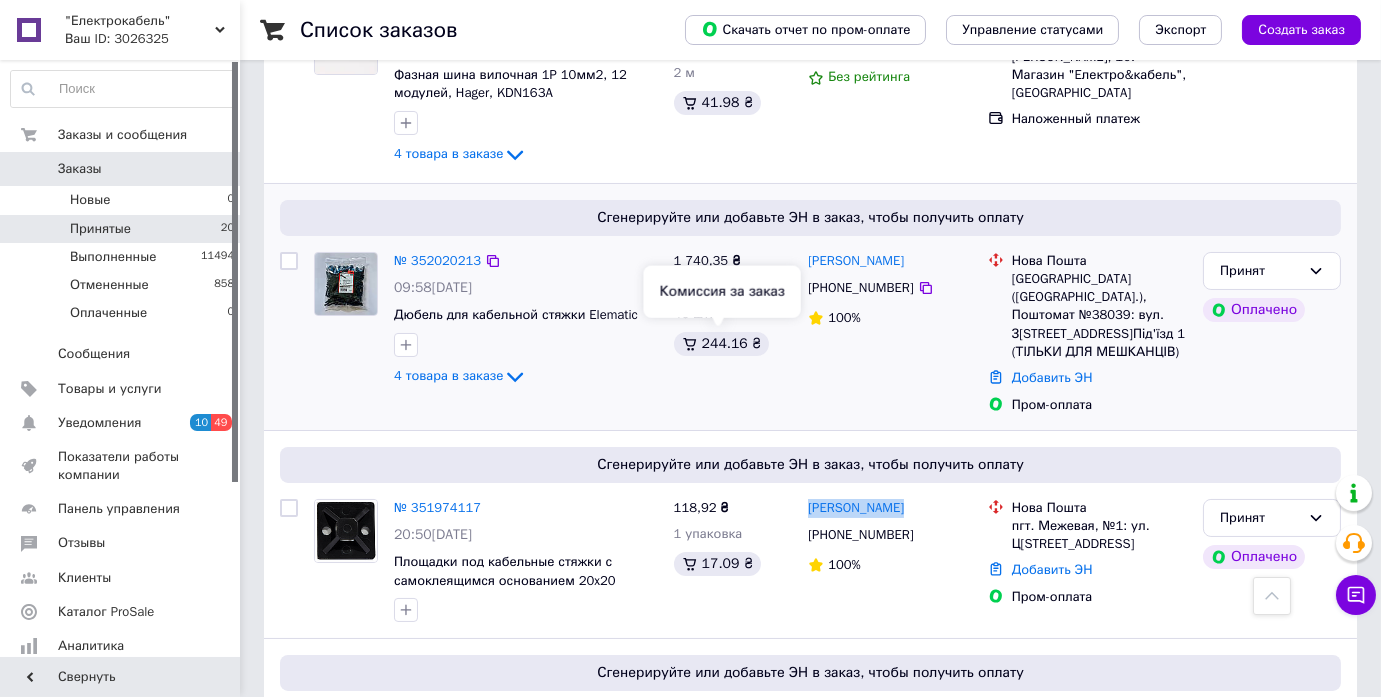 scroll, scrollTop: 272, scrollLeft: 0, axis: vertical 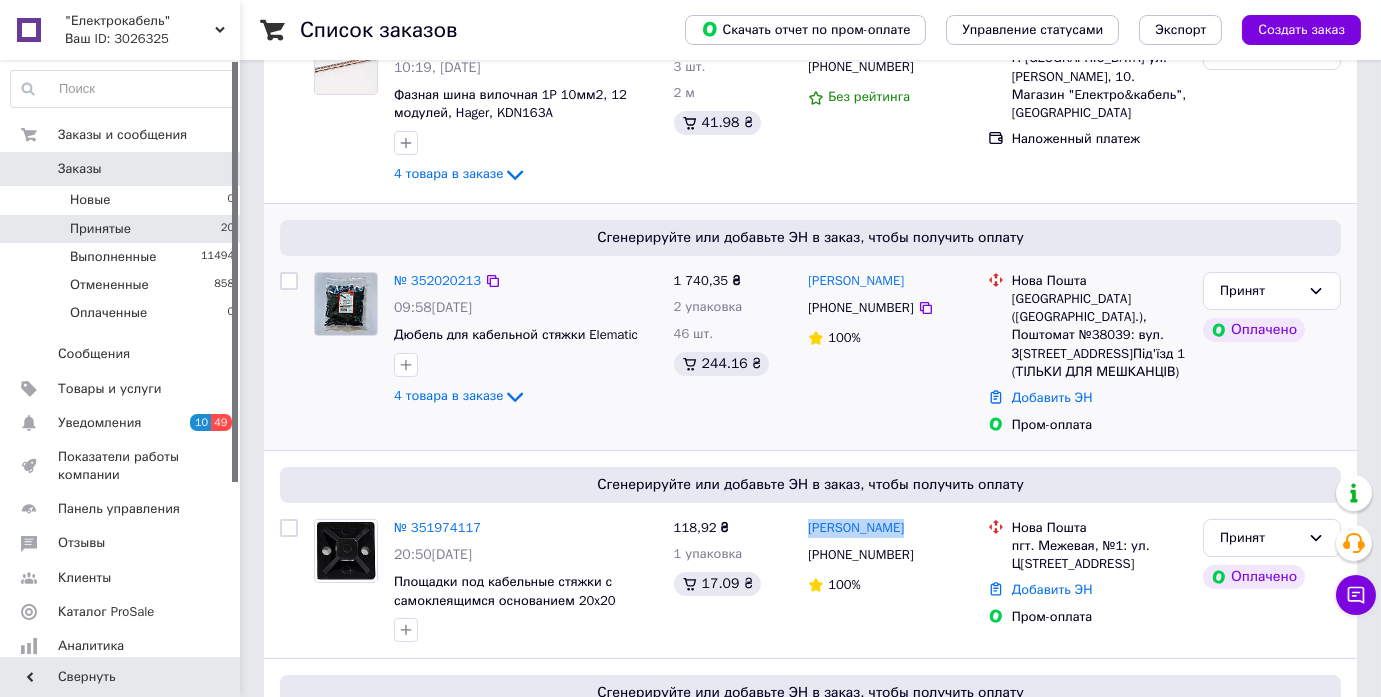 drag, startPoint x: 920, startPoint y: 277, endPoint x: 802, endPoint y: 276, distance: 118.004234 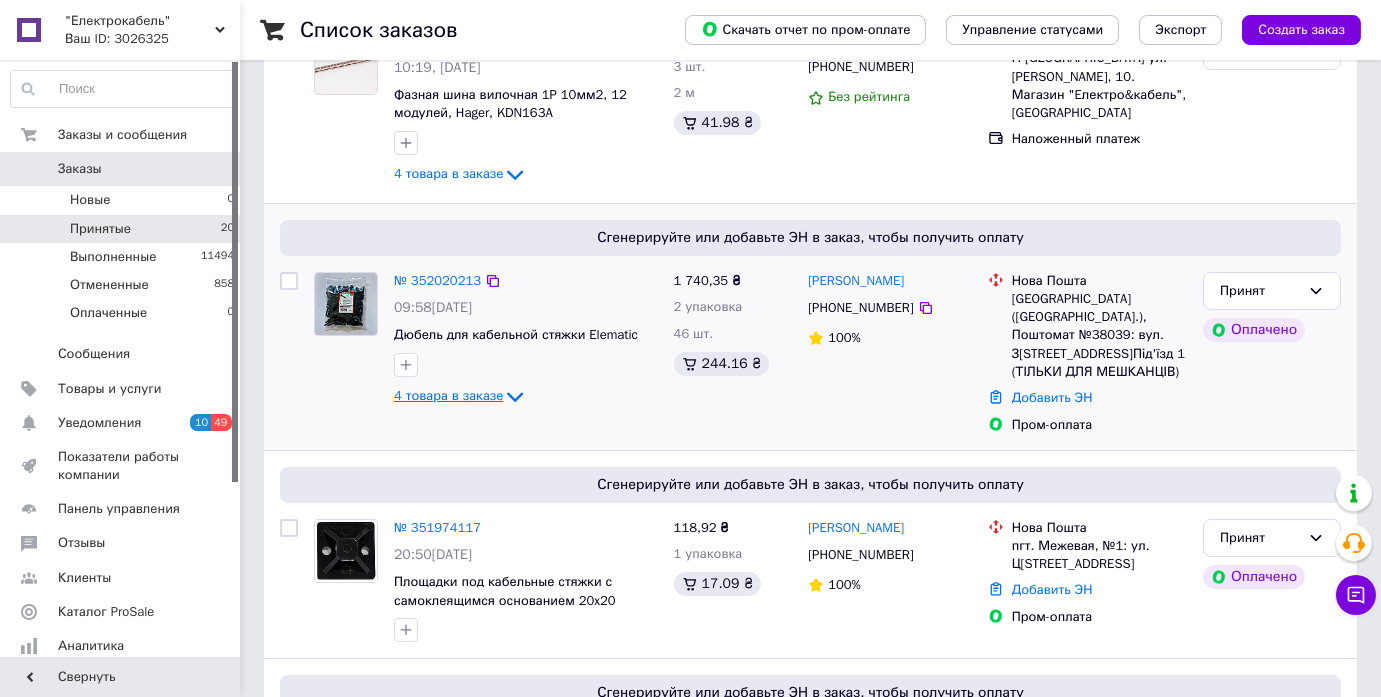 click on "4 товара в заказе" at bounding box center [448, 396] 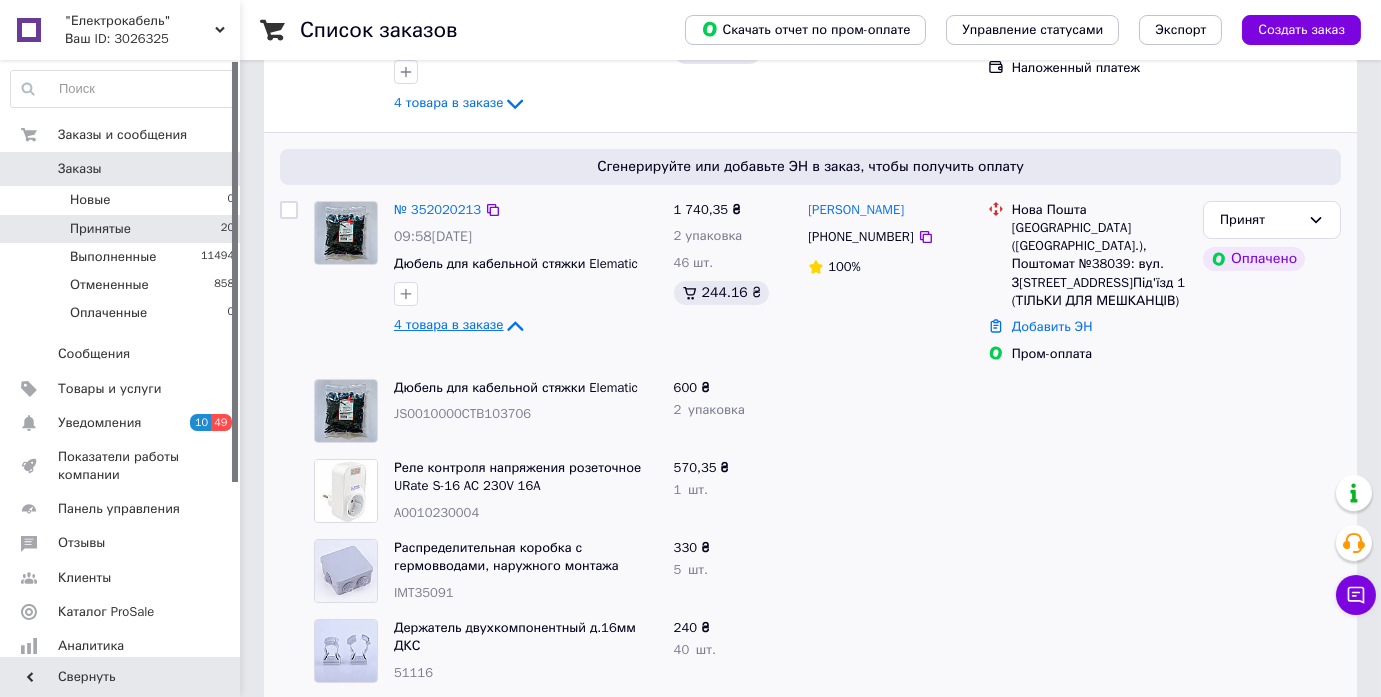 scroll, scrollTop: 454, scrollLeft: 0, axis: vertical 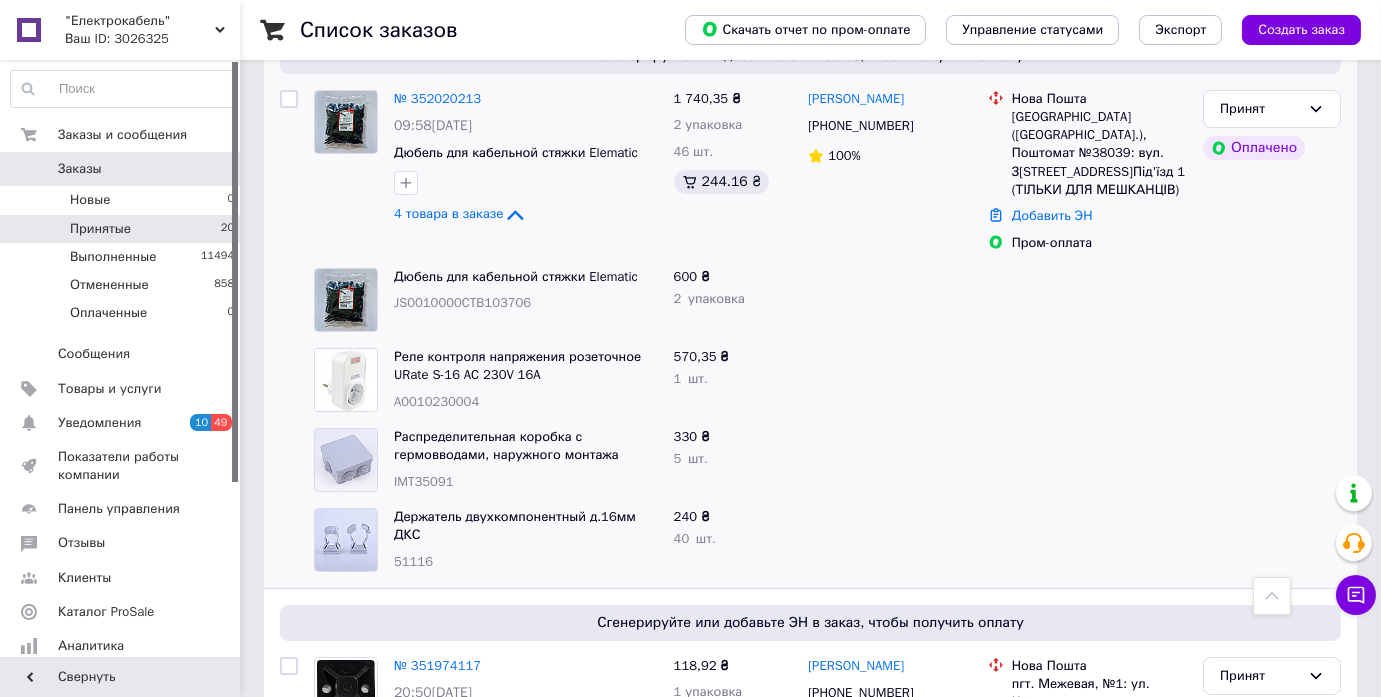 click at bounding box center [890, 460] 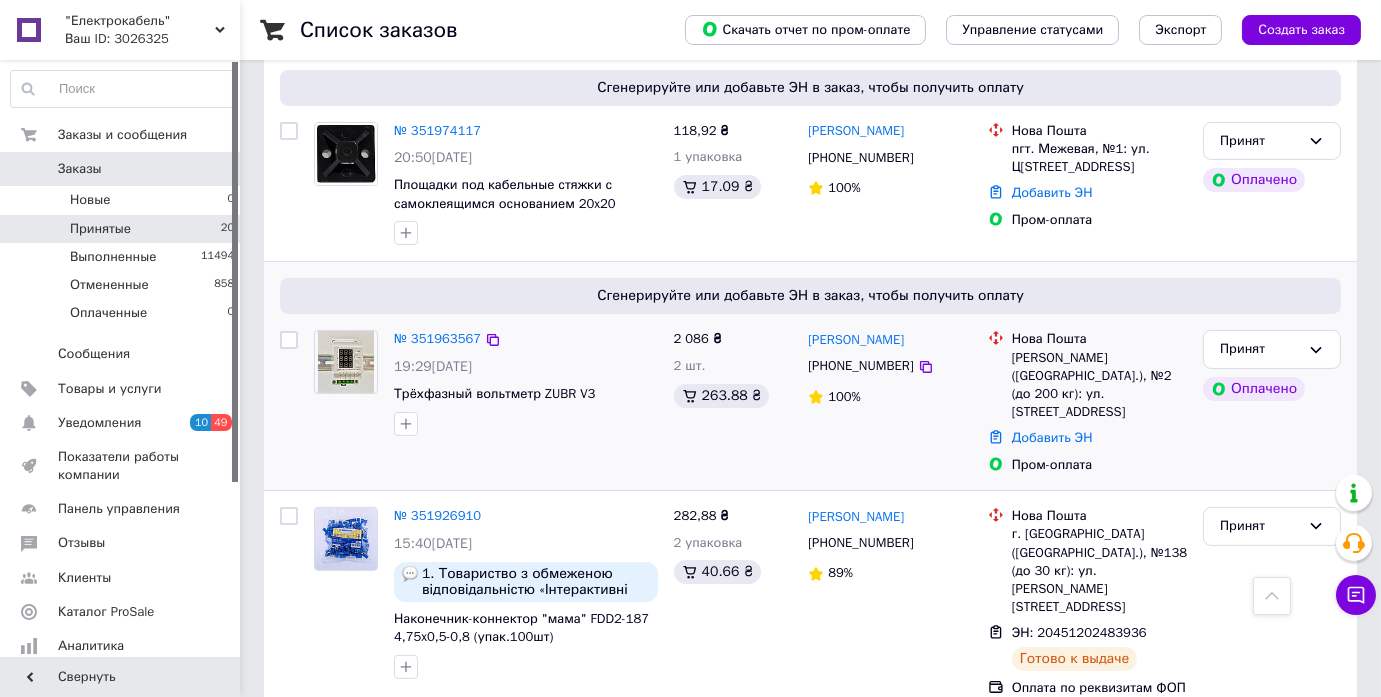 scroll, scrollTop: 1000, scrollLeft: 0, axis: vertical 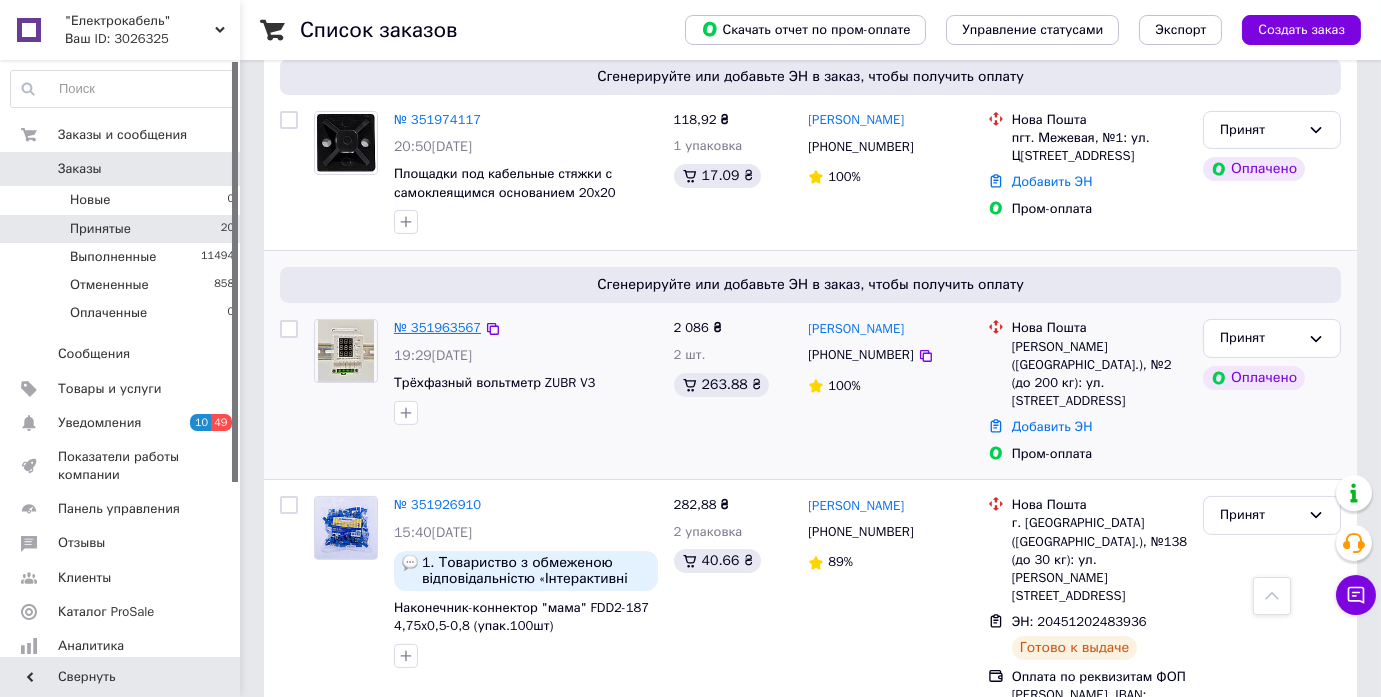 click on "№ 351963567" at bounding box center (437, 327) 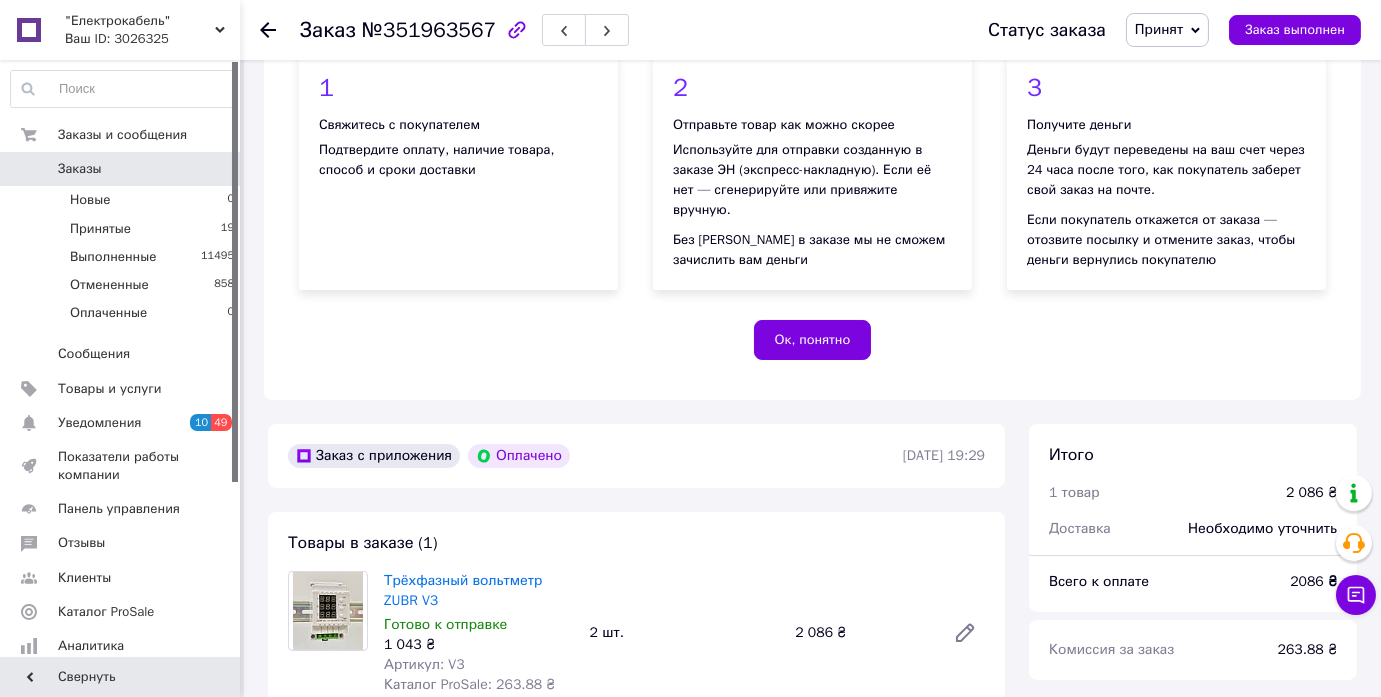 scroll, scrollTop: 1000, scrollLeft: 0, axis: vertical 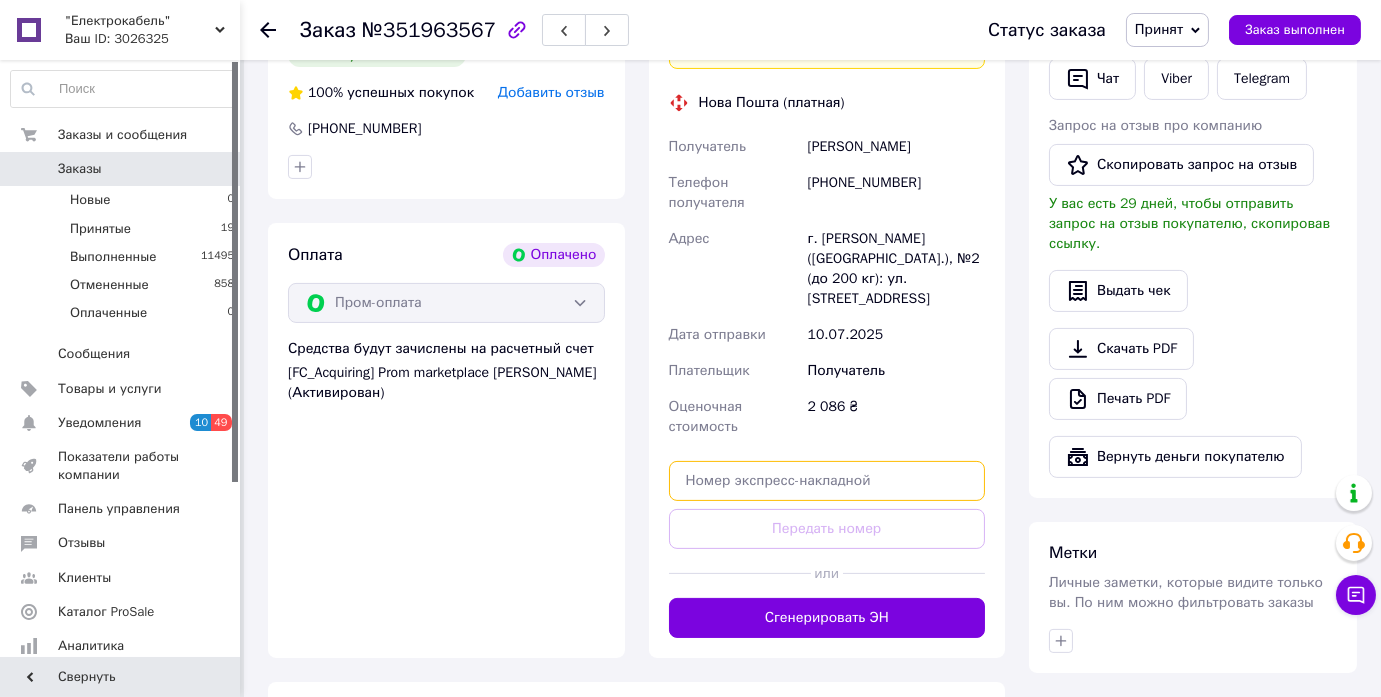 click at bounding box center [827, 481] 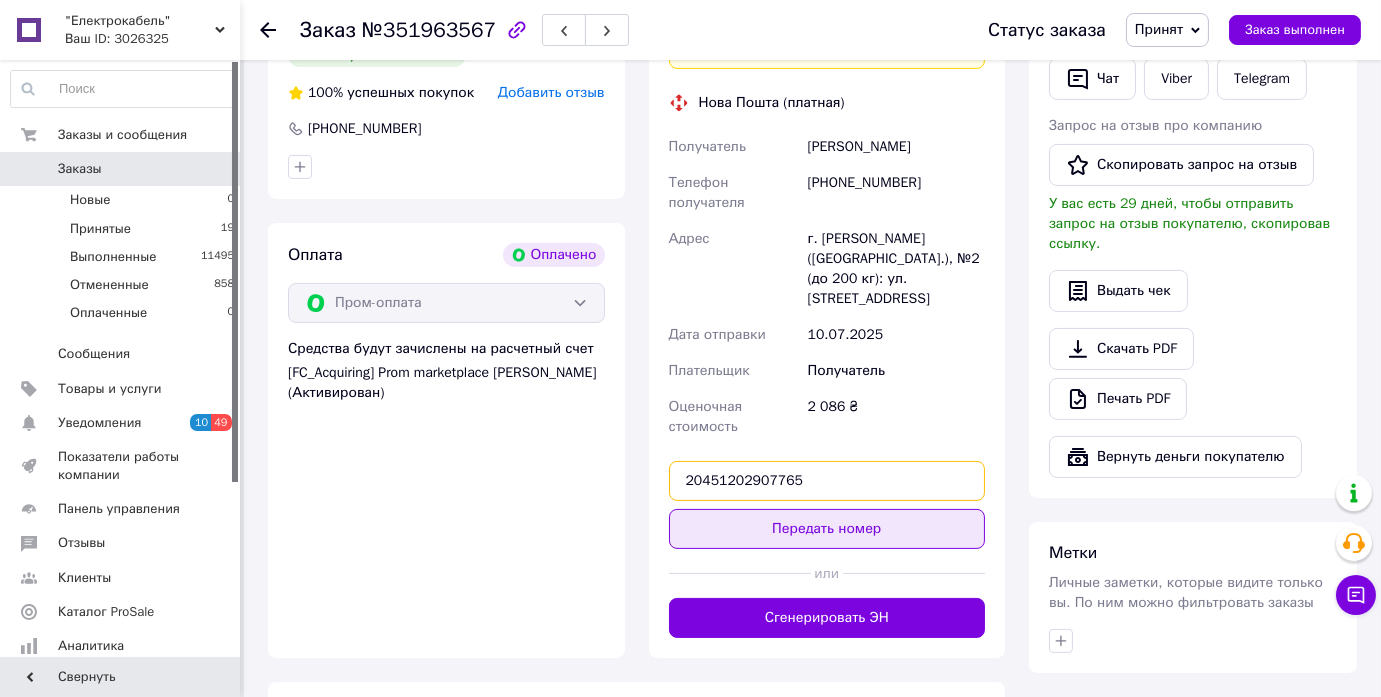 type on "20451202907765" 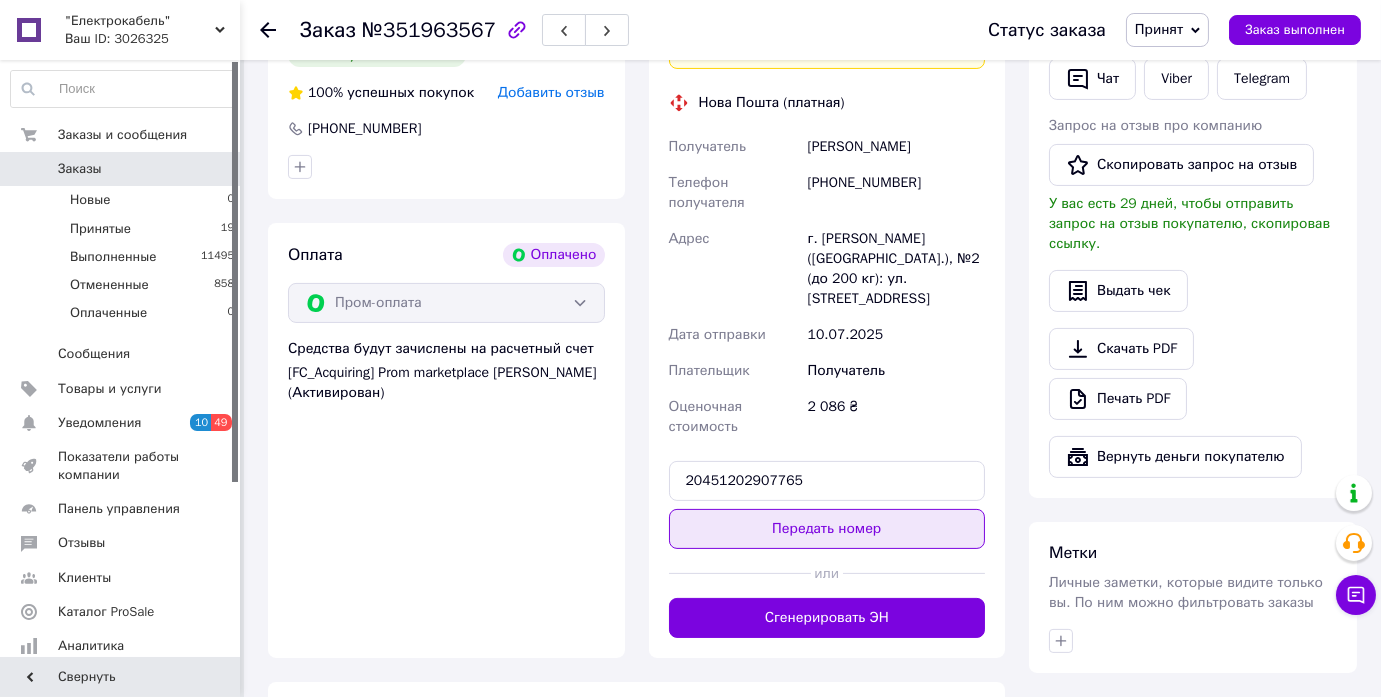 click on "Передать номер" at bounding box center (827, 529) 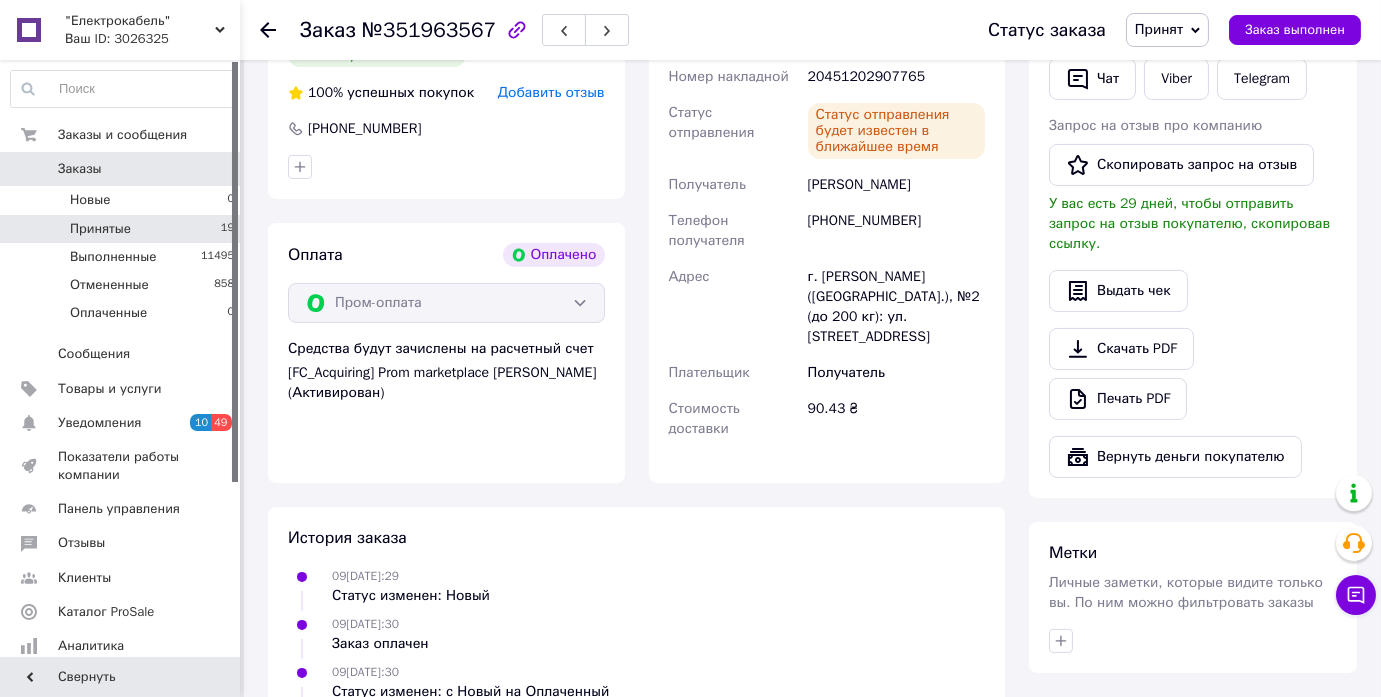 click on "Принятые" at bounding box center (100, 229) 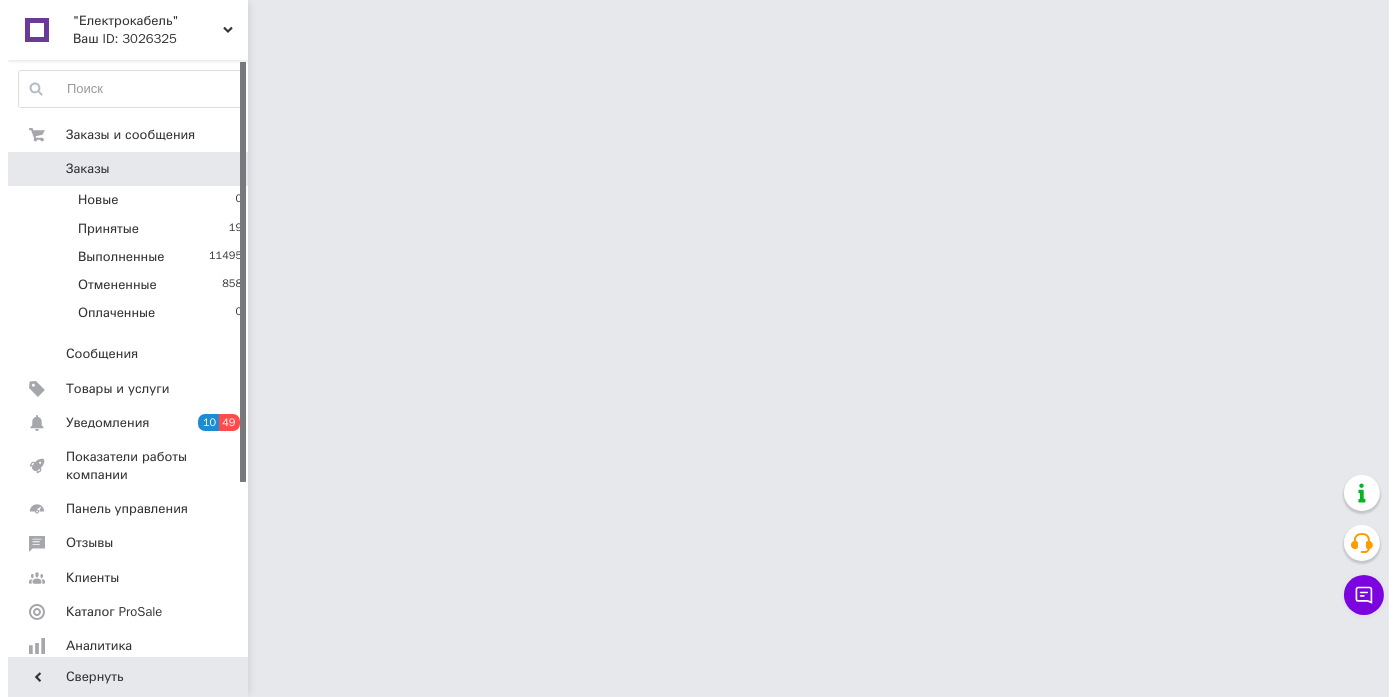 scroll, scrollTop: 0, scrollLeft: 0, axis: both 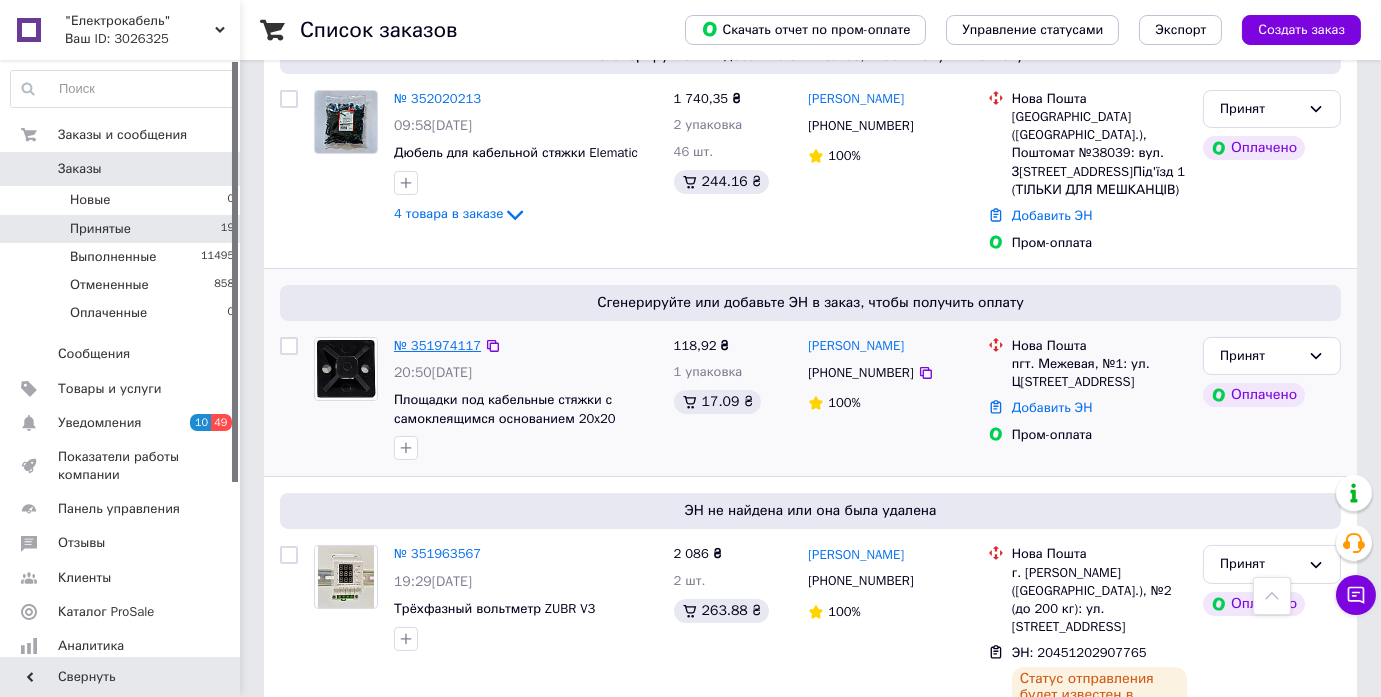 click on "№ 351974117" at bounding box center [437, 345] 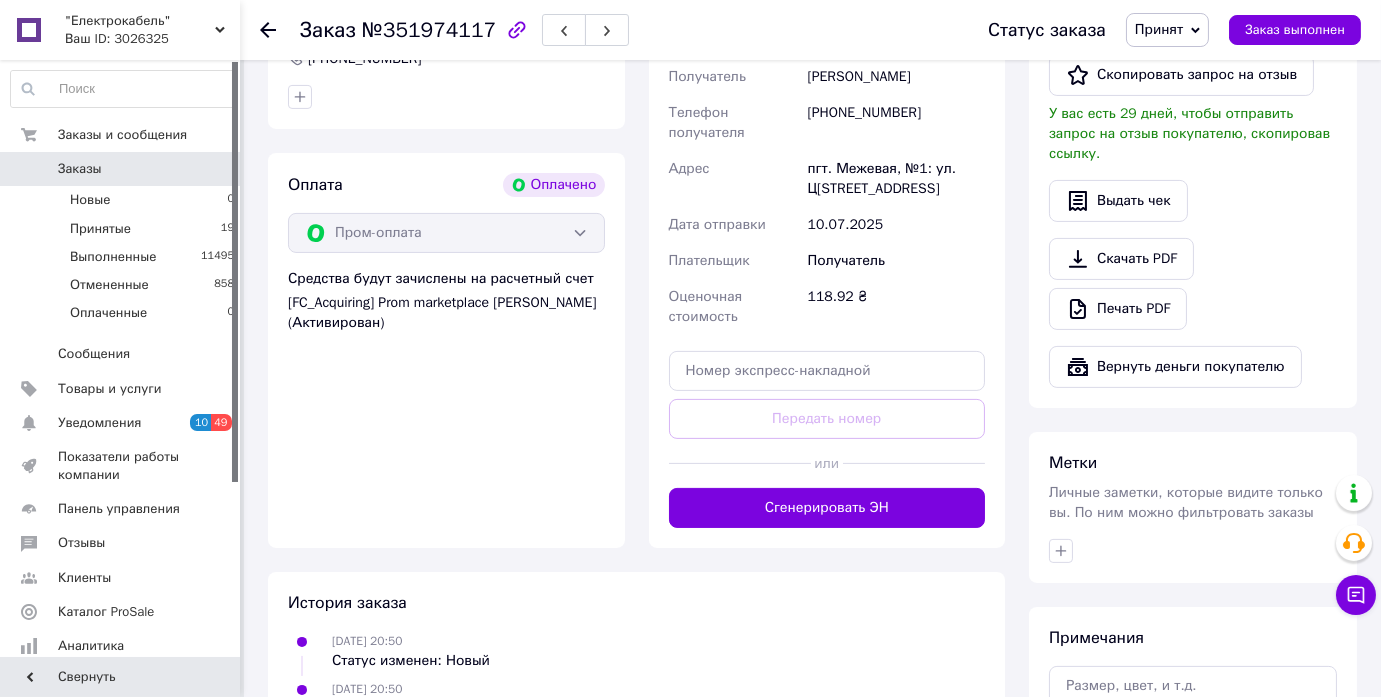 scroll, scrollTop: 1181, scrollLeft: 0, axis: vertical 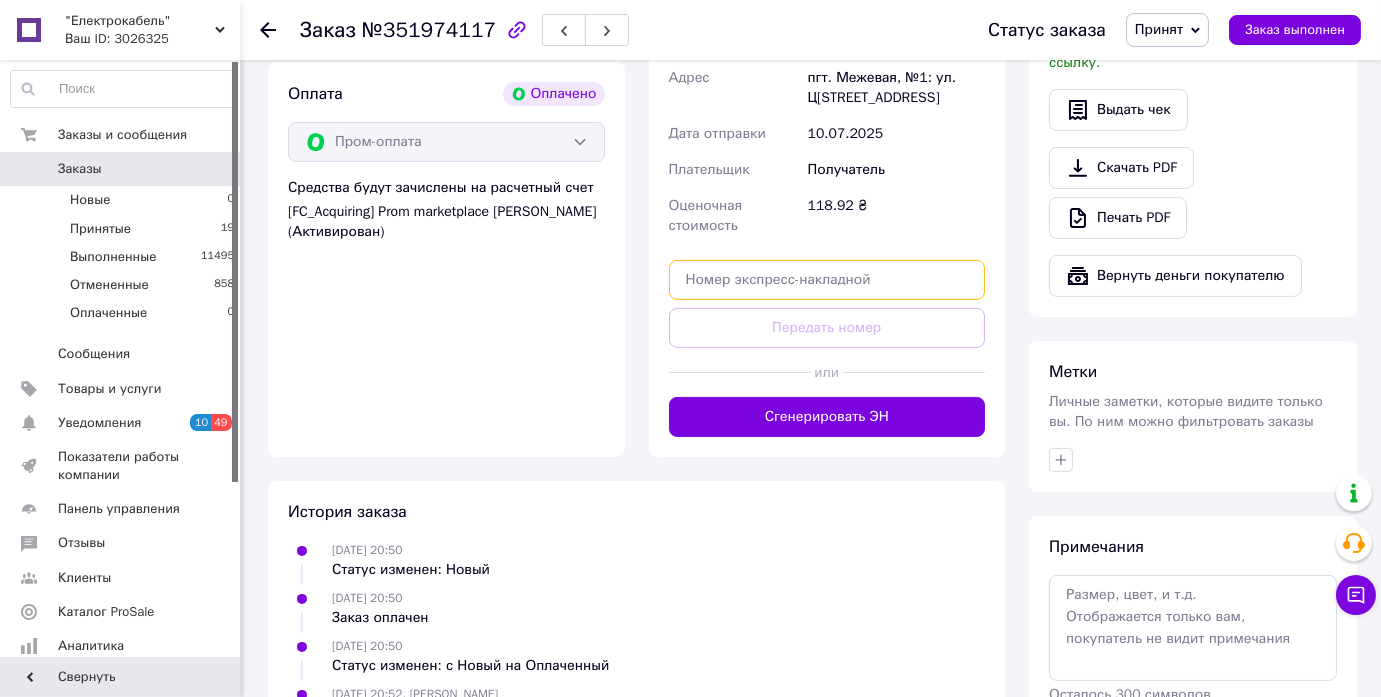 click at bounding box center (827, 280) 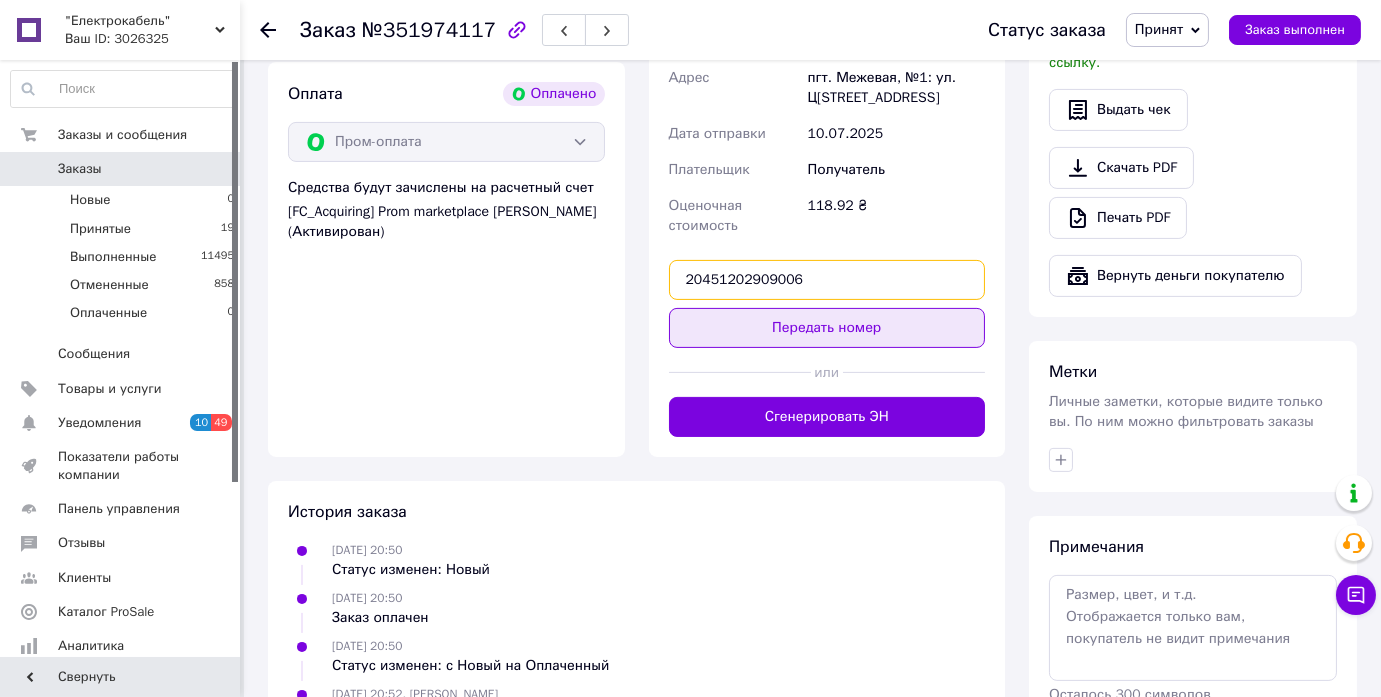 type on "20451202909006" 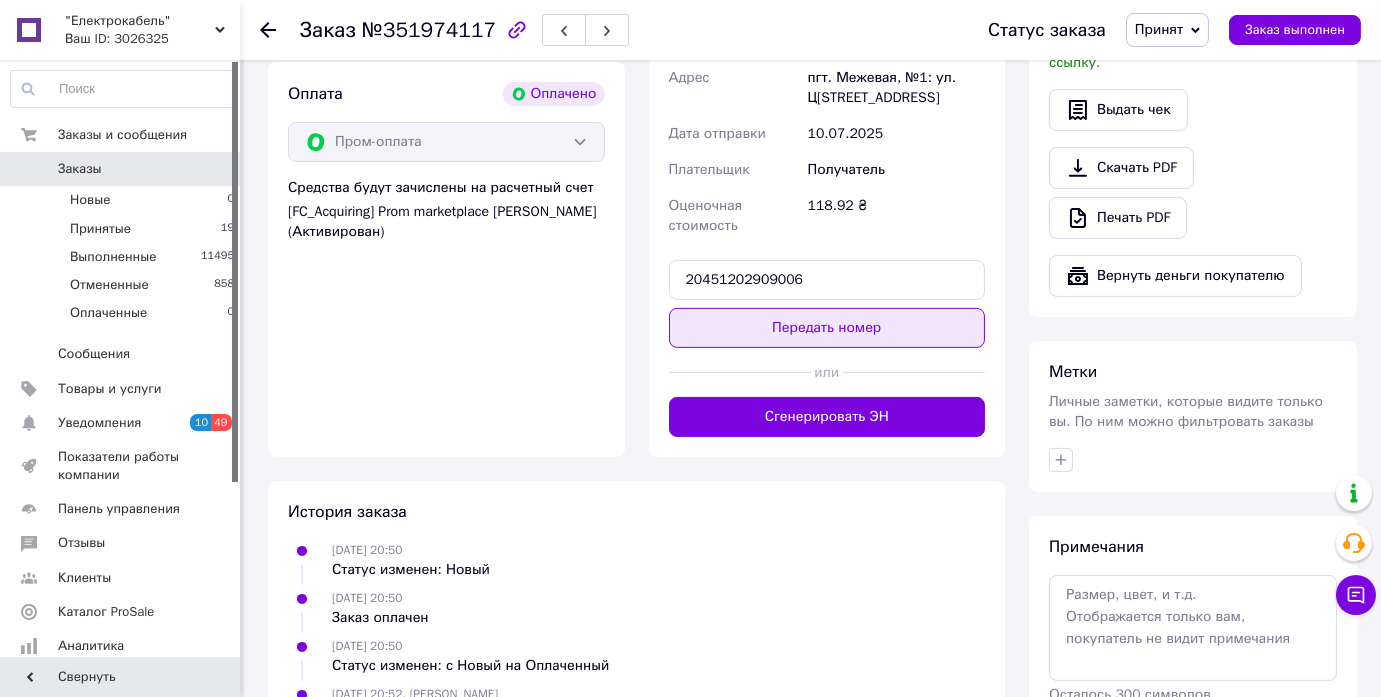 click on "Передать номер" at bounding box center (827, 328) 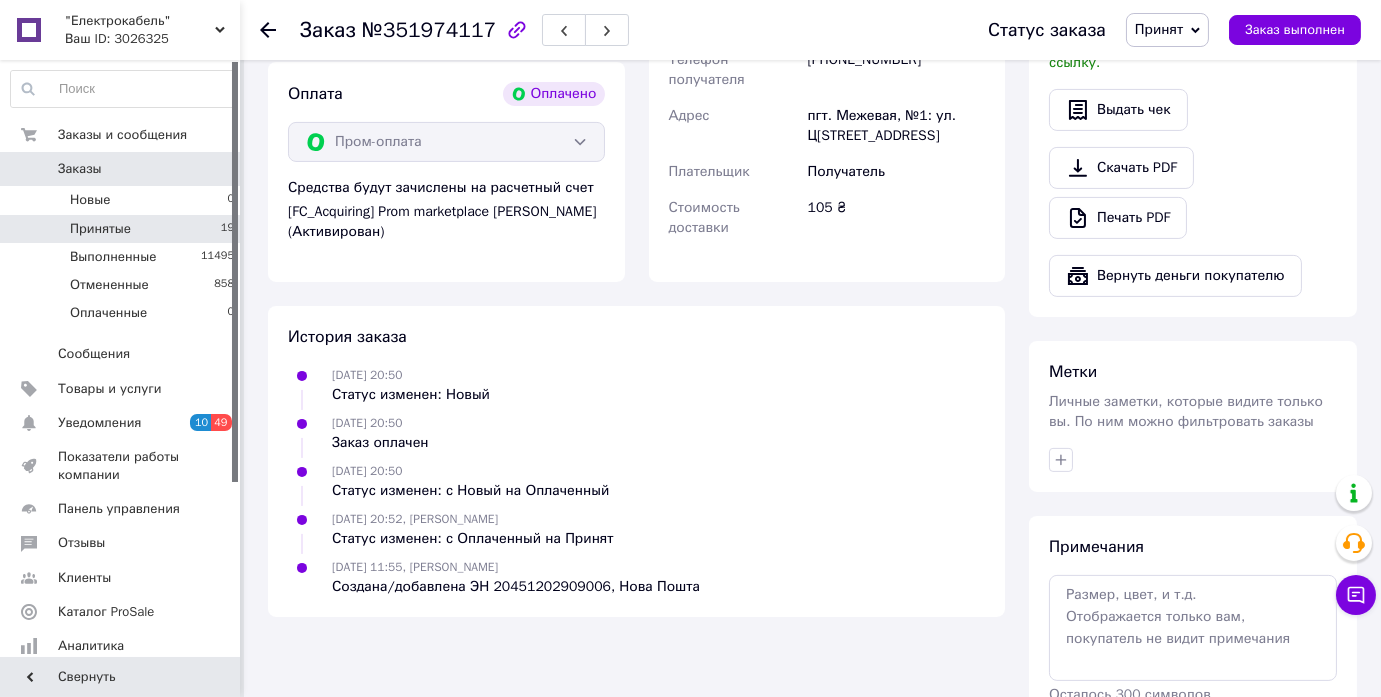 click on "Принятые 19" at bounding box center (123, 229) 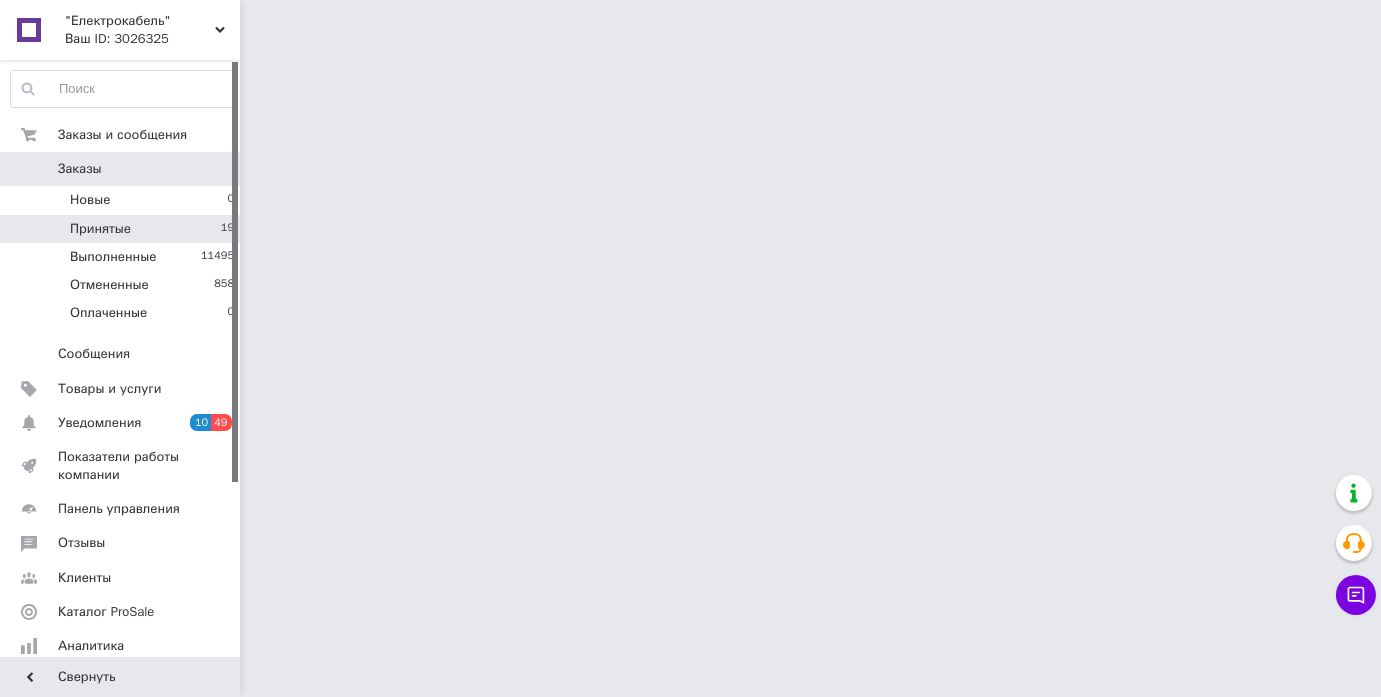 scroll, scrollTop: 0, scrollLeft: 0, axis: both 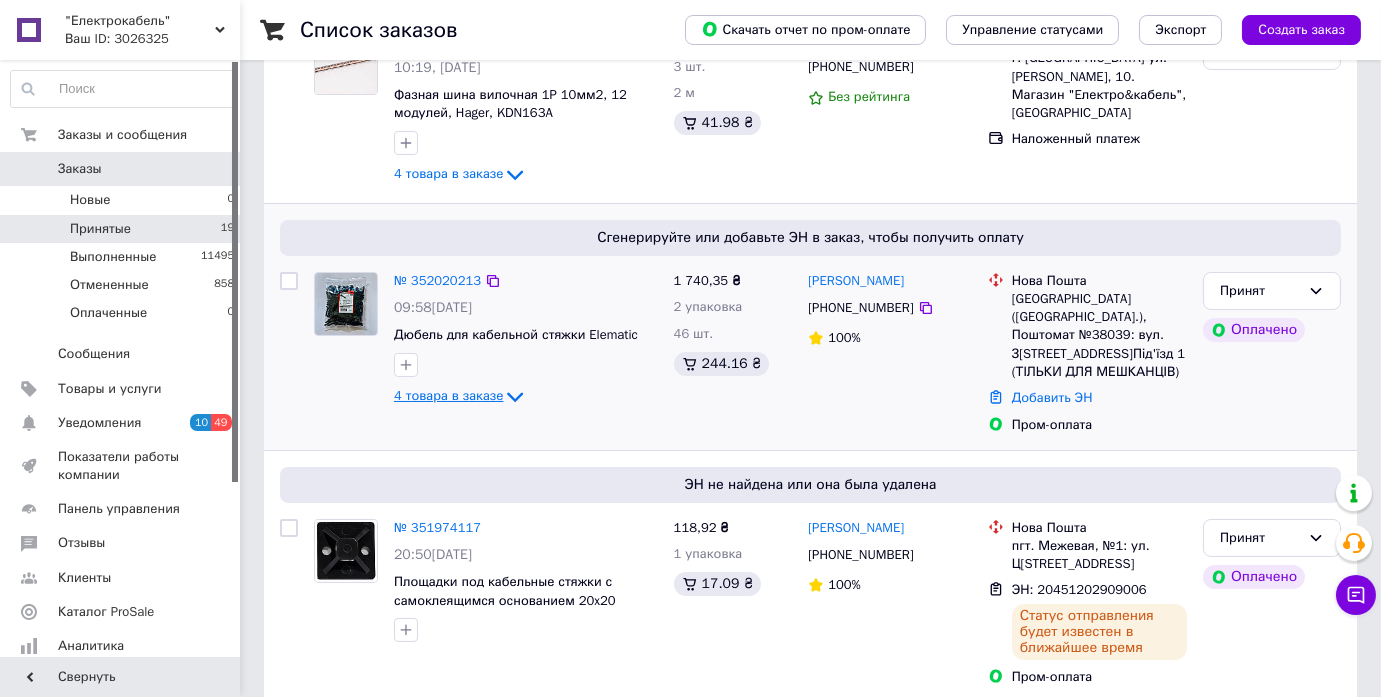 click on "4 товара в заказе" at bounding box center (448, 396) 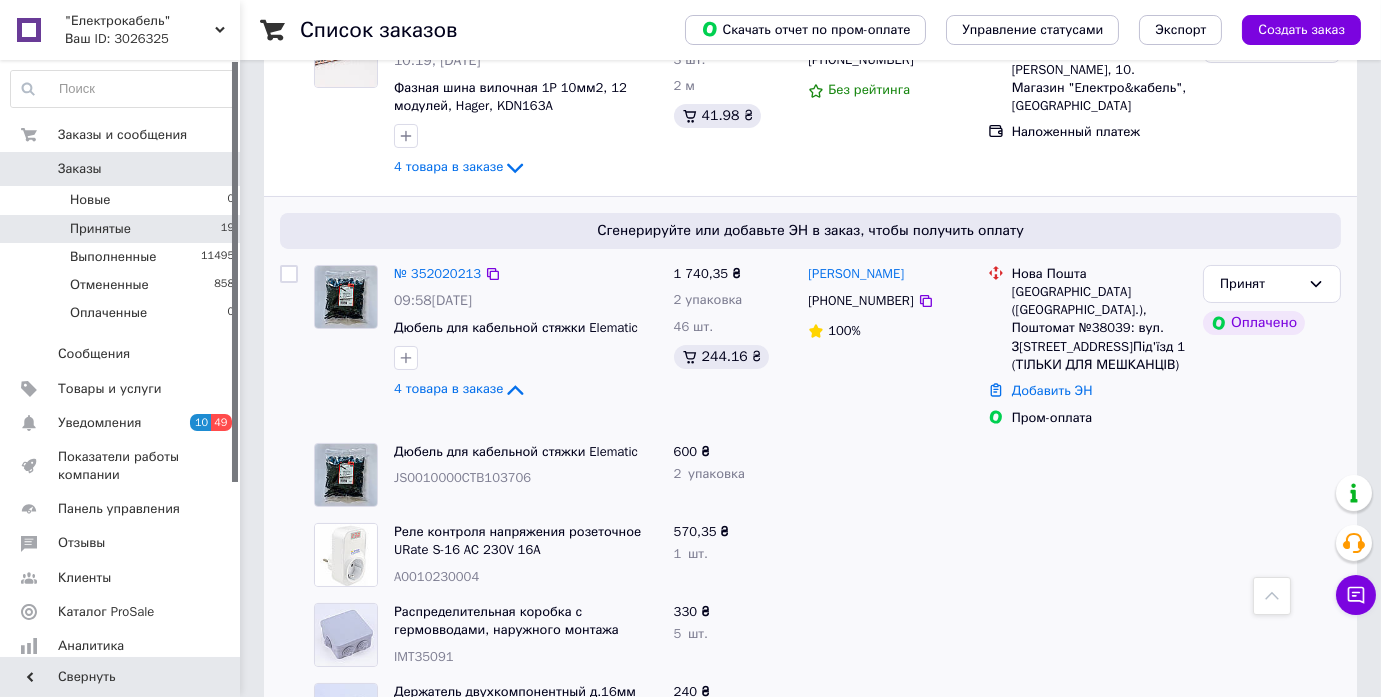 scroll, scrollTop: 272, scrollLeft: 0, axis: vertical 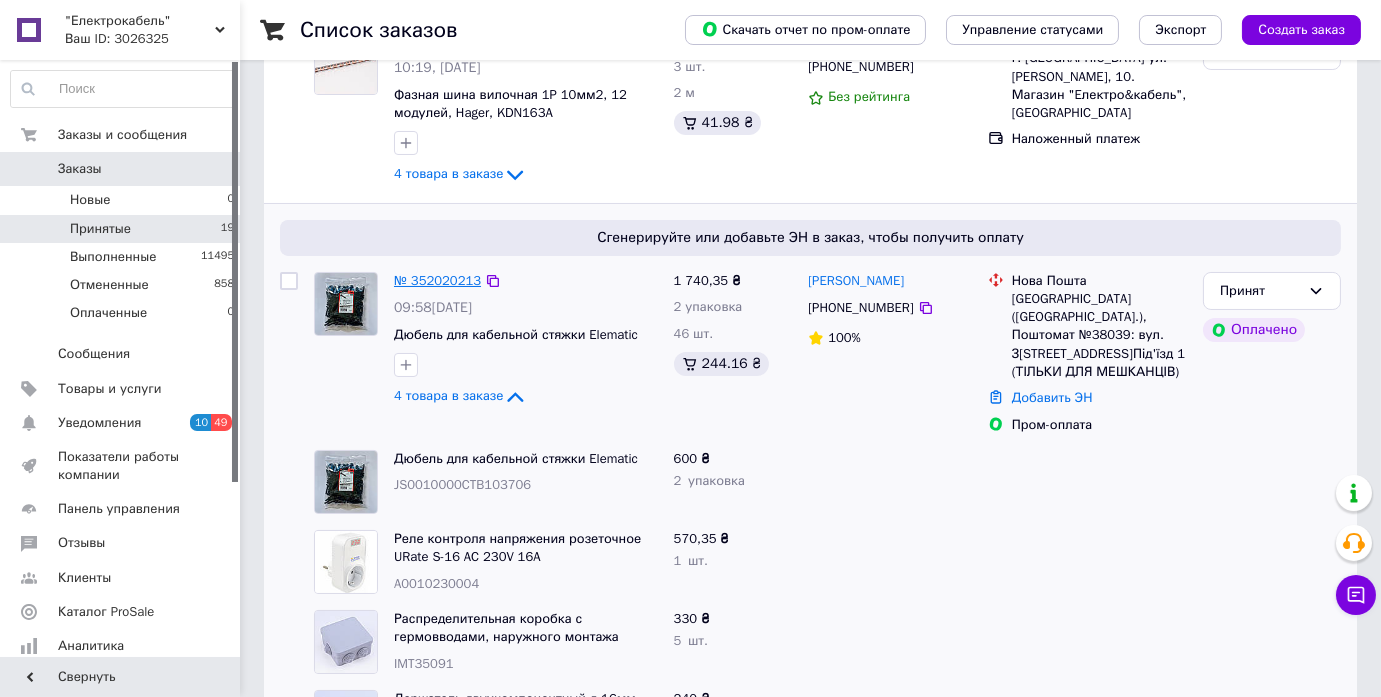 click on "№ 352020213" at bounding box center [437, 280] 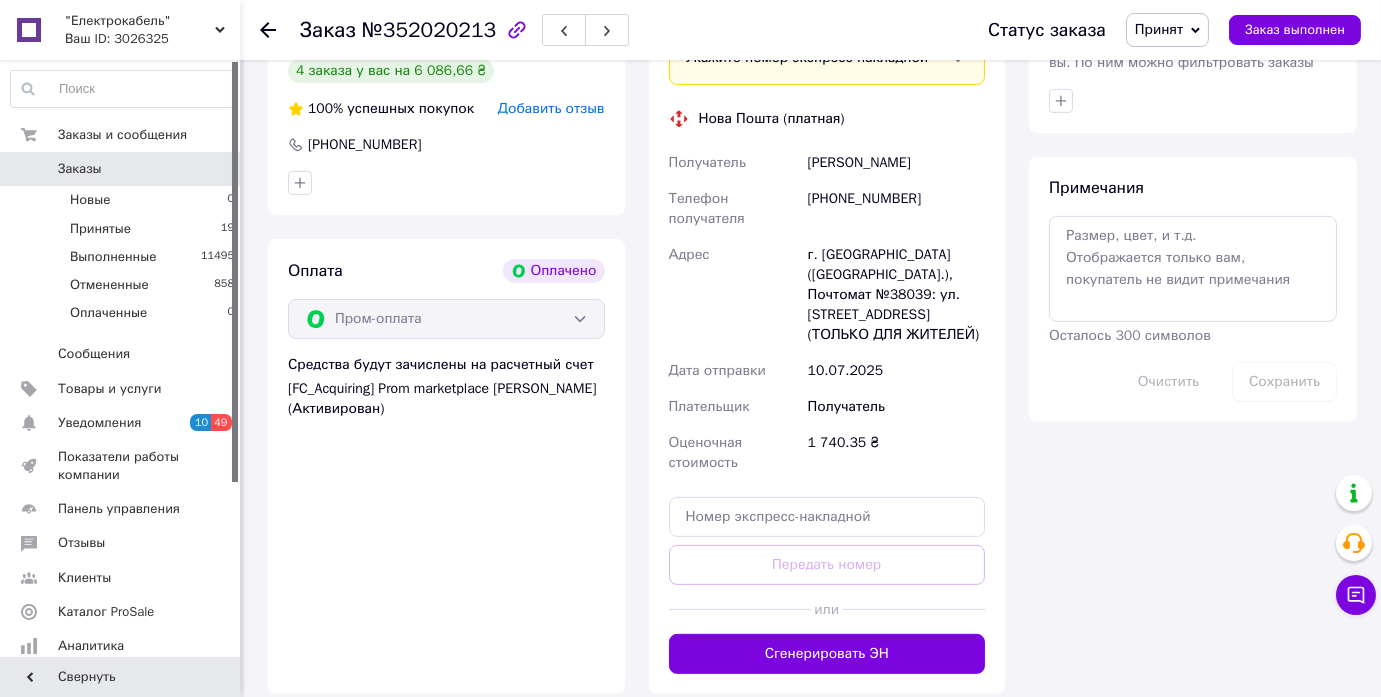 scroll, scrollTop: 1545, scrollLeft: 0, axis: vertical 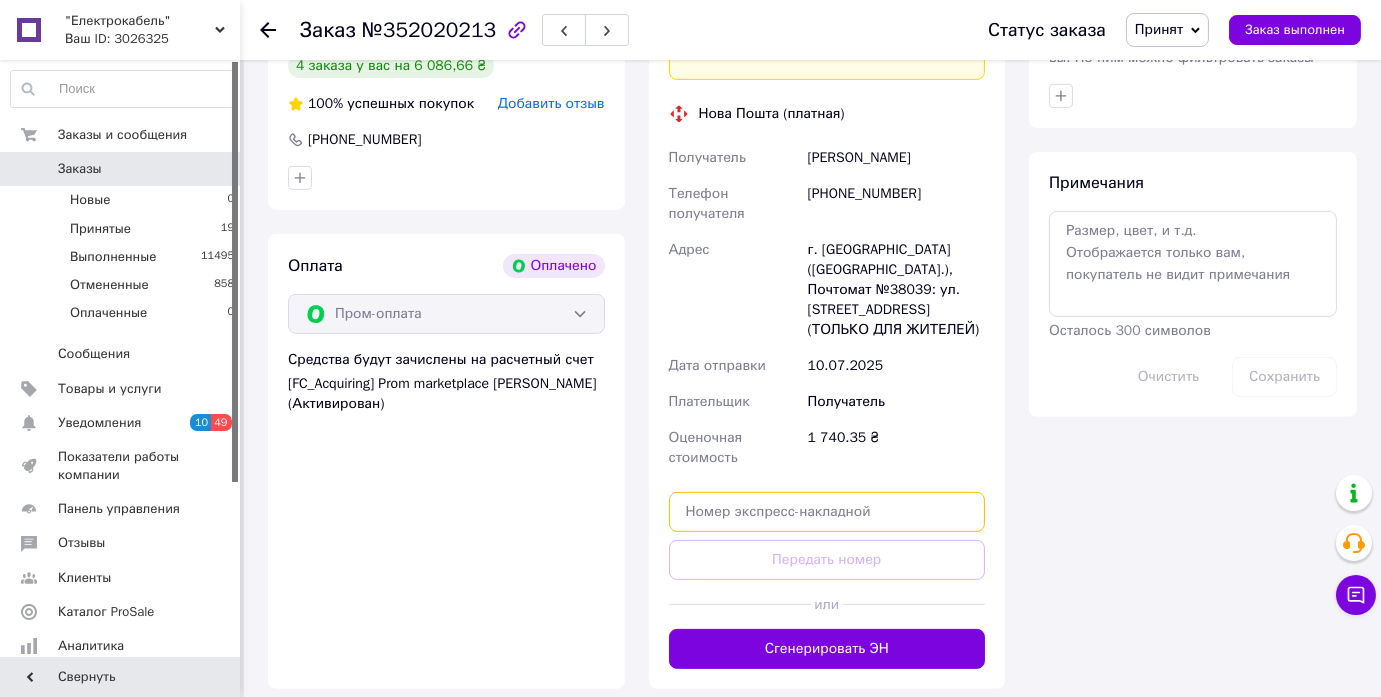 click at bounding box center [827, 512] 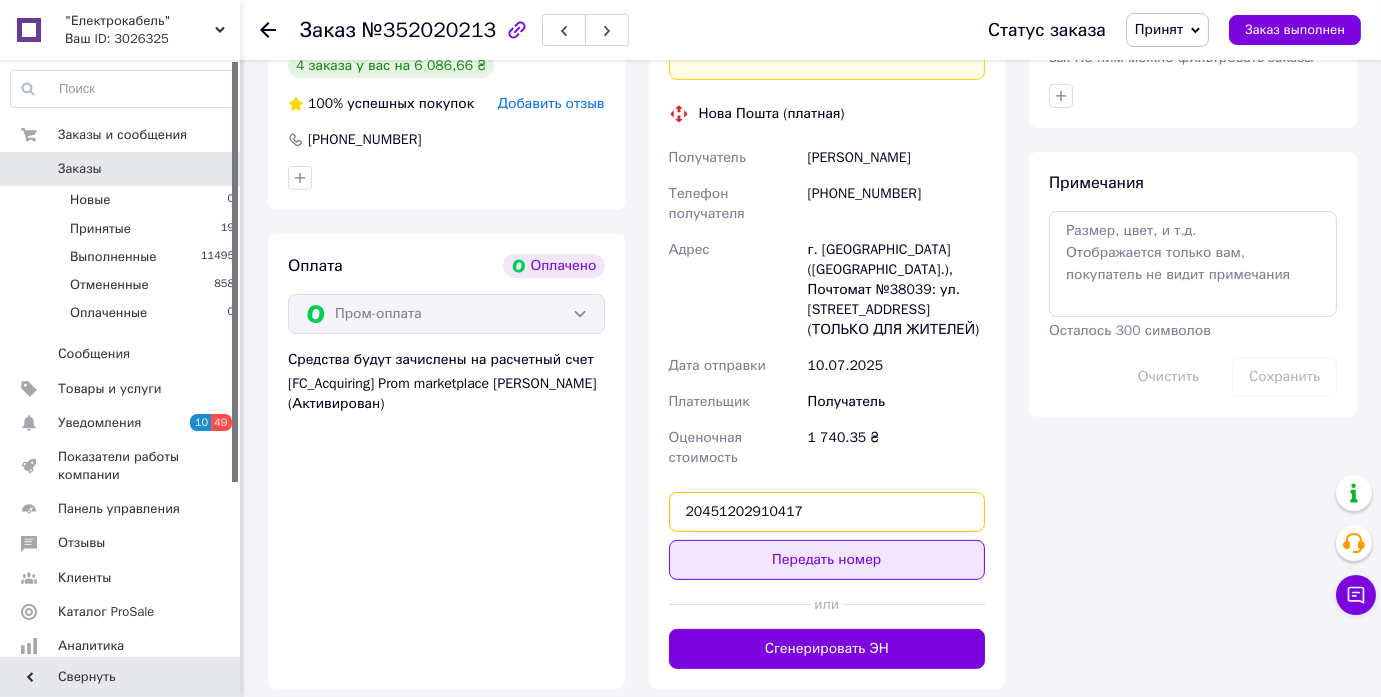 type on "20451202910417" 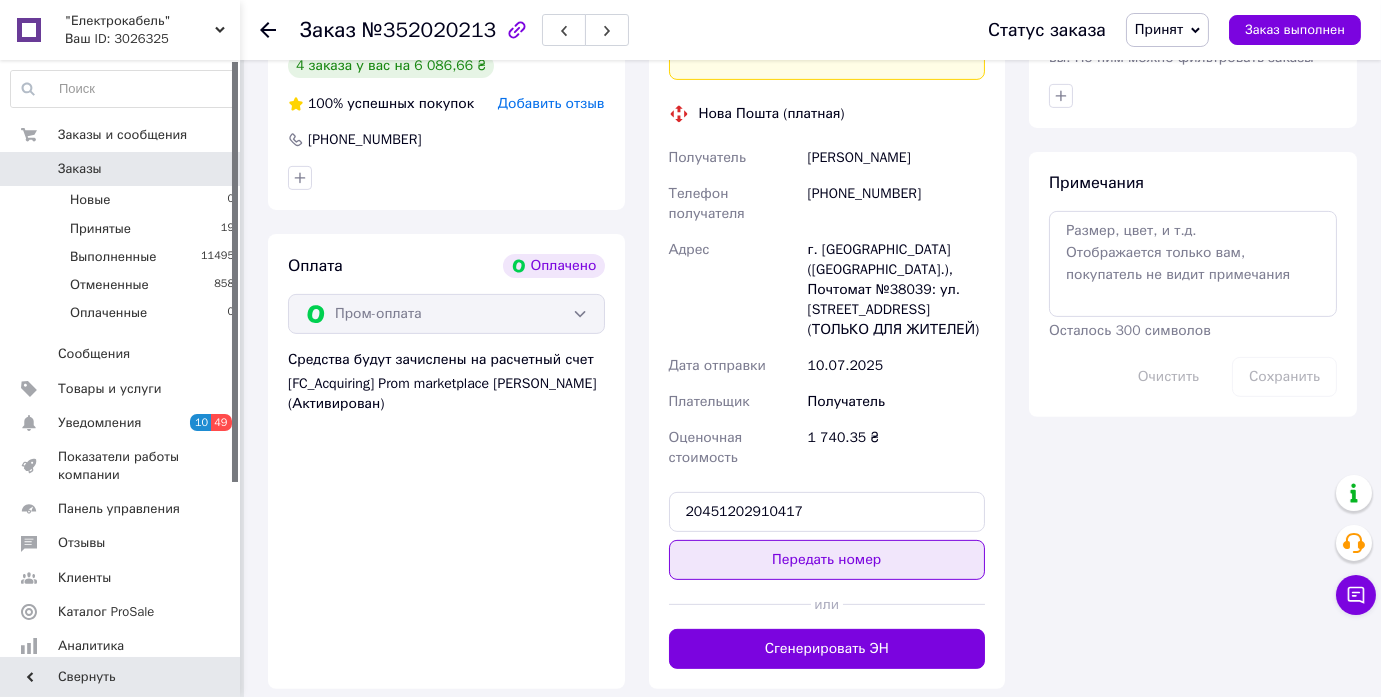 click on "Передать номер" at bounding box center [827, 560] 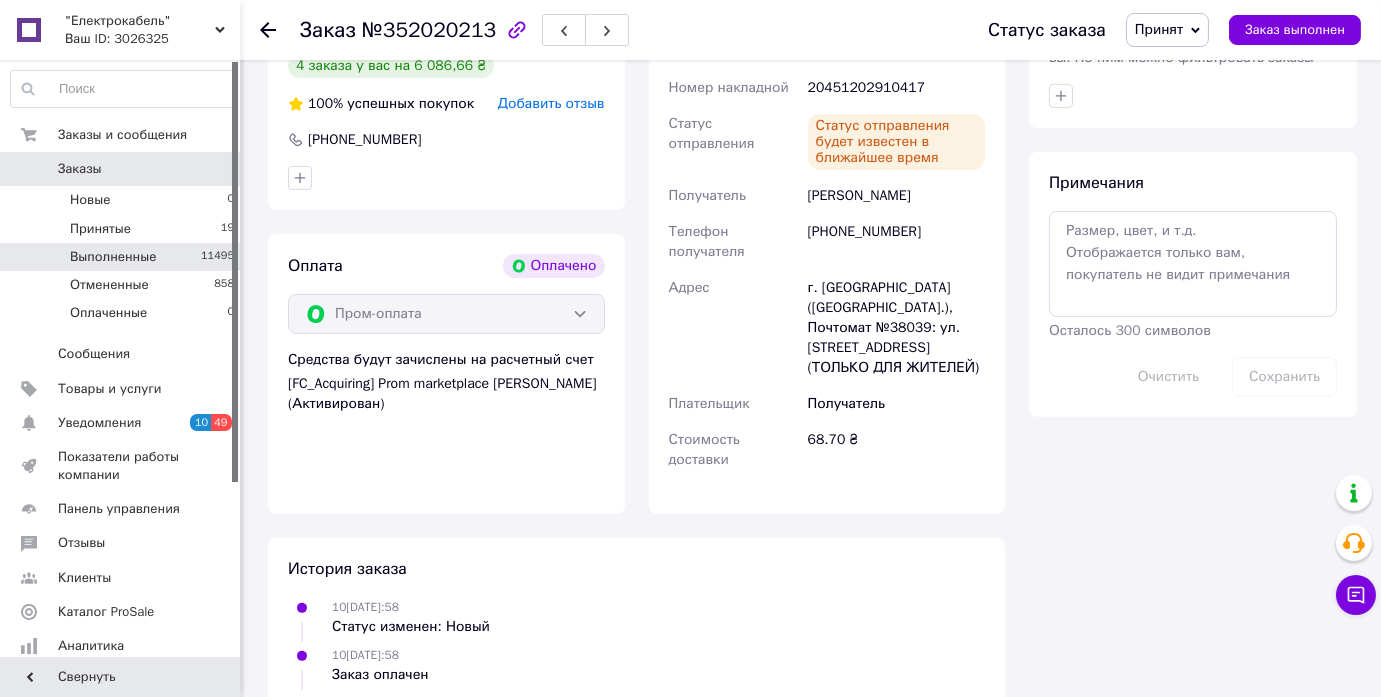 click on "Выполненные" at bounding box center (113, 257) 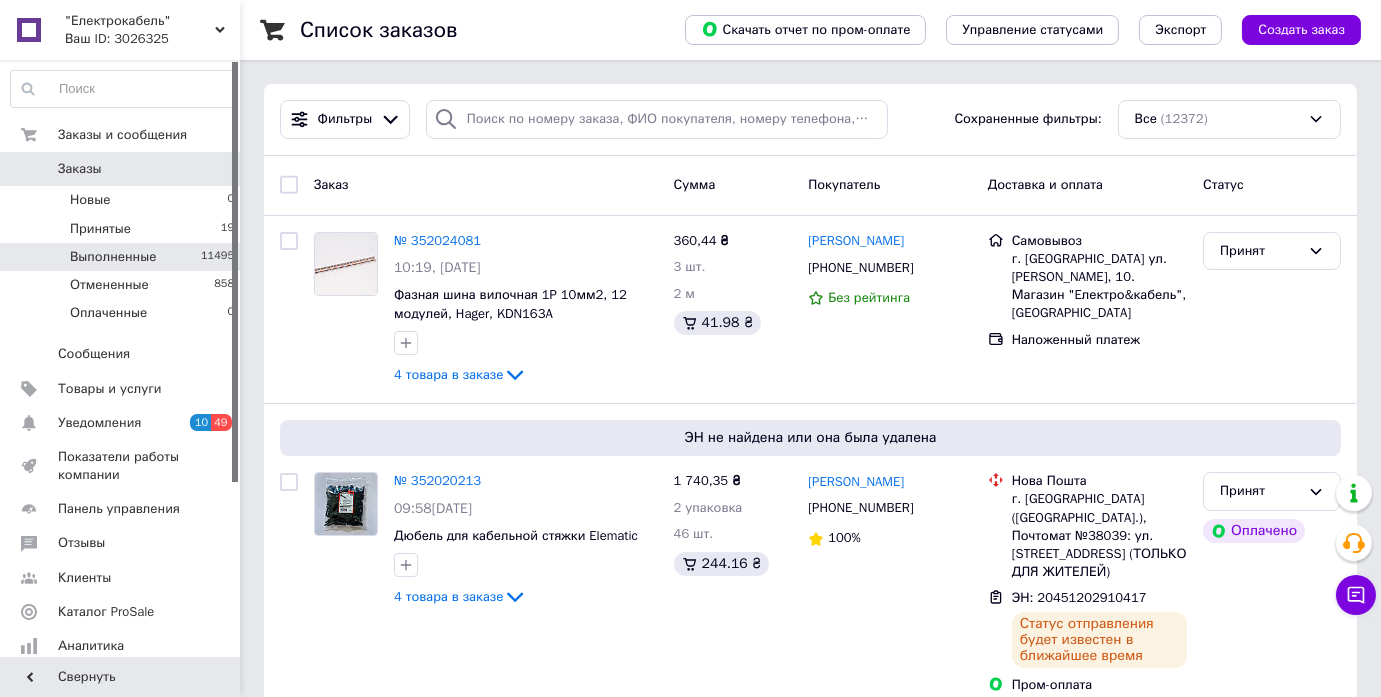 click on "Выполненные 11495" at bounding box center (123, 257) 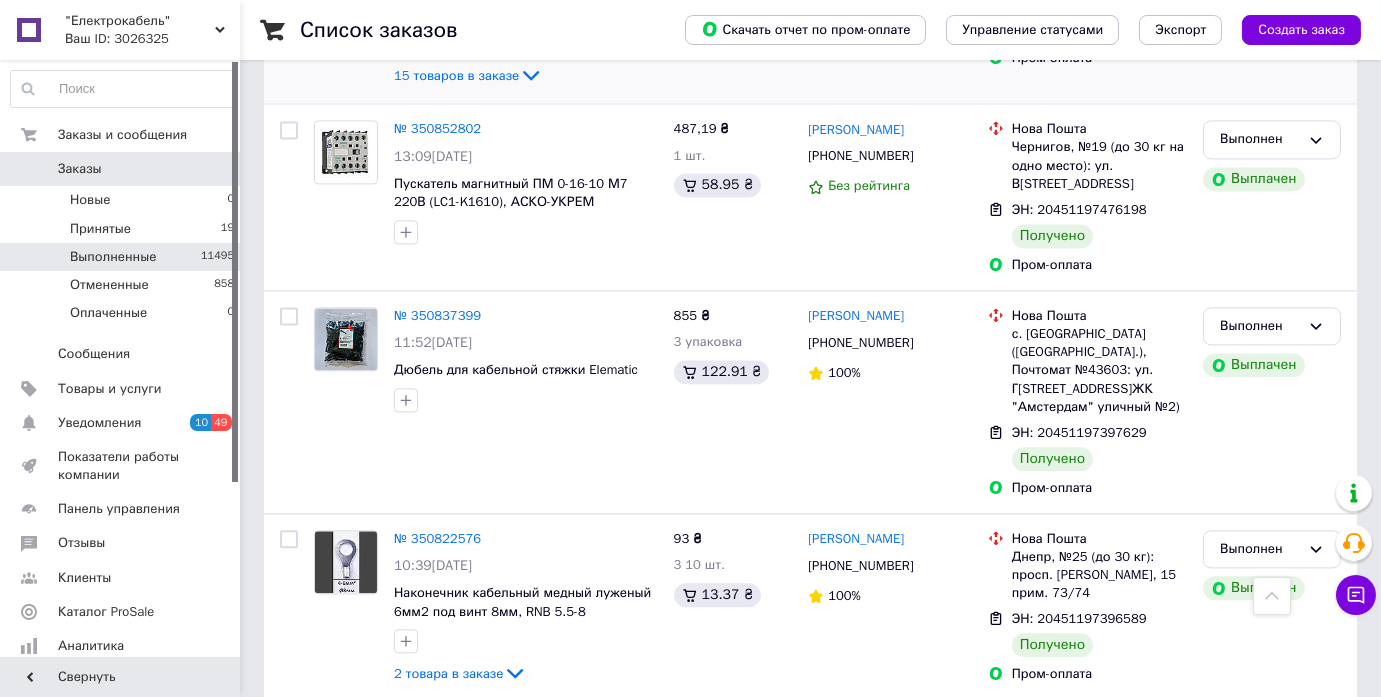 scroll, scrollTop: 9090, scrollLeft: 0, axis: vertical 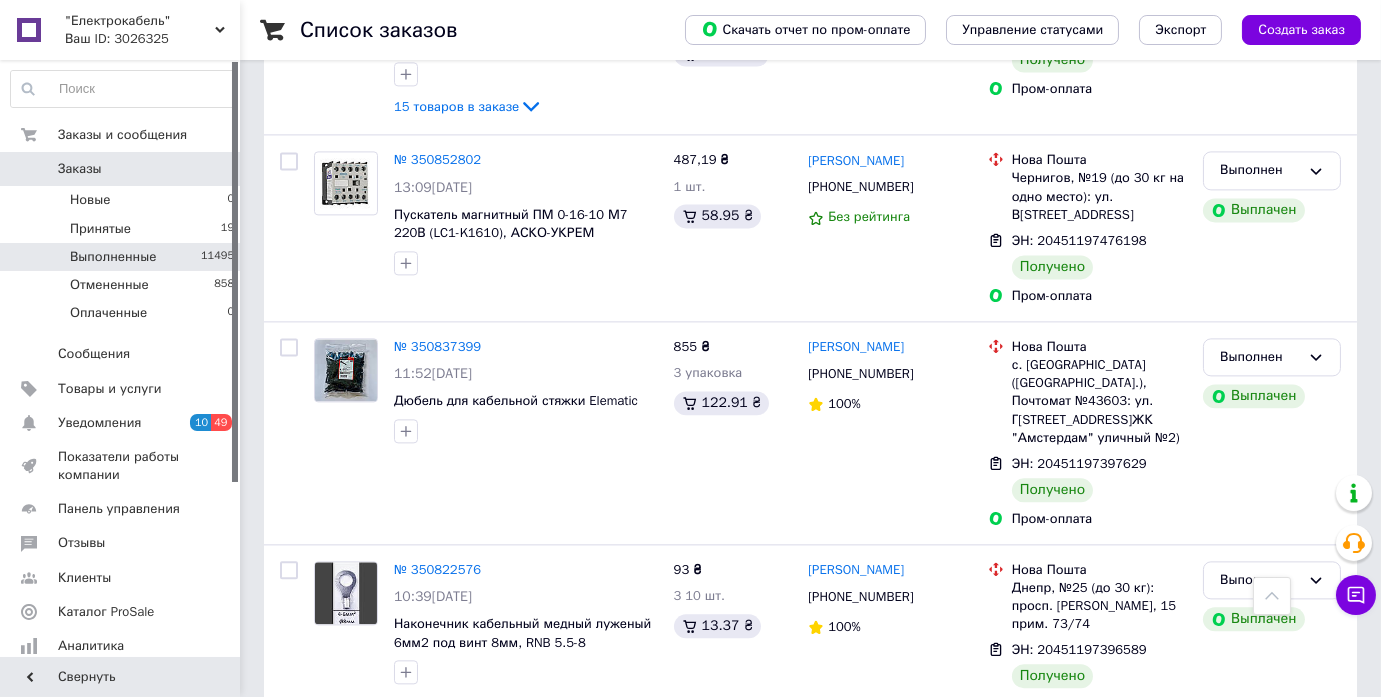 click on "№ 350782382" at bounding box center (437, 757) 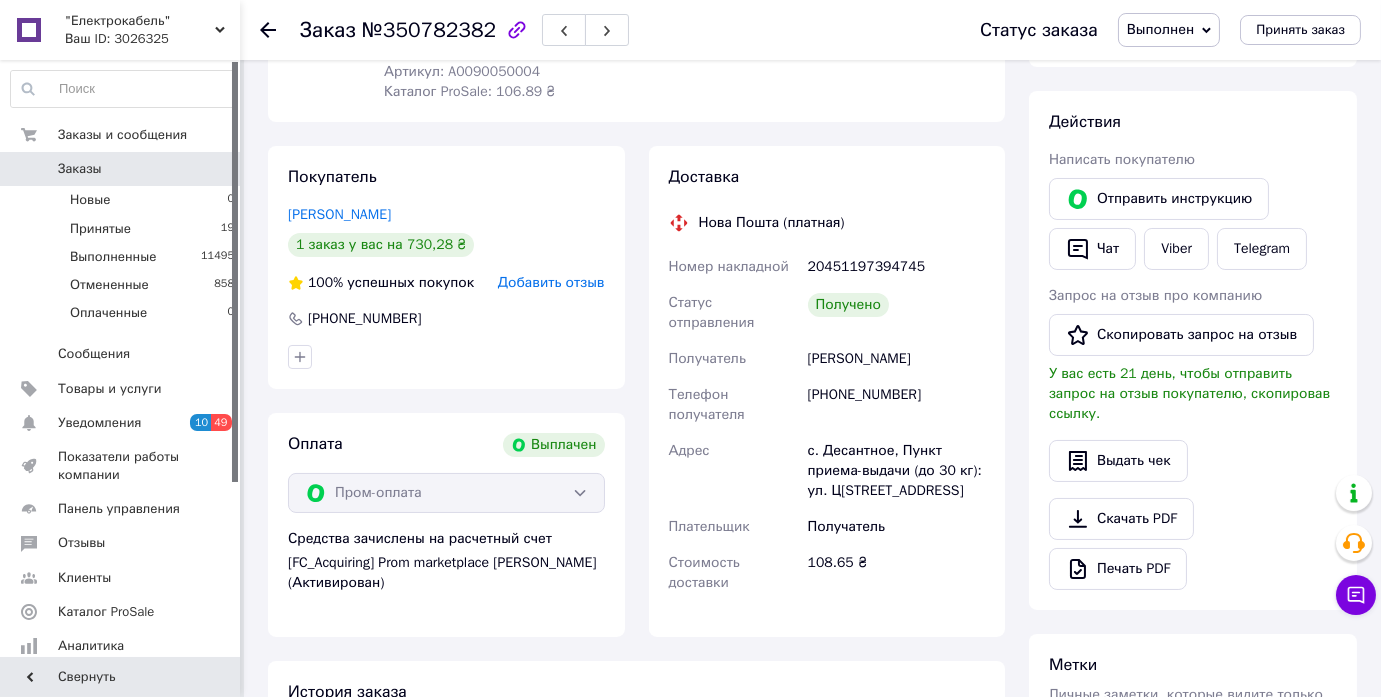 scroll, scrollTop: 242, scrollLeft: 0, axis: vertical 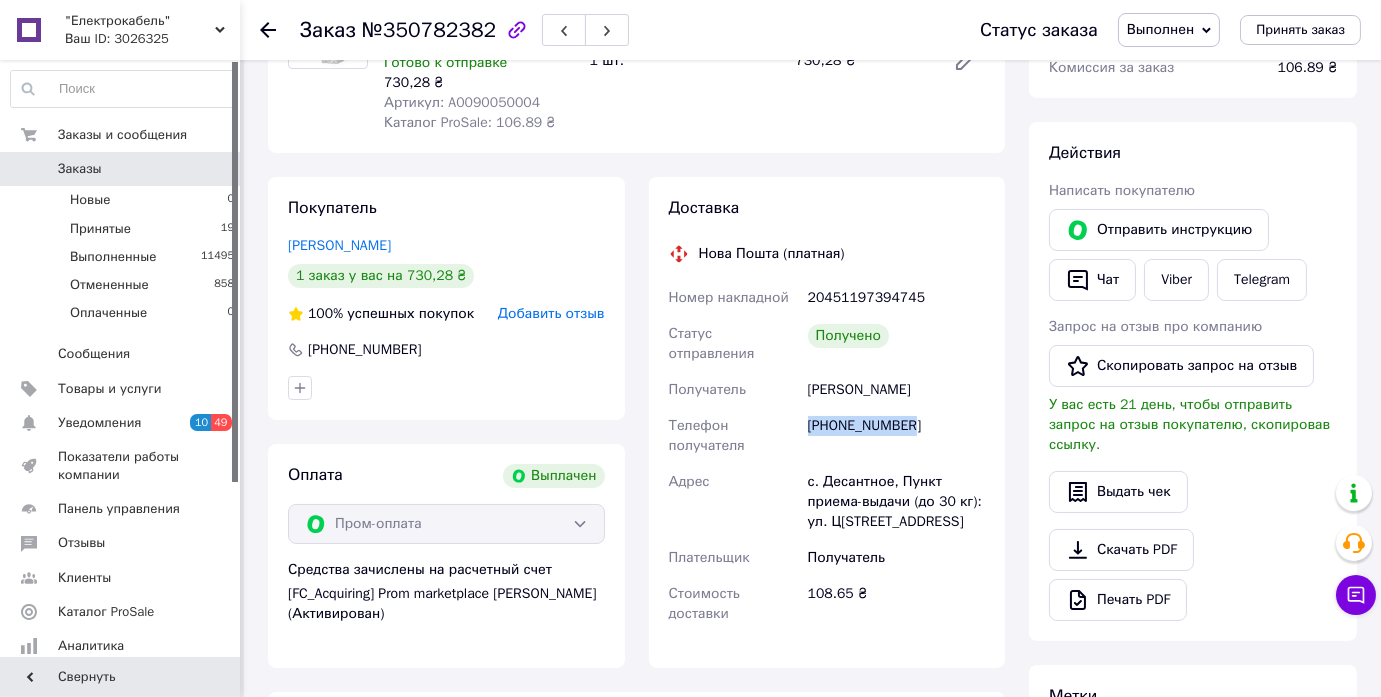 drag, startPoint x: 808, startPoint y: 409, endPoint x: 919, endPoint y: 410, distance: 111.0045 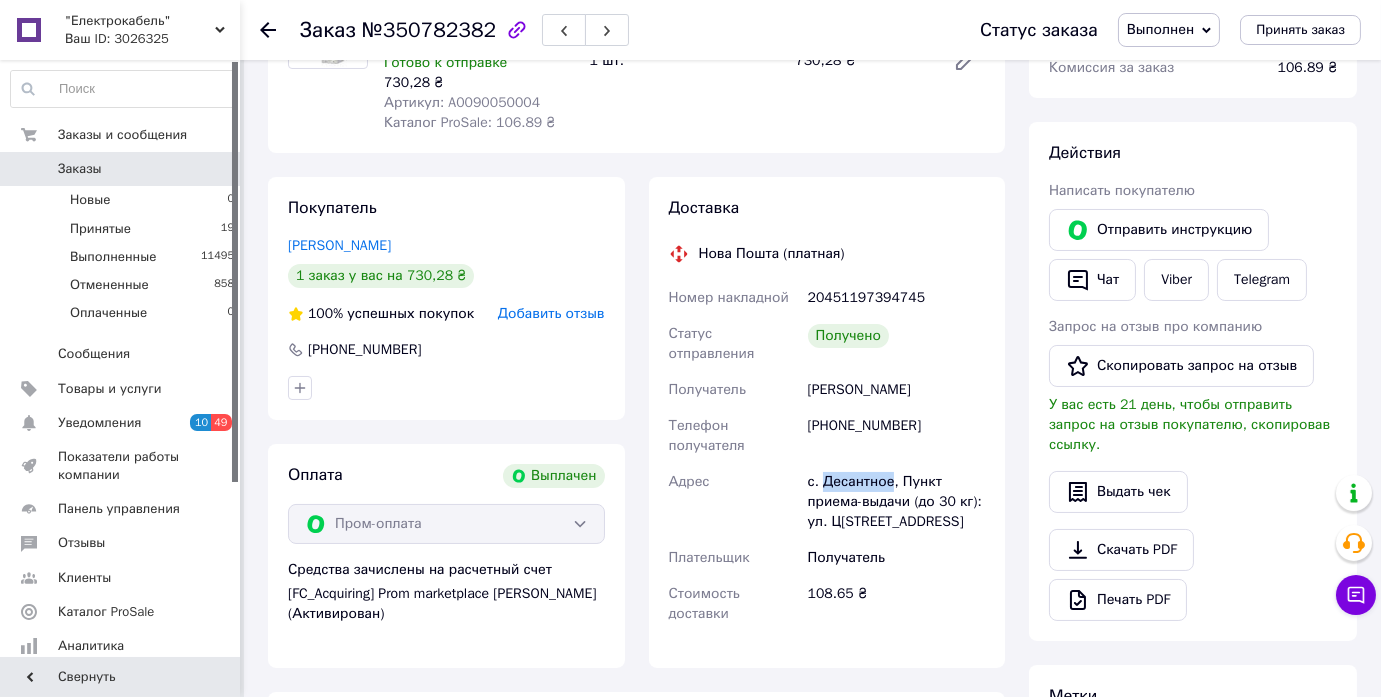 drag, startPoint x: 822, startPoint y: 448, endPoint x: 887, endPoint y: 447, distance: 65.00769 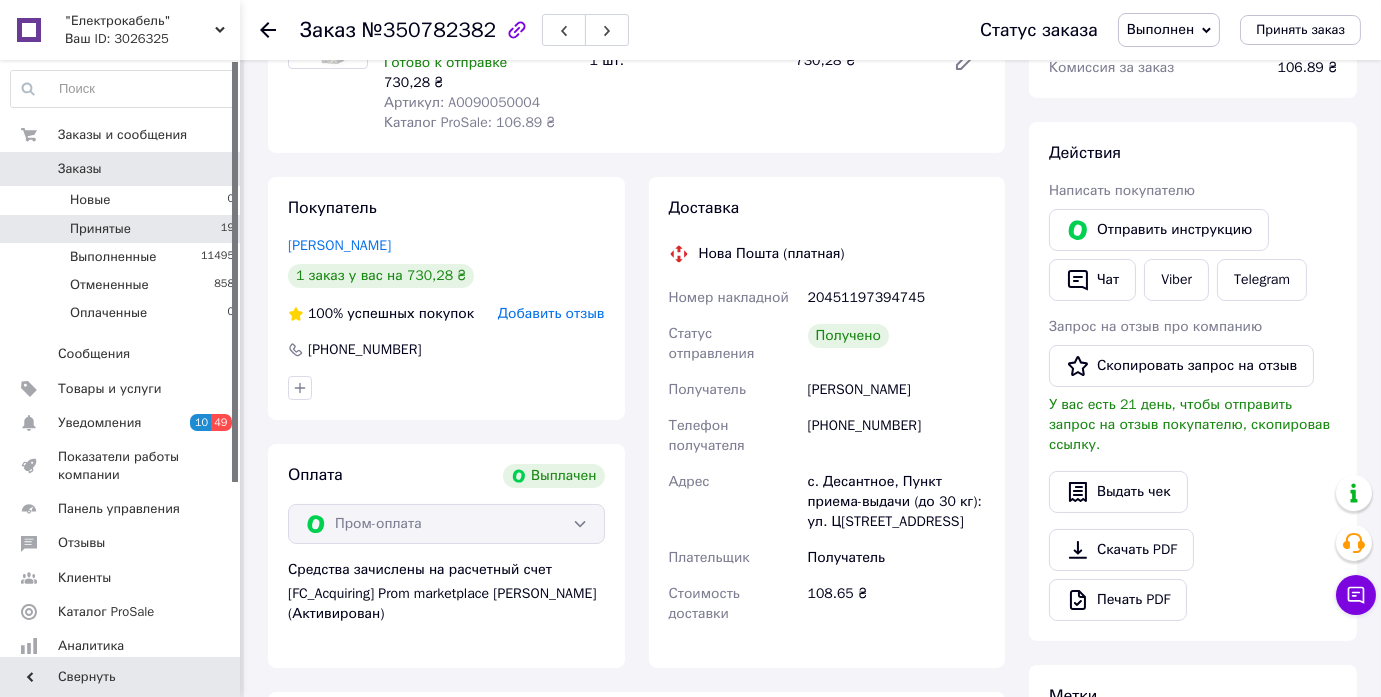 click on "Принятые 19" at bounding box center [123, 229] 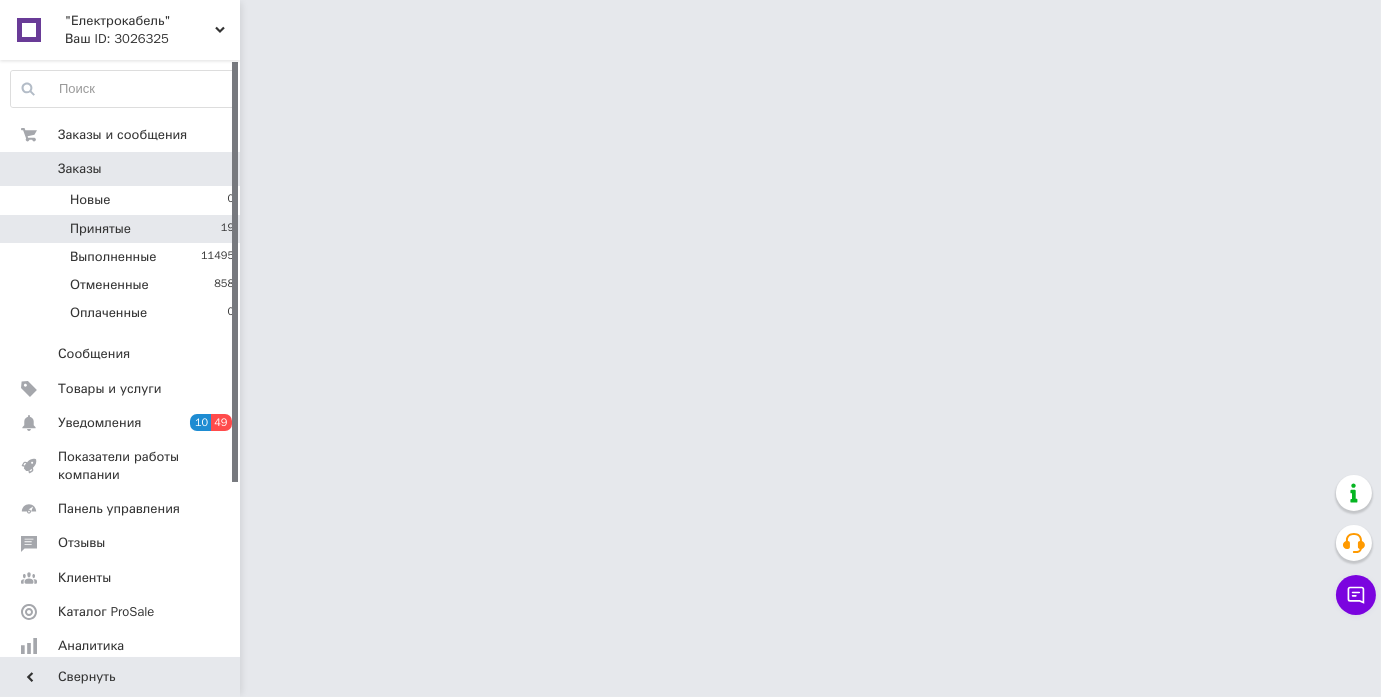 scroll, scrollTop: 0, scrollLeft: 0, axis: both 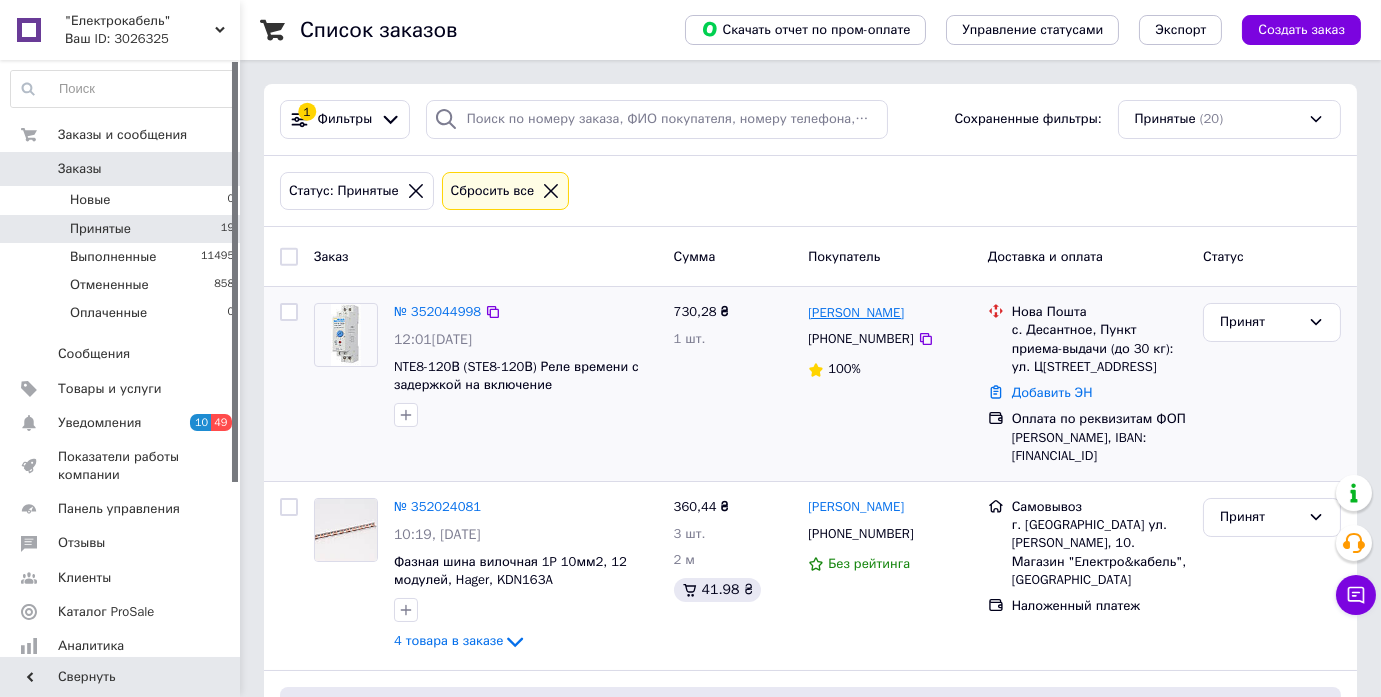 drag, startPoint x: 946, startPoint y: 306, endPoint x: 810, endPoint y: 306, distance: 136 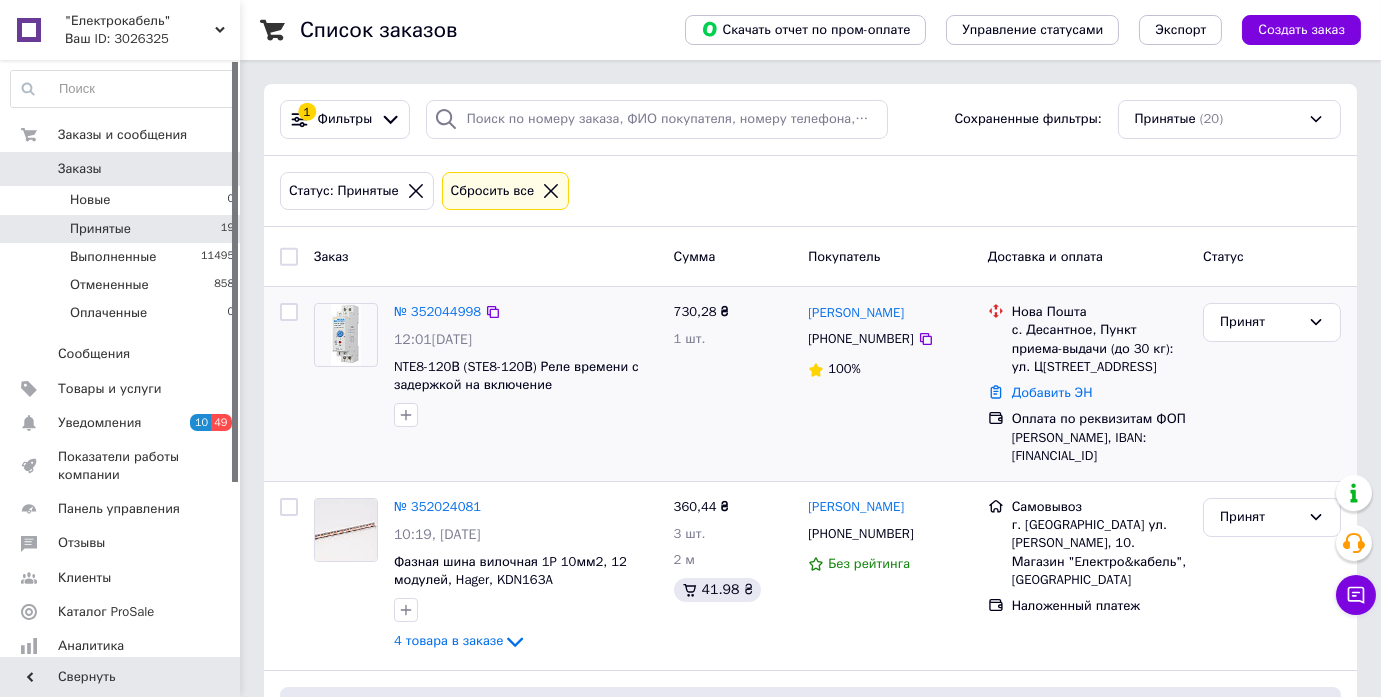 click on "730,28 ₴ 1 шт." at bounding box center [733, 384] 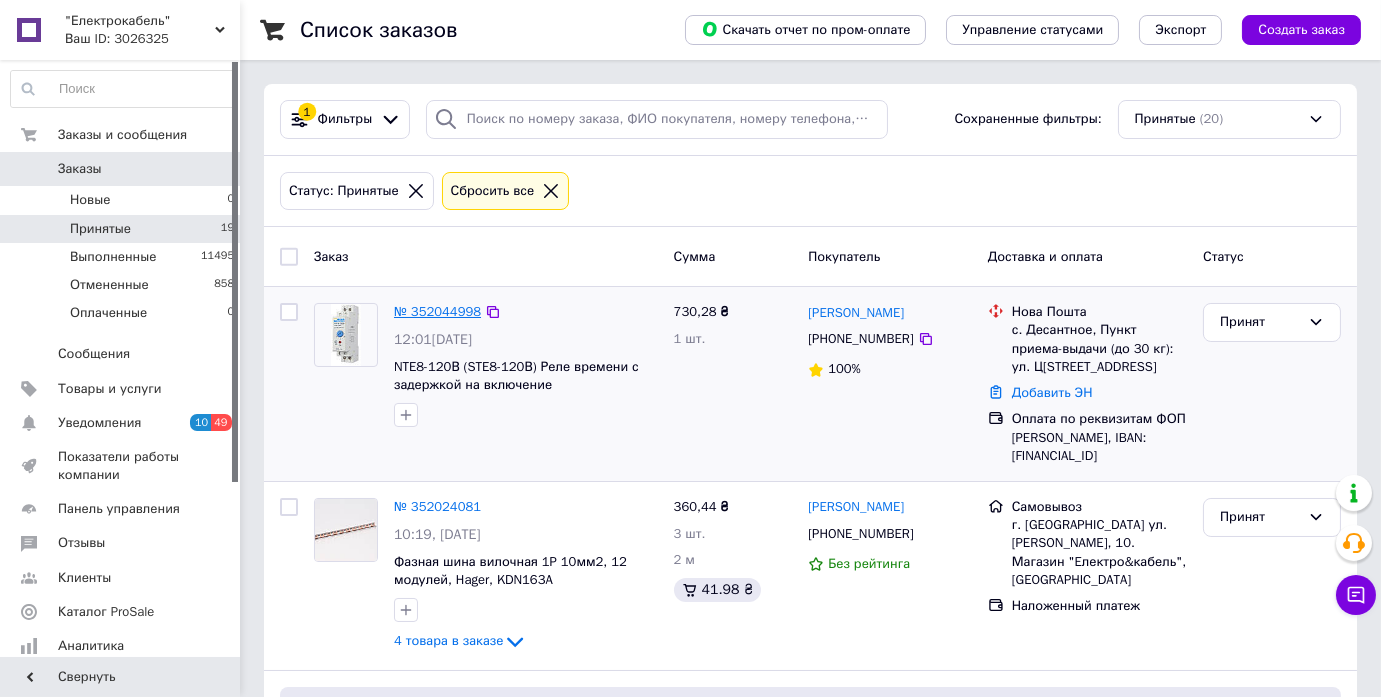 click on "№ 352044998" at bounding box center [437, 311] 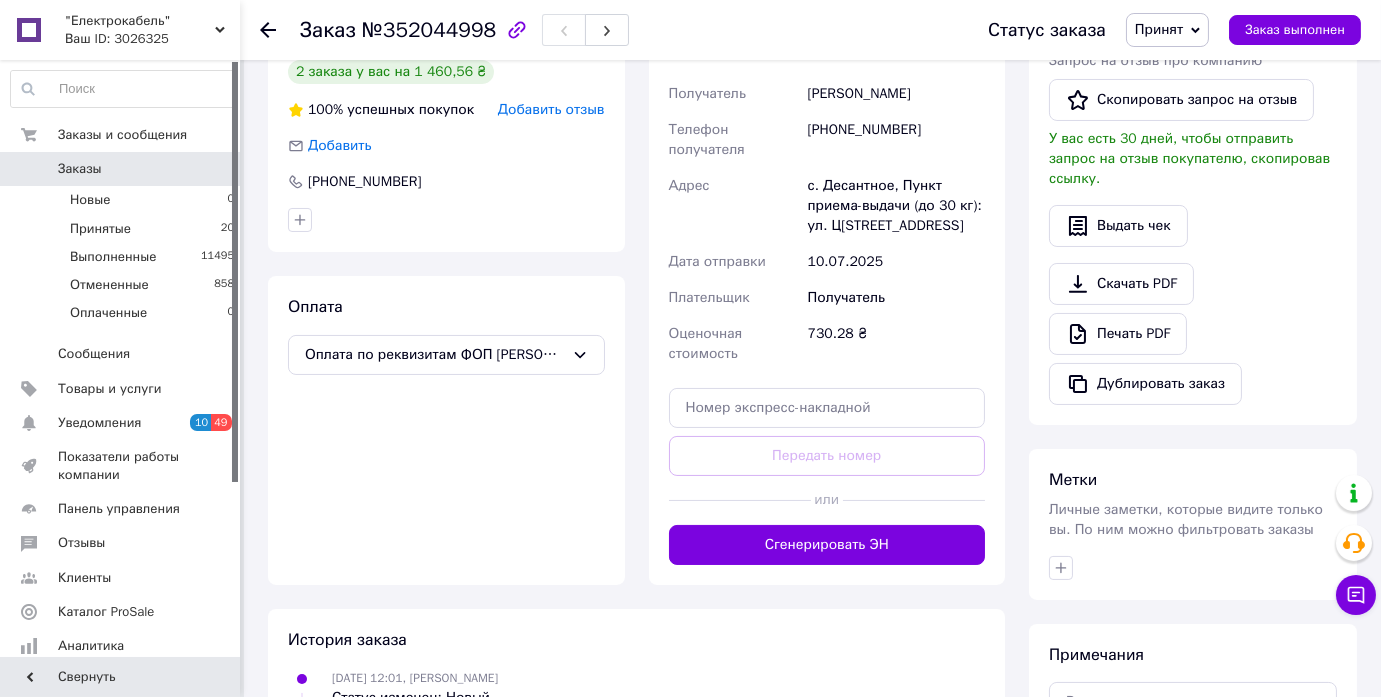 scroll, scrollTop: 545, scrollLeft: 0, axis: vertical 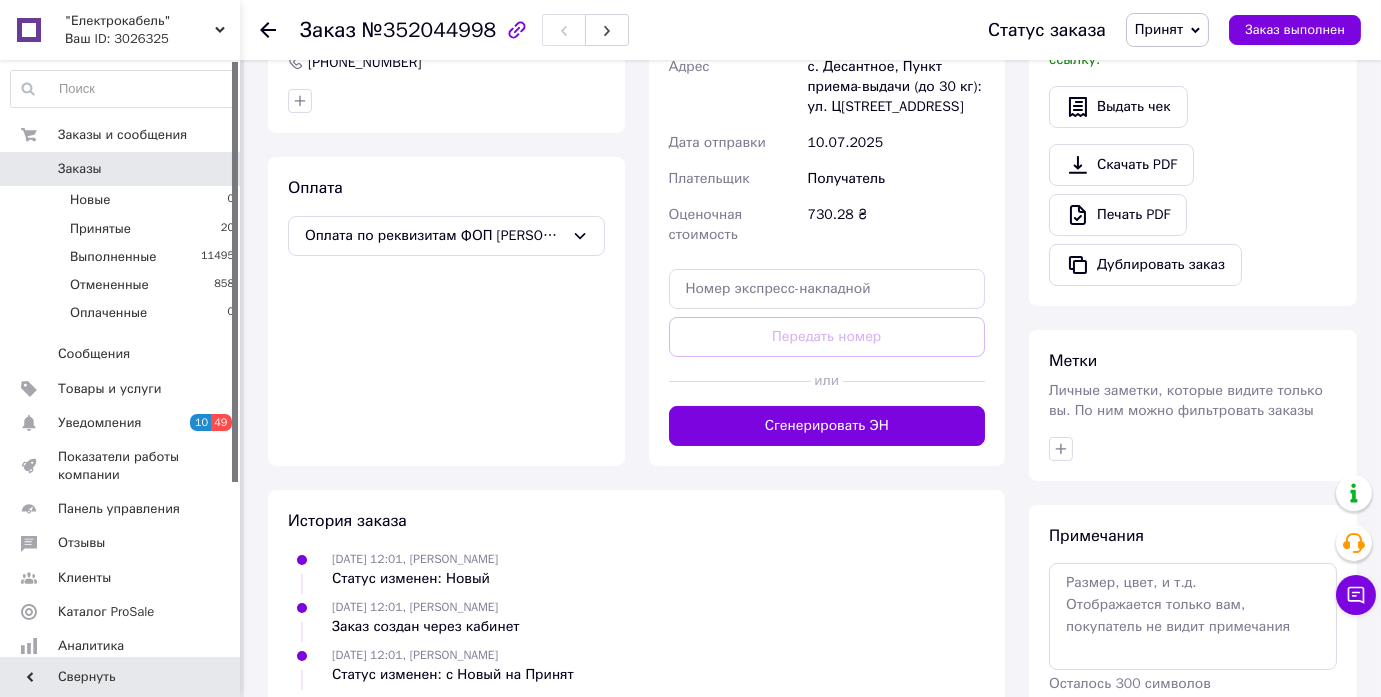 click on "Доставка Редактировать Нова Пошта (платная) Получатель Рабченюк Володимир Телефон получателя +380974359913 Адрес с. Десантное, Пункт приема-выдачи (до 30 кг): ул. Центральная, 8а Дата отправки 10.07.2025 Плательщик Получатель Оценочная стоимость 730.28 ₴ Передать номер или Сгенерировать ЭН" at bounding box center [827, 160] 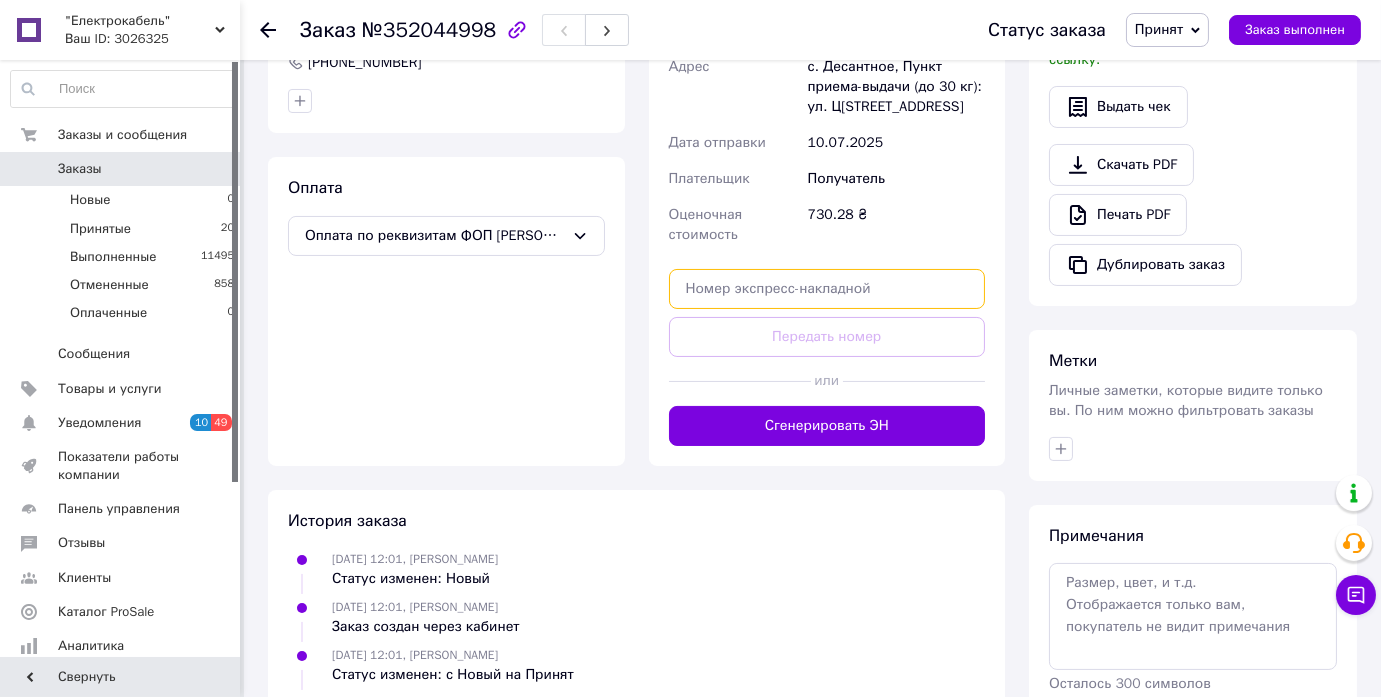 click at bounding box center [827, 289] 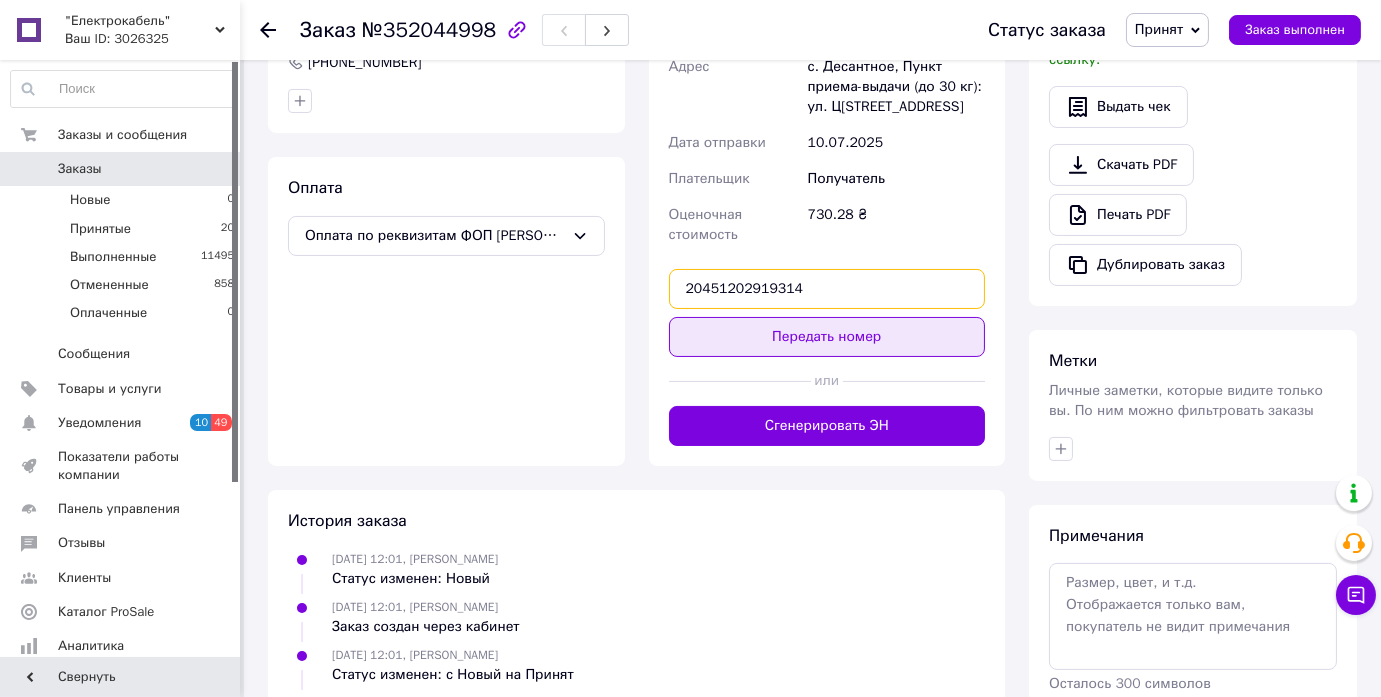 type on "20451202919314" 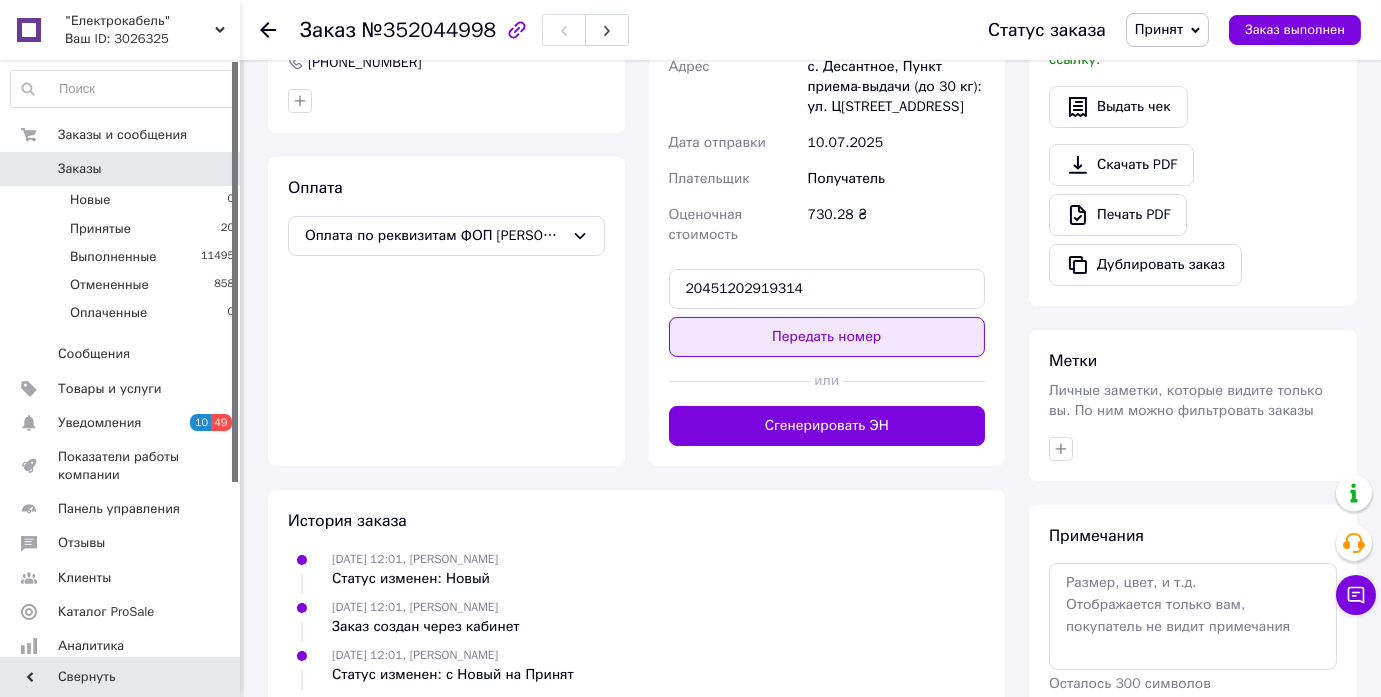 click on "Передать номер" at bounding box center (827, 337) 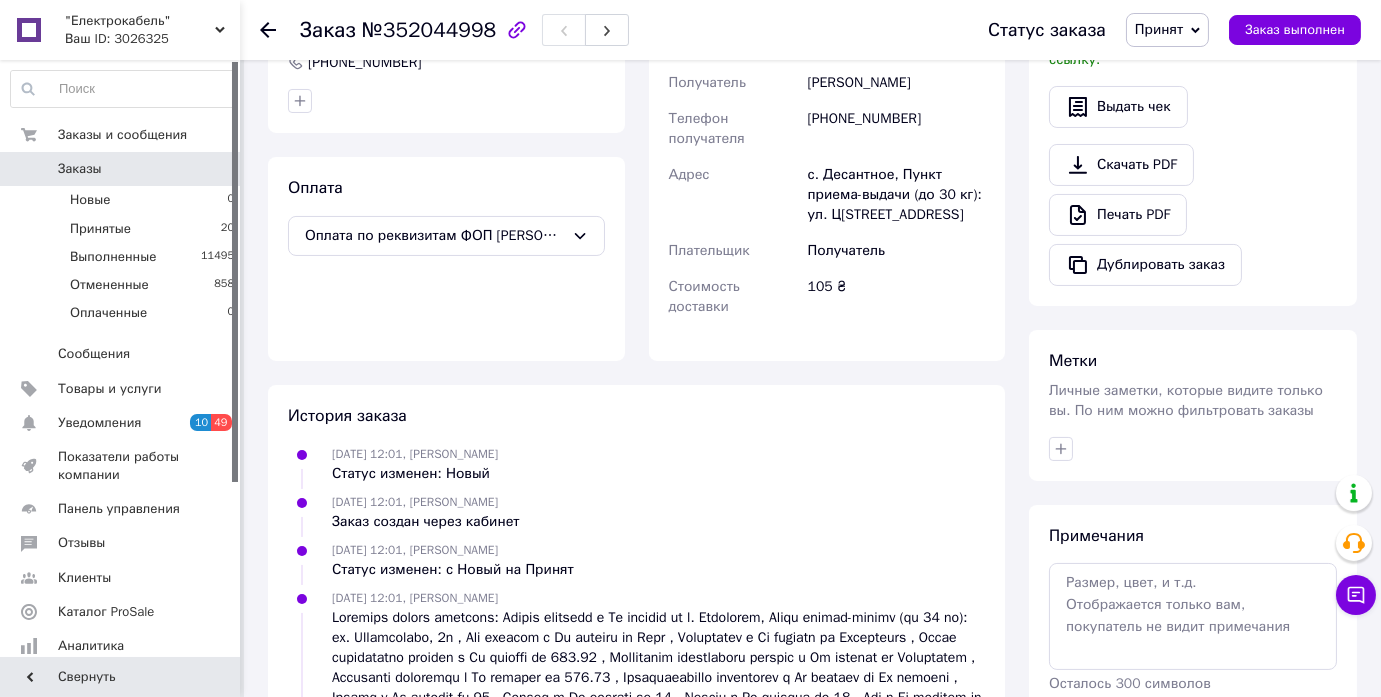 scroll, scrollTop: 181, scrollLeft: 0, axis: vertical 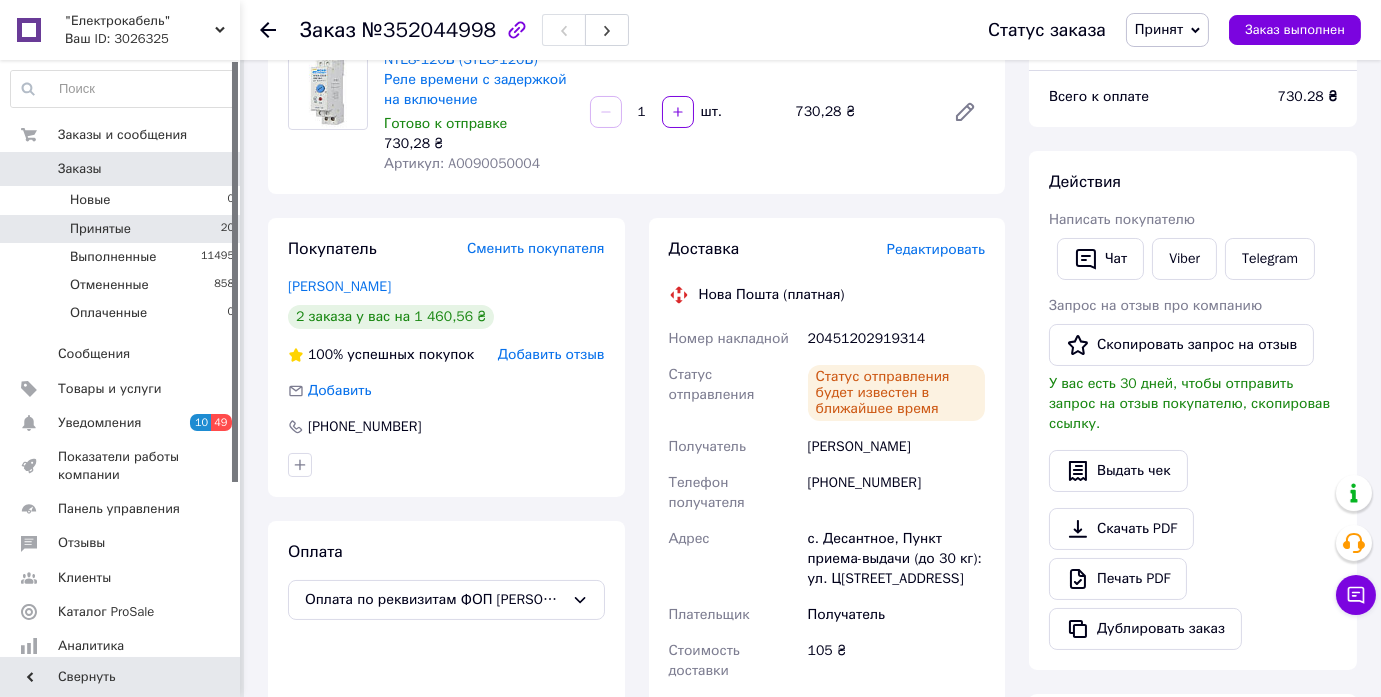 click on "Принятые" at bounding box center [100, 229] 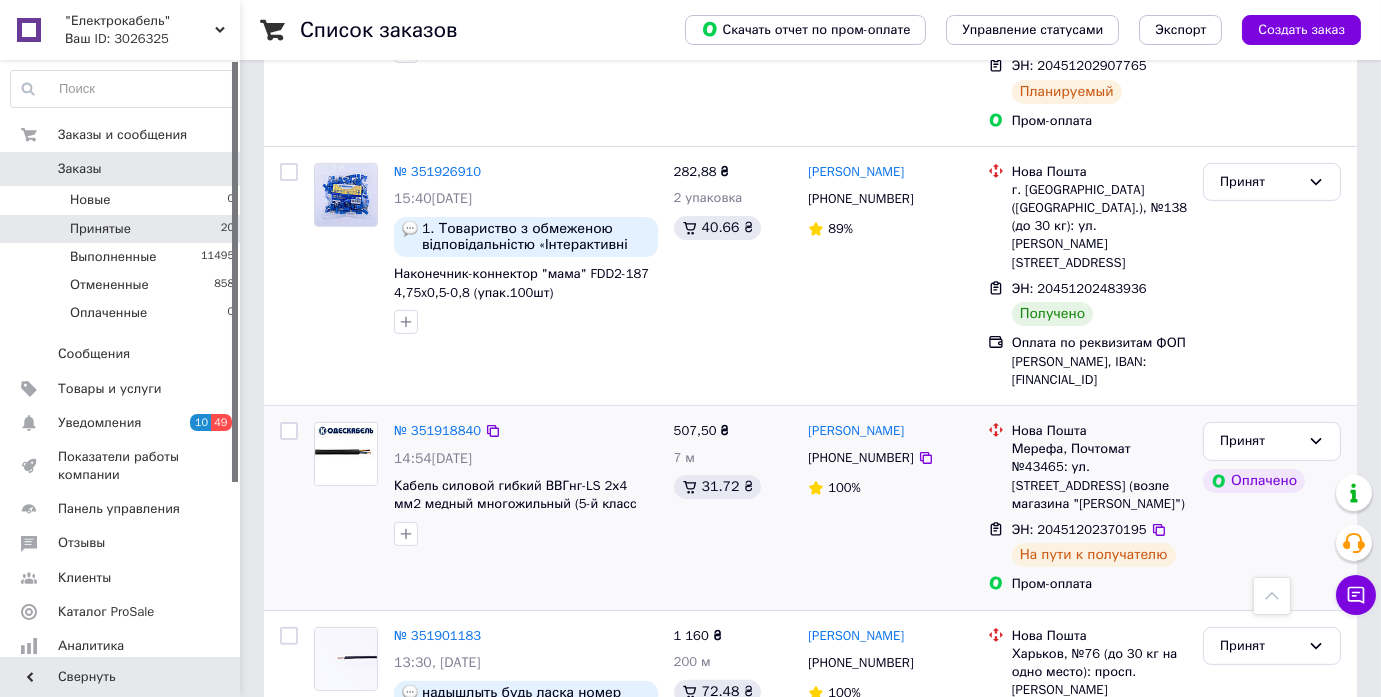 scroll, scrollTop: 1272, scrollLeft: 0, axis: vertical 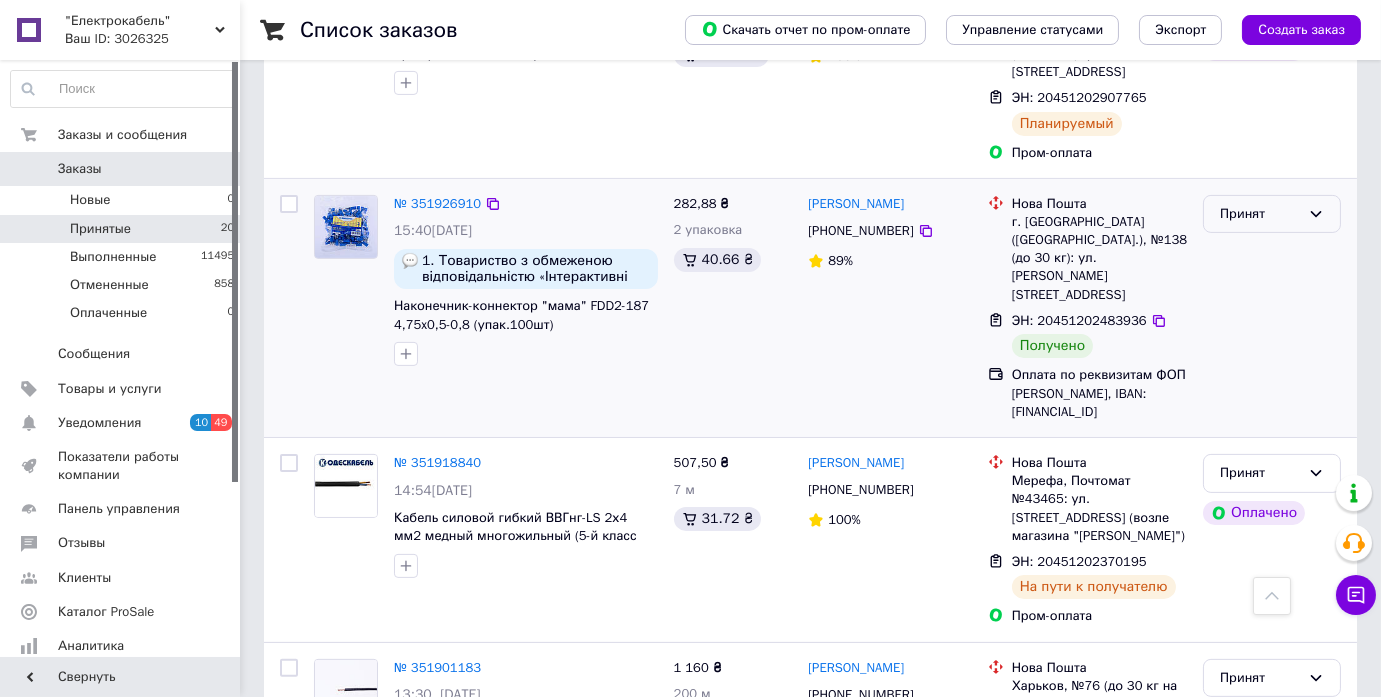 click on "Принят" at bounding box center (1272, 214) 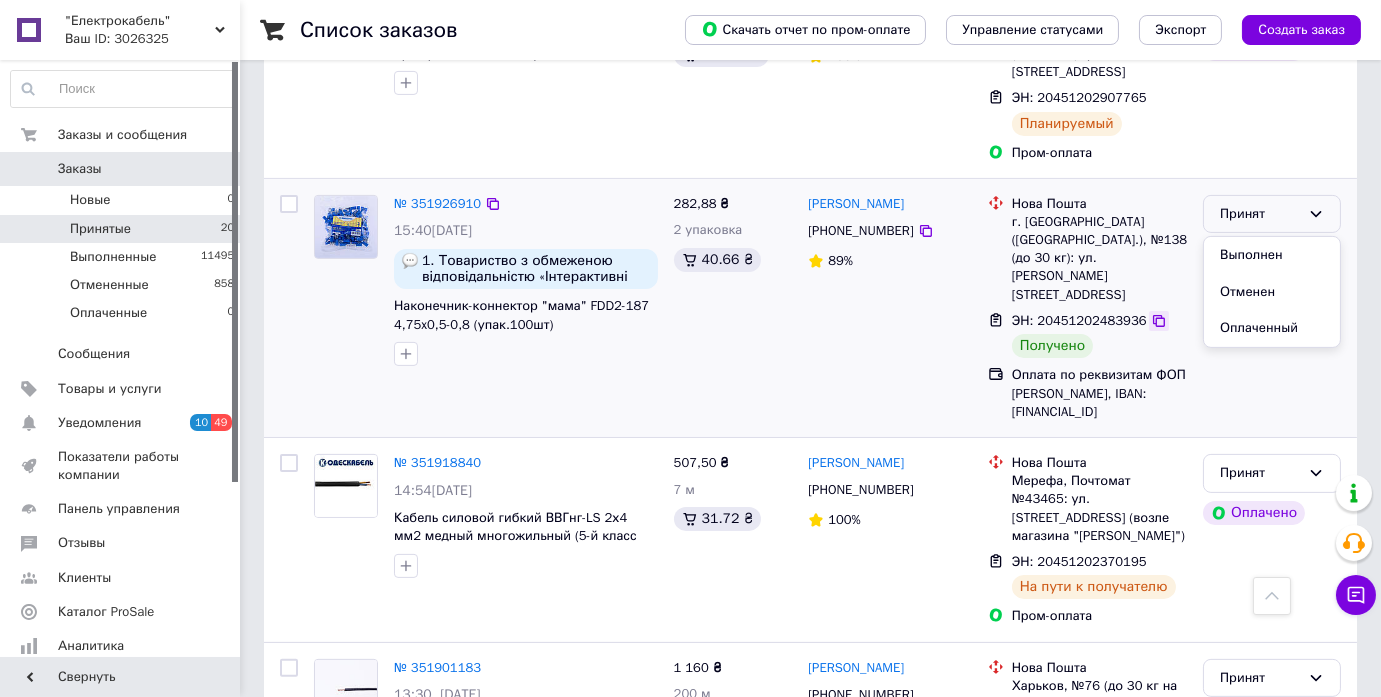 drag, startPoint x: 1242, startPoint y: 228, endPoint x: 1142, endPoint y: 272, distance: 109.252 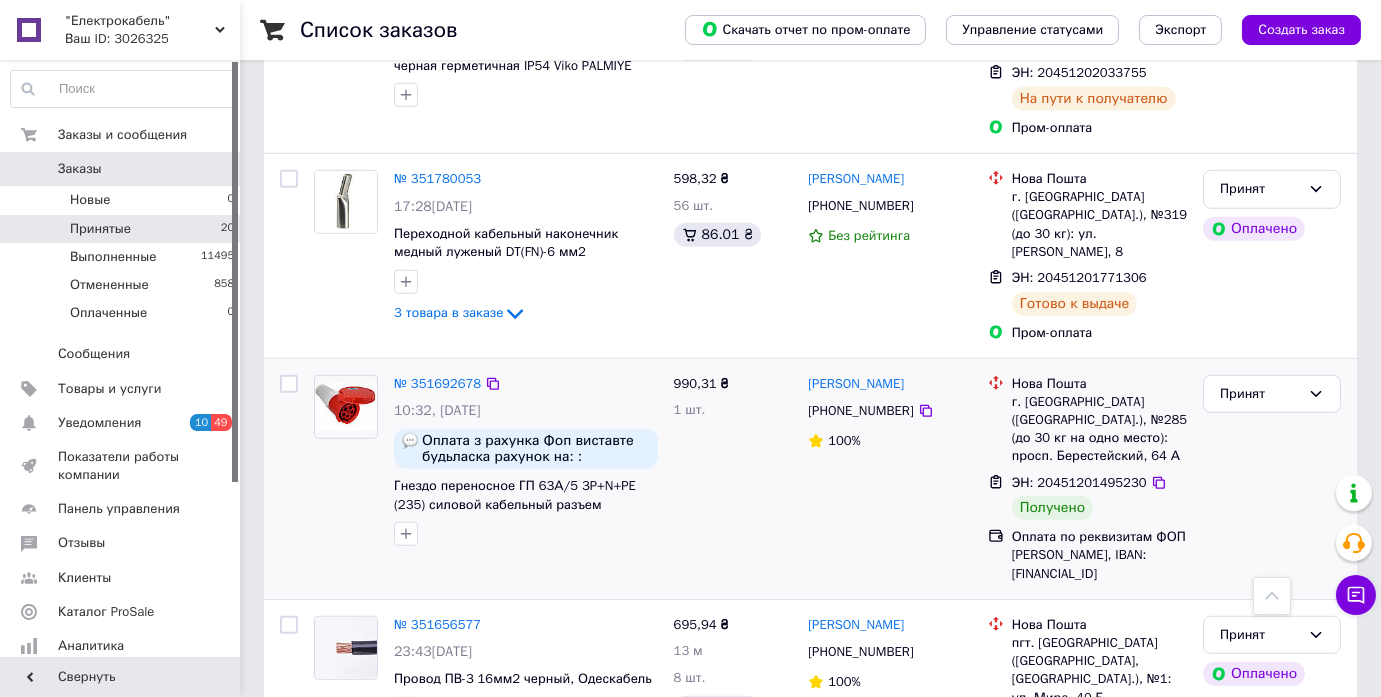 scroll, scrollTop: 3090, scrollLeft: 0, axis: vertical 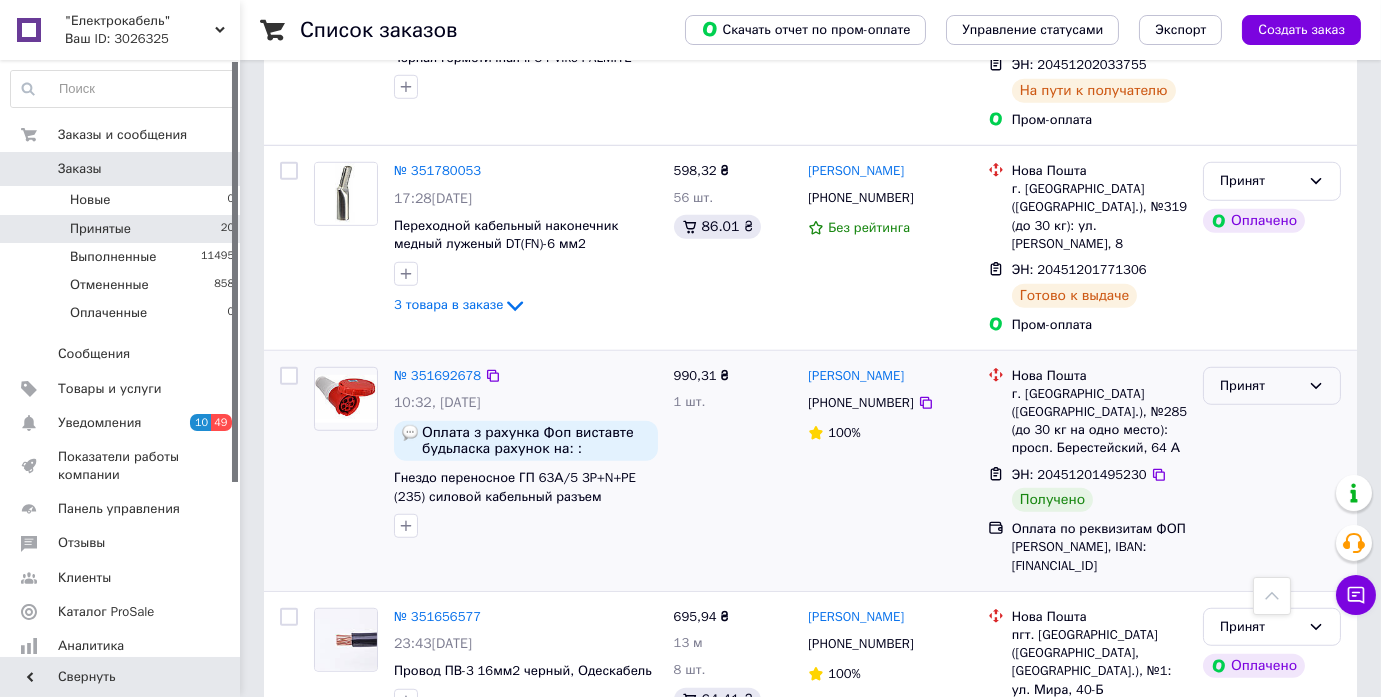 click on "Принят" at bounding box center [1260, 386] 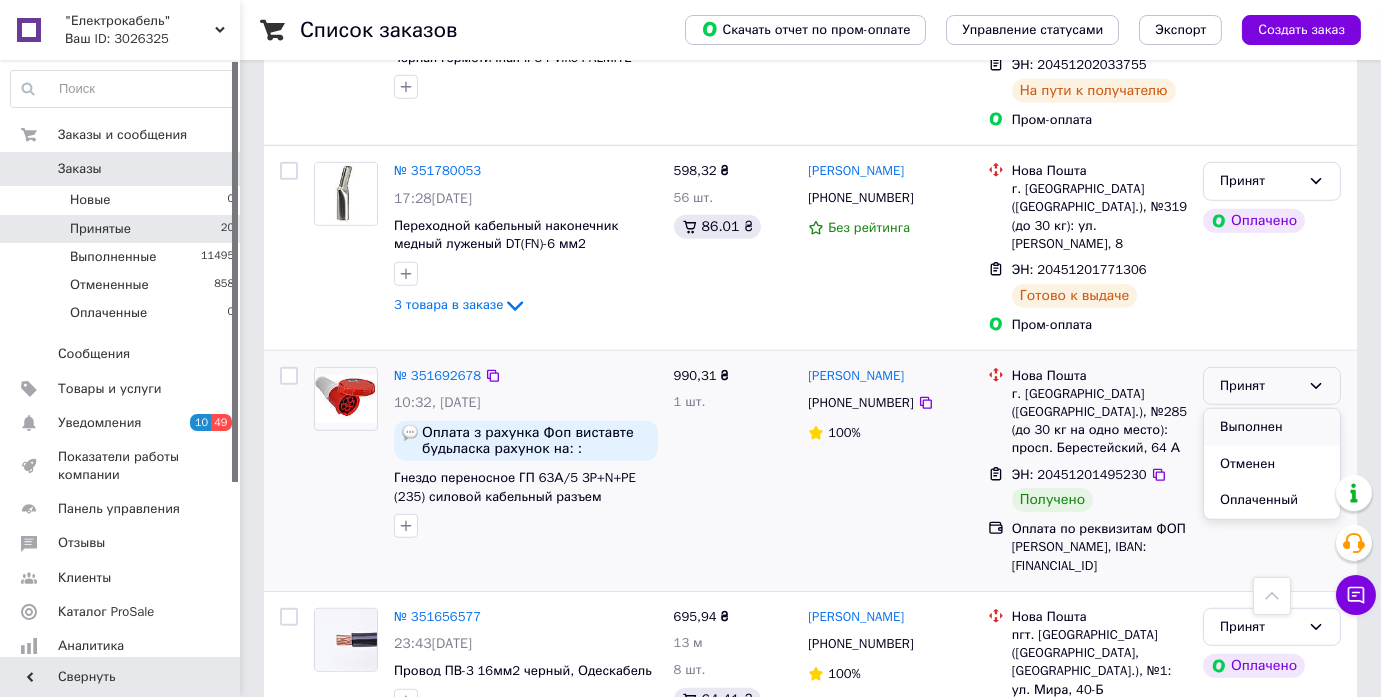 click on "Выполнен" at bounding box center [1272, 427] 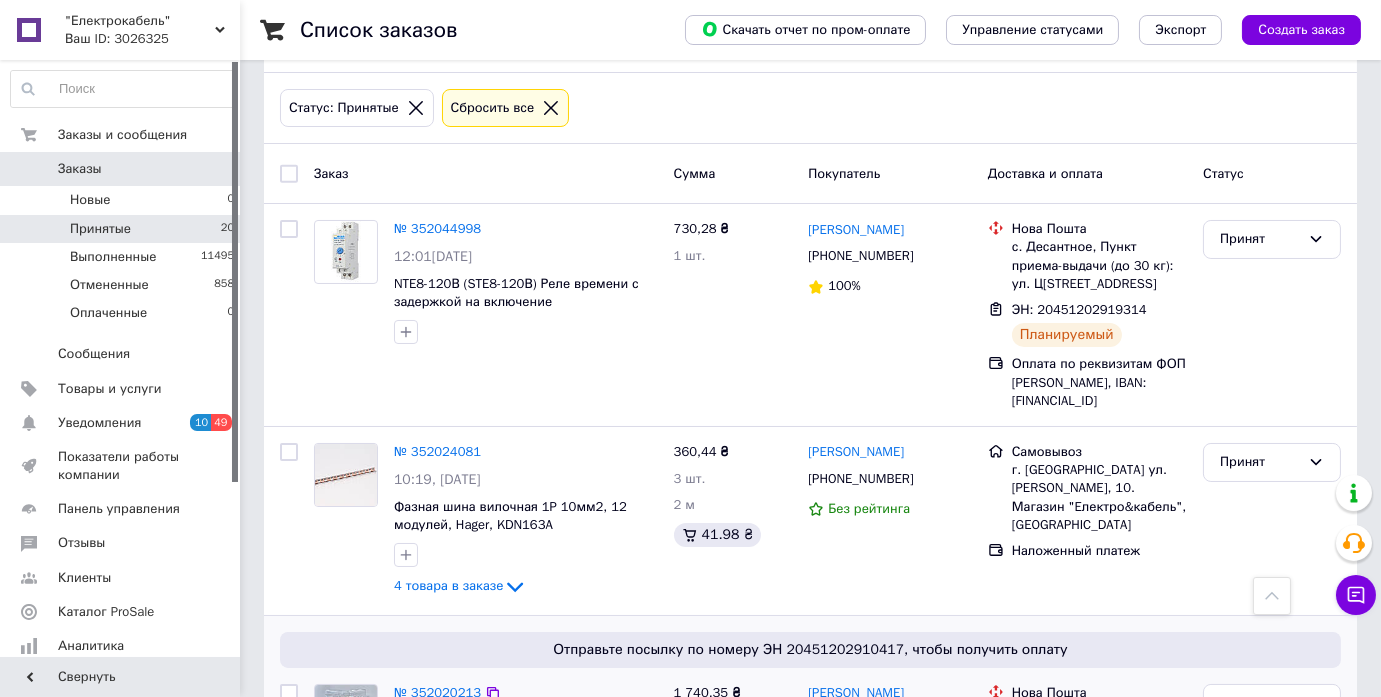 scroll, scrollTop: 0, scrollLeft: 0, axis: both 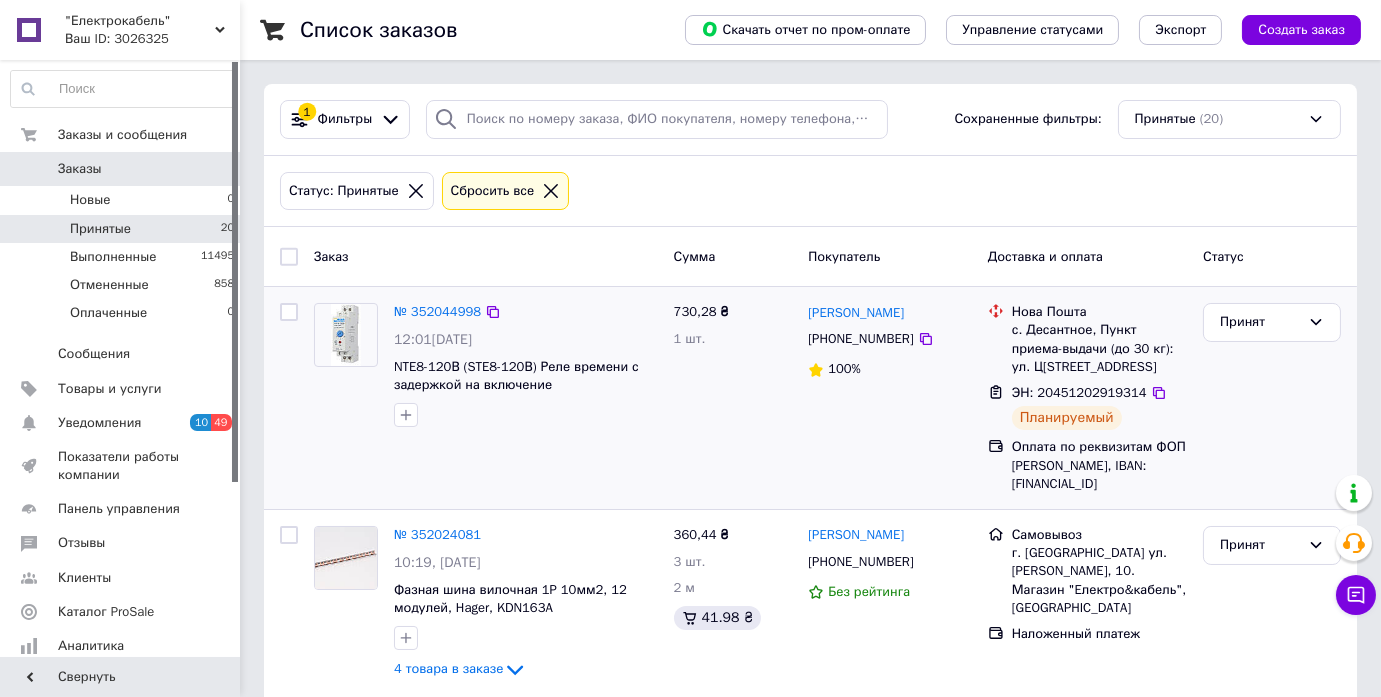click on "NTE8-120В (STE8-120В) Реле времени с задержкой на включение" at bounding box center [526, 376] 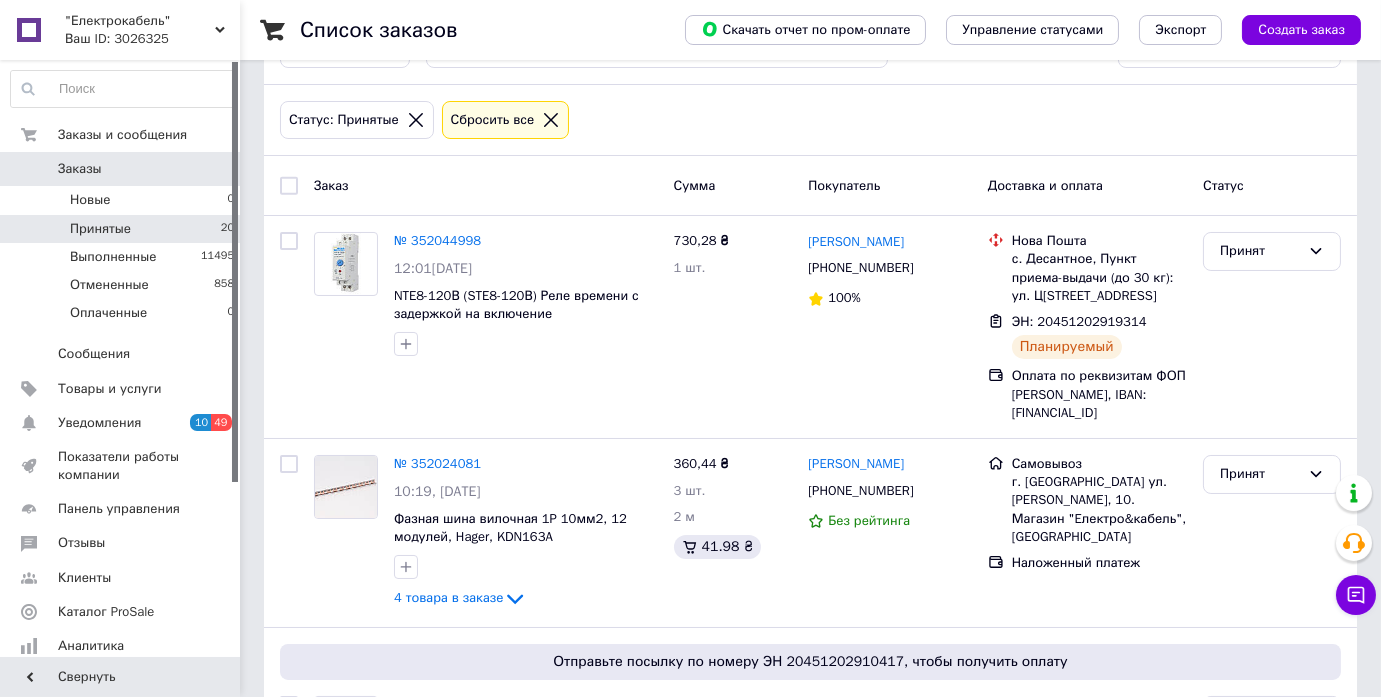 scroll, scrollTop: 90, scrollLeft: 0, axis: vertical 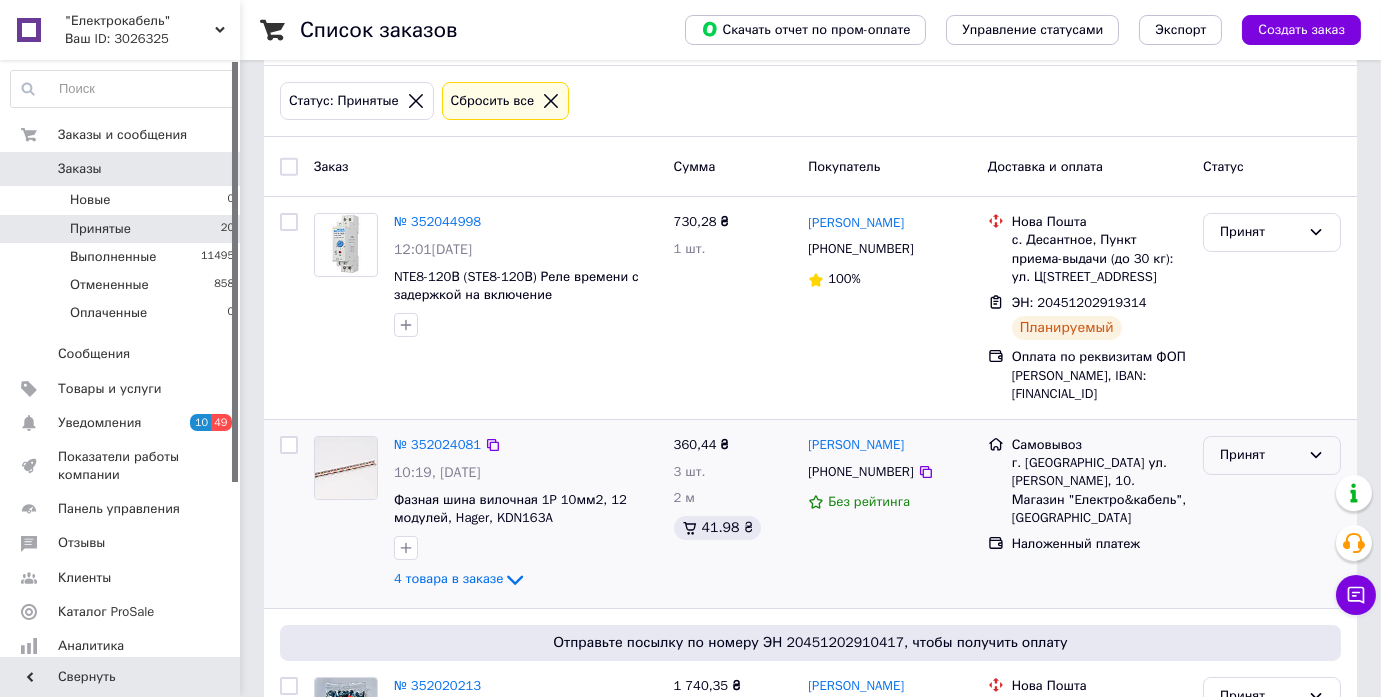 click on "Принят" at bounding box center [1260, 455] 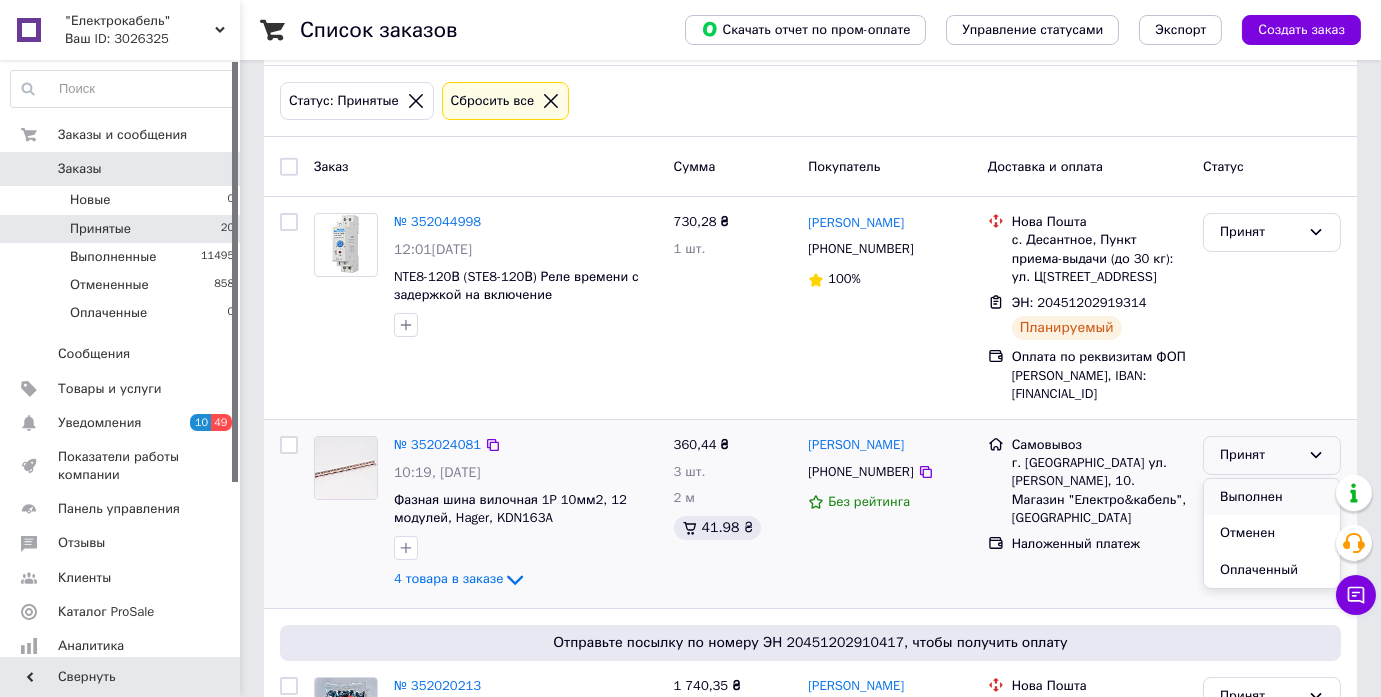 click on "Выполнен" at bounding box center [1272, 497] 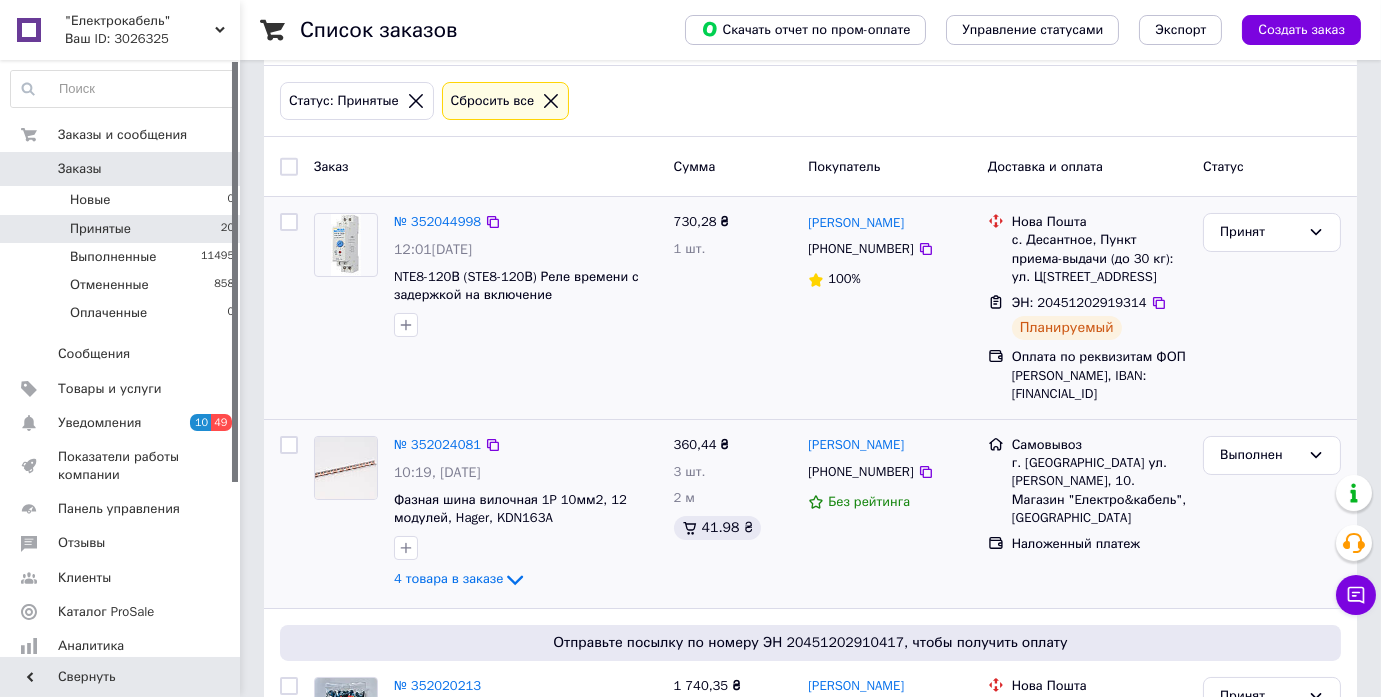 click on "730,28 ₴ 1 шт." at bounding box center [733, 308] 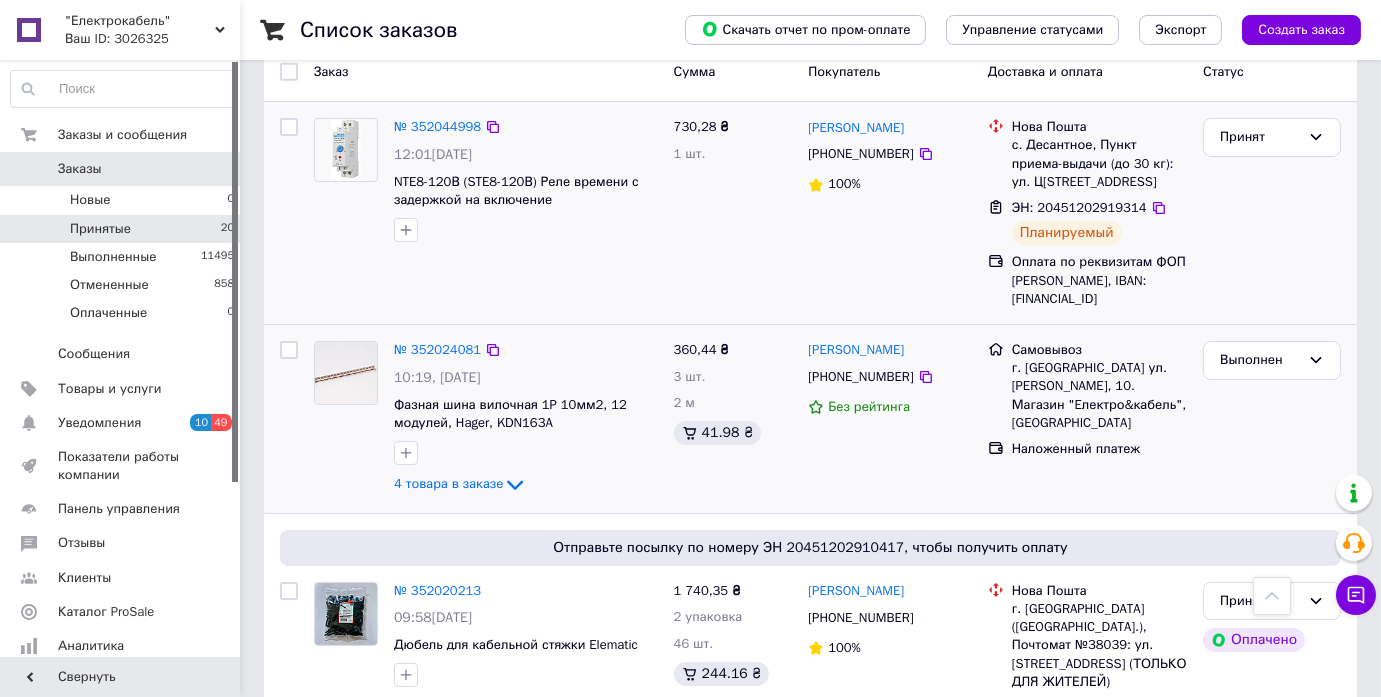 scroll, scrollTop: 90, scrollLeft: 0, axis: vertical 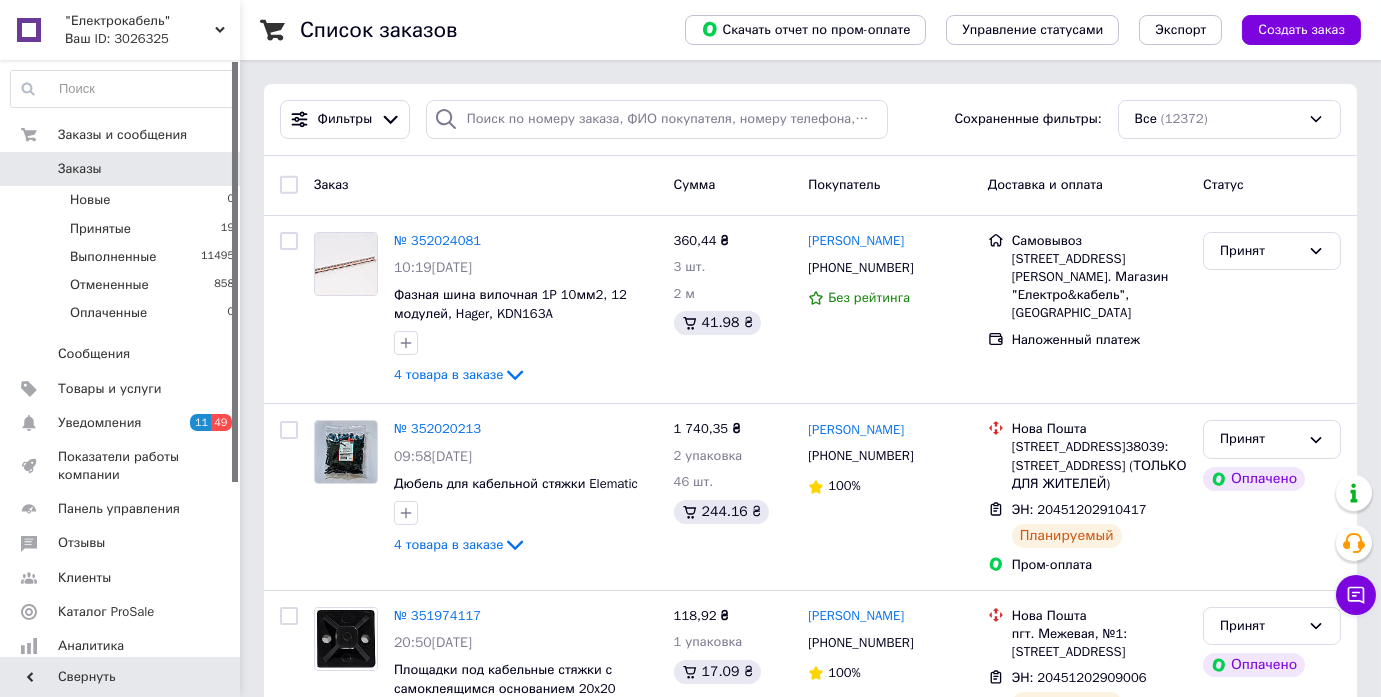 click on "Создать заказ" at bounding box center (1301, 30) 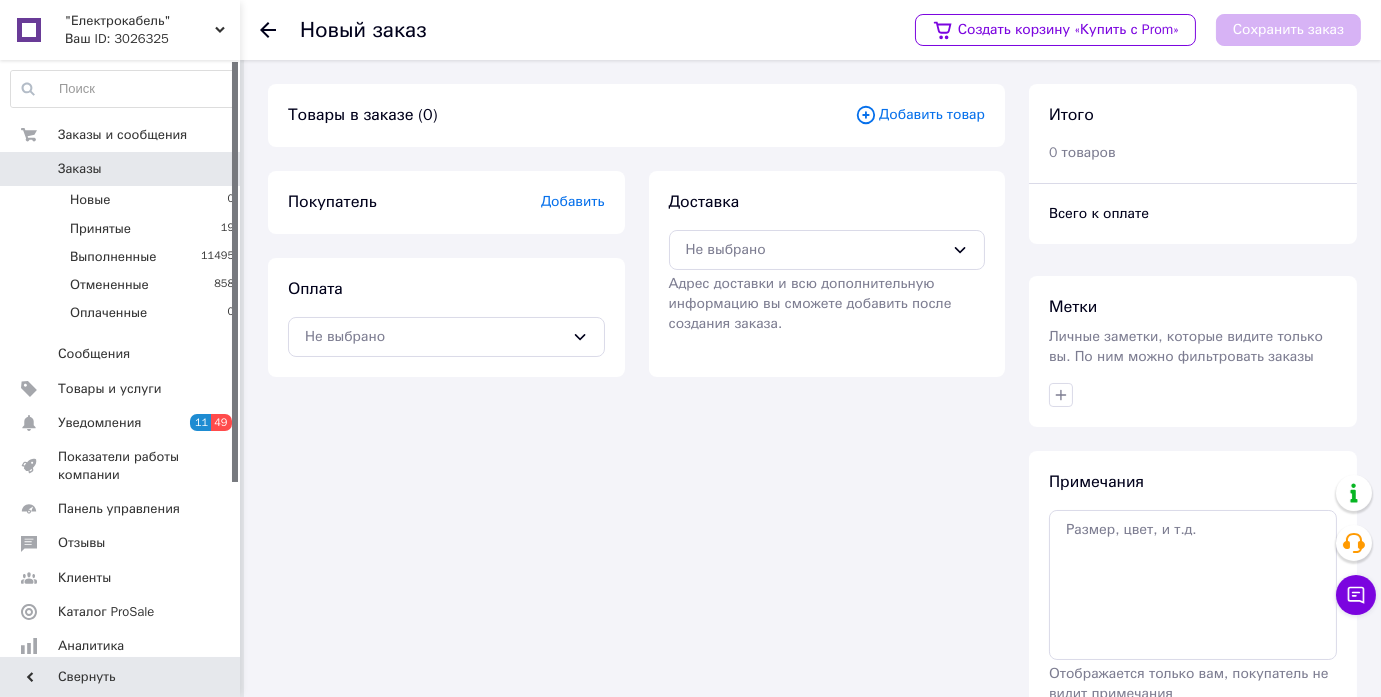 click on "Добавить товар" at bounding box center [920, 115] 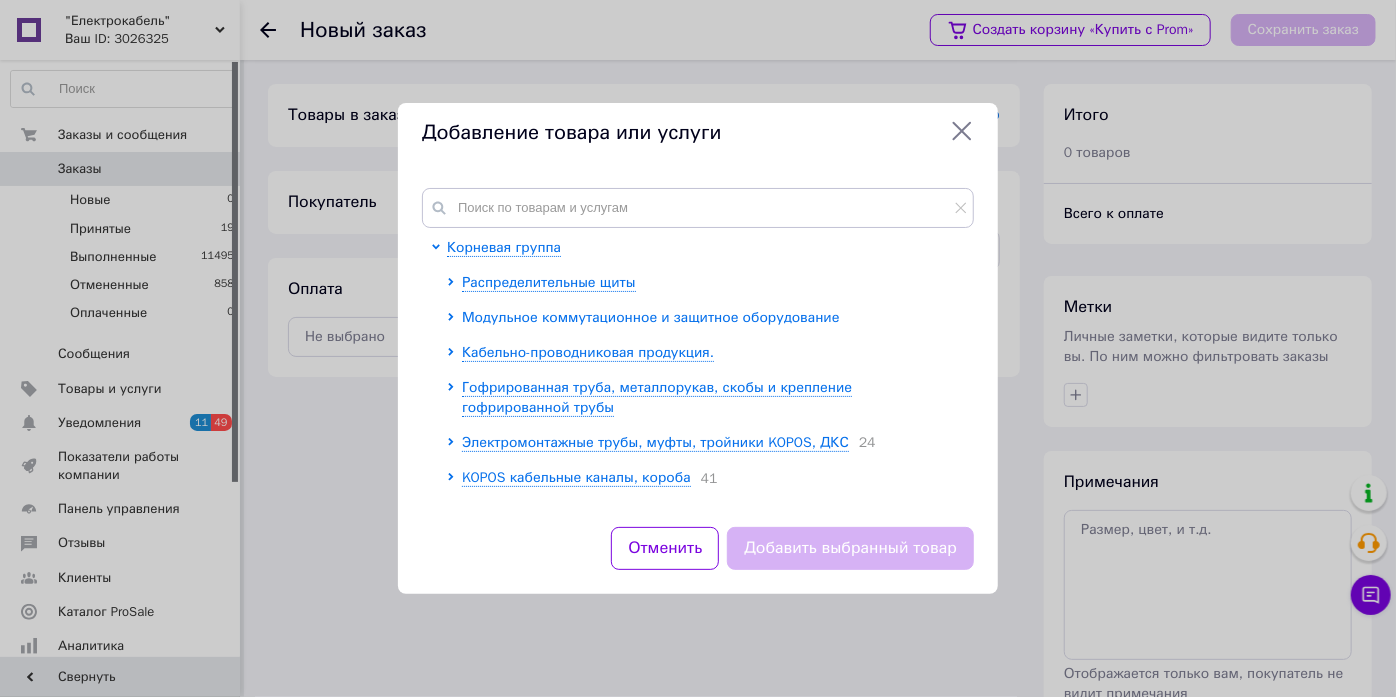 click 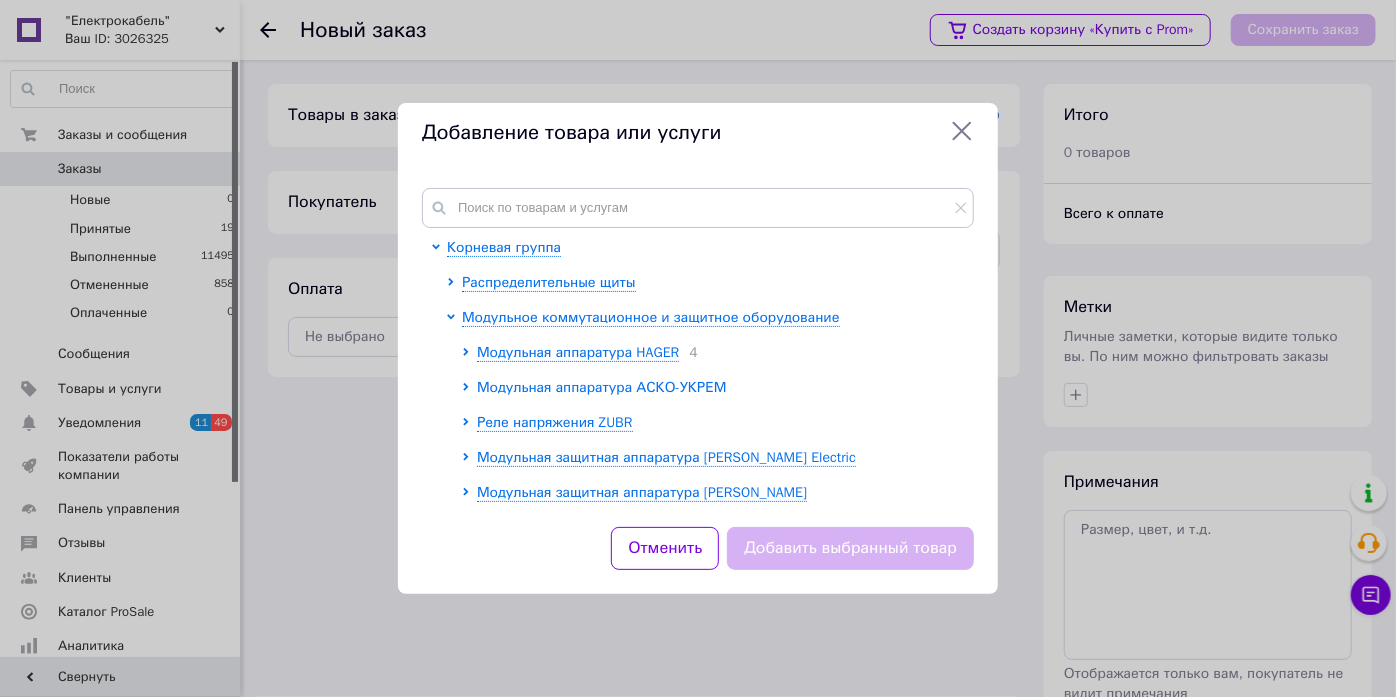 click 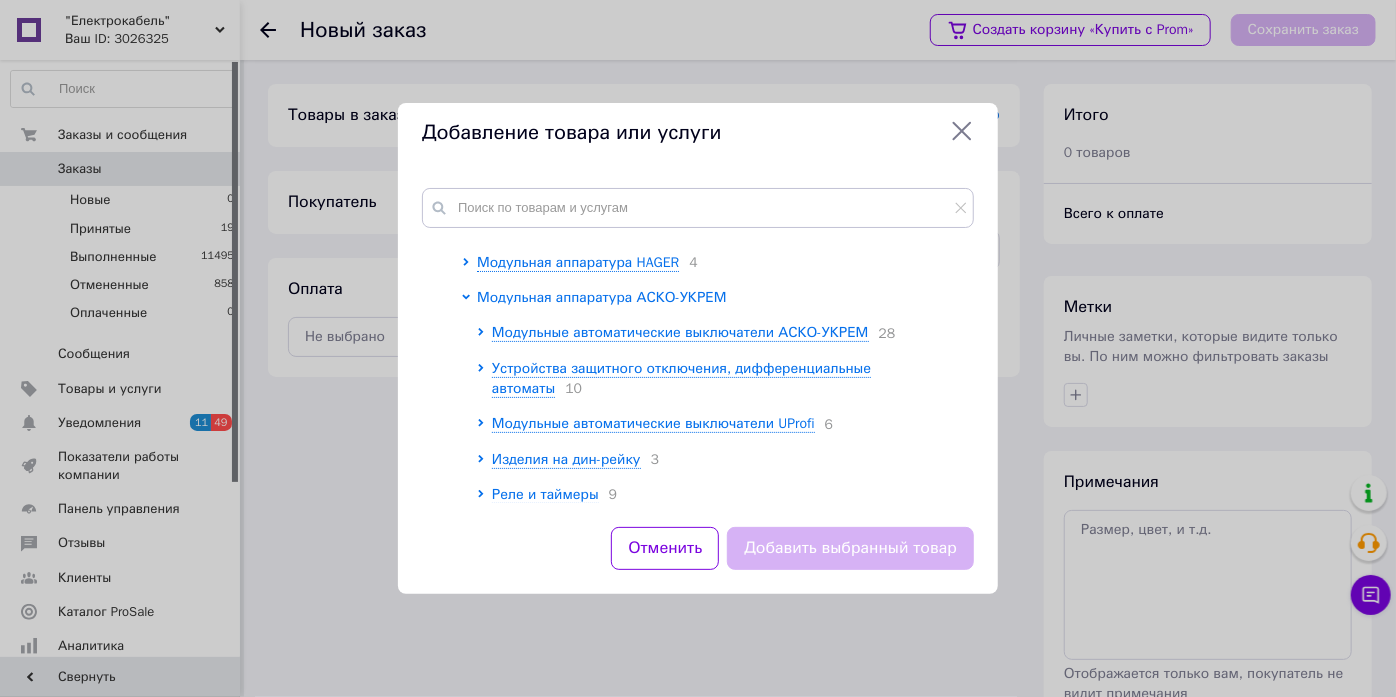 scroll, scrollTop: 181, scrollLeft: 0, axis: vertical 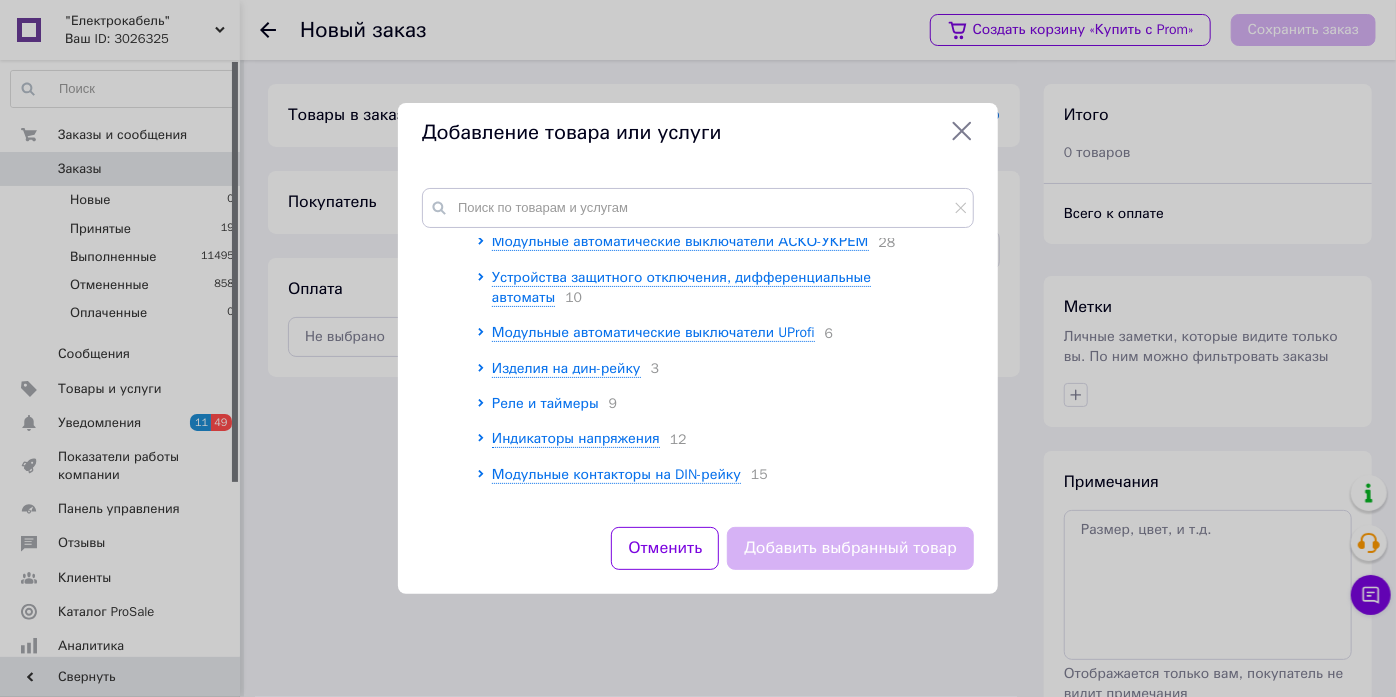 click 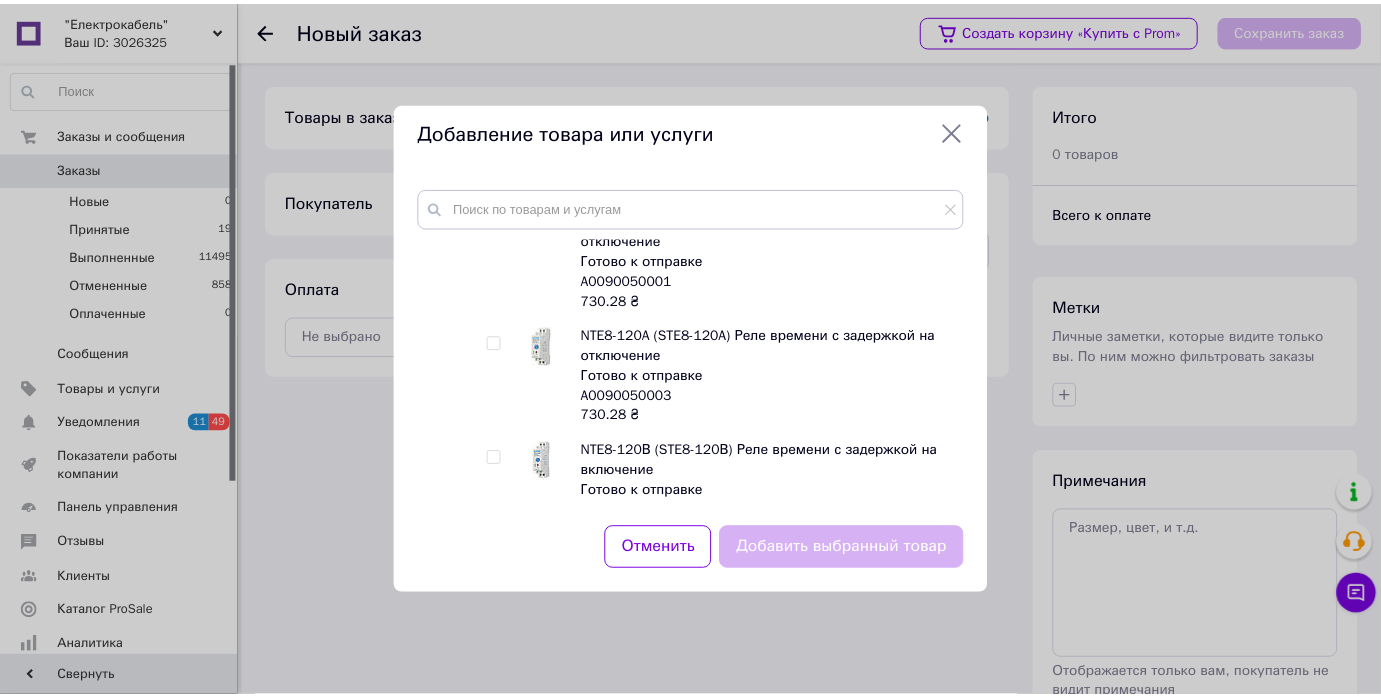 scroll, scrollTop: 545, scrollLeft: 0, axis: vertical 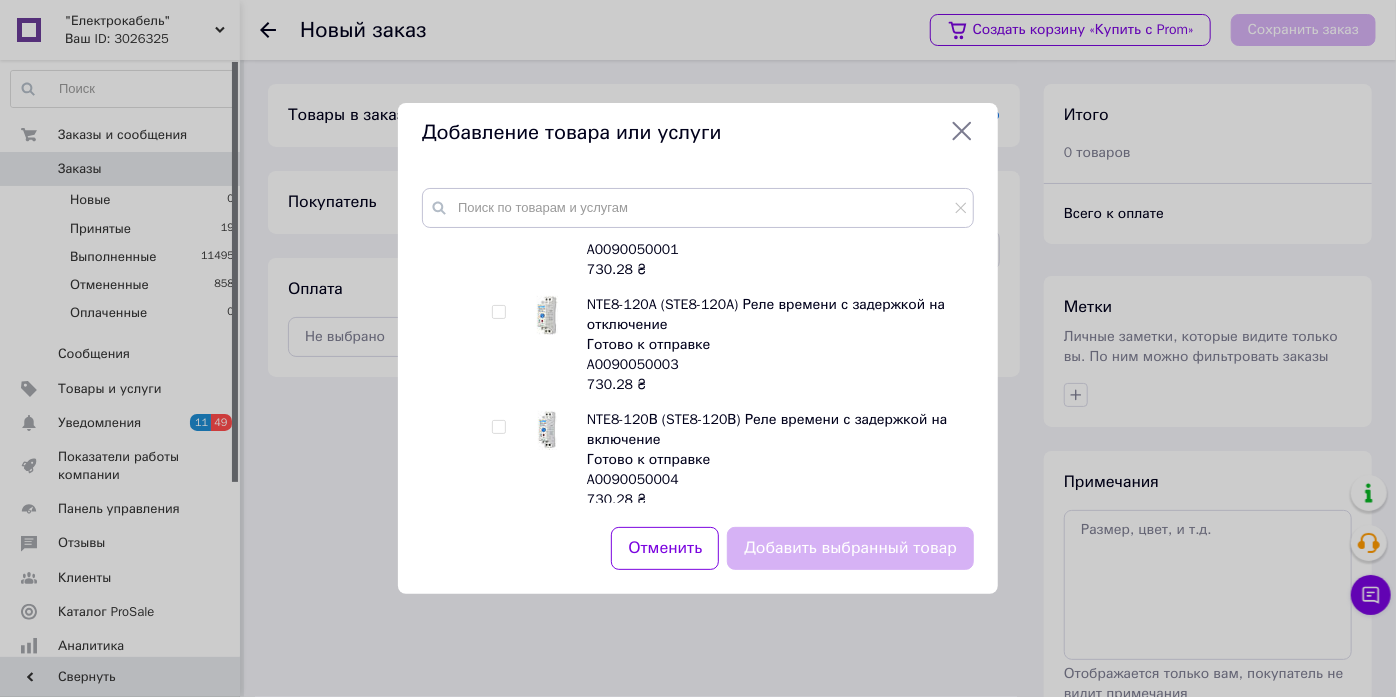 click at bounding box center [498, 427] 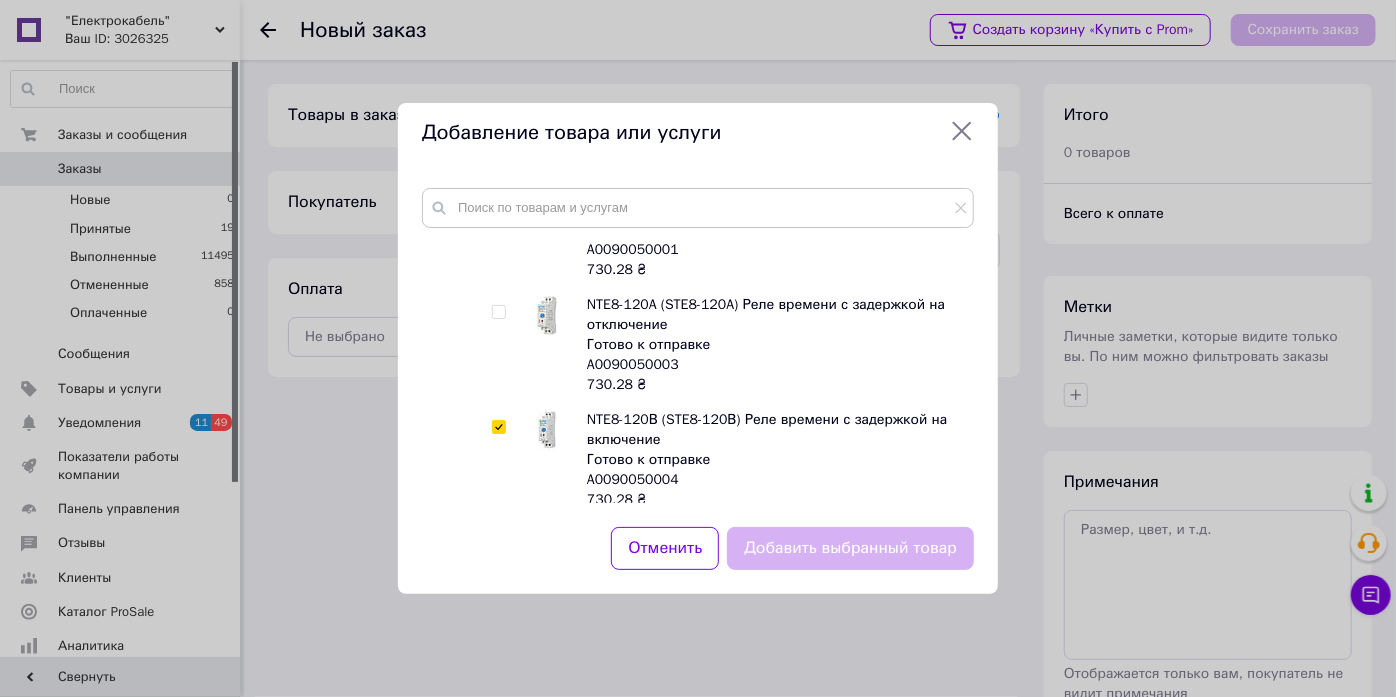 checkbox on "true" 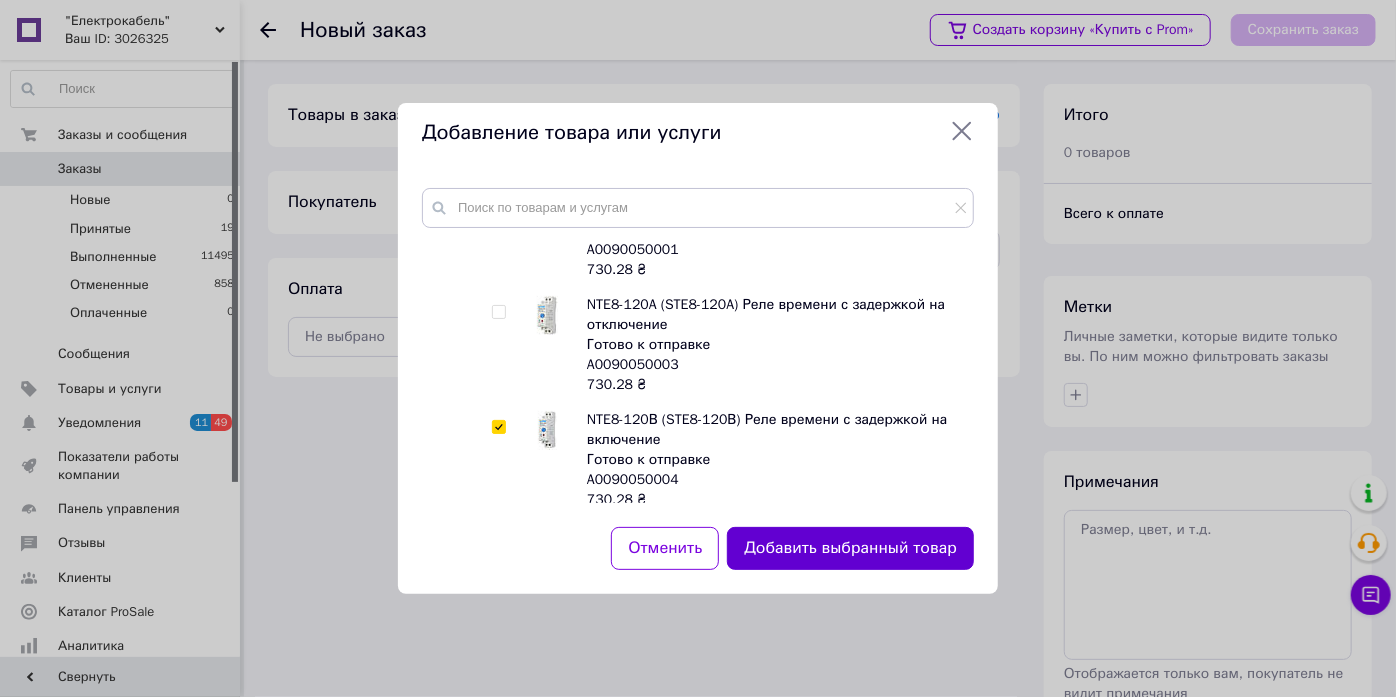 click on "Добавить выбранный товар" at bounding box center (850, 548) 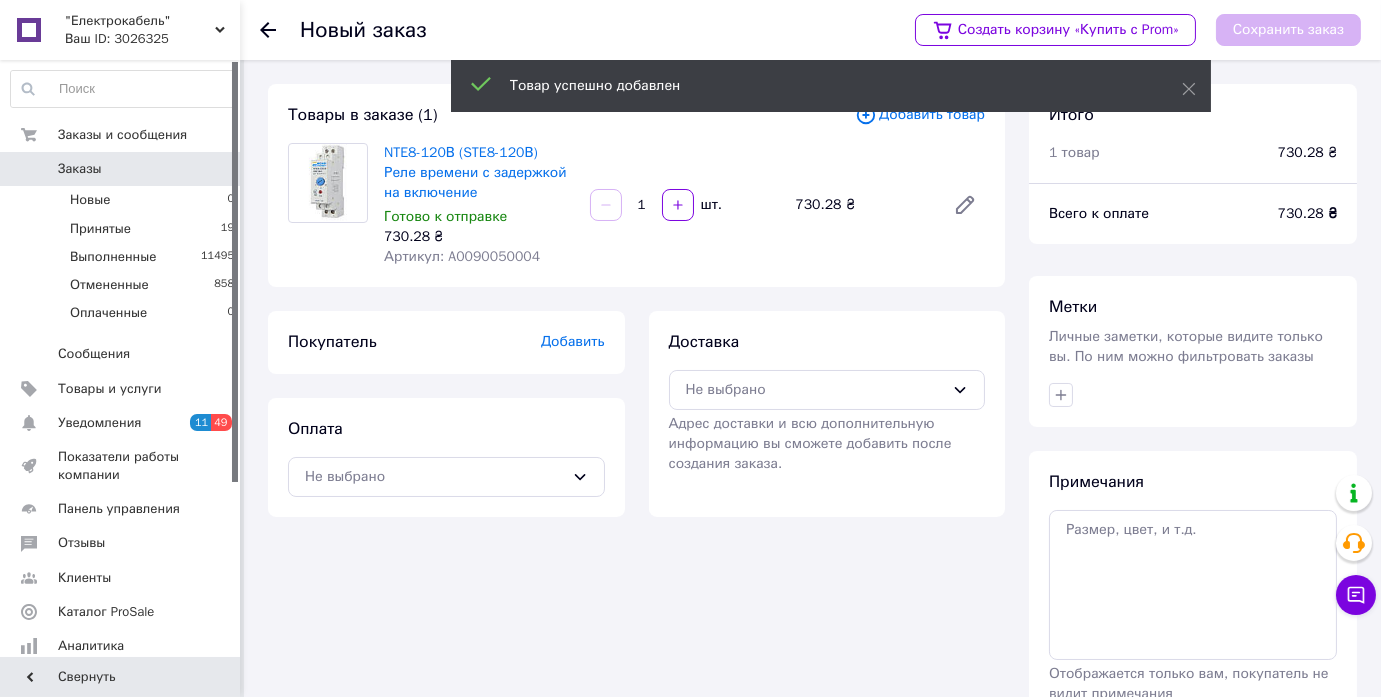 click on "Добавить" at bounding box center (573, 341) 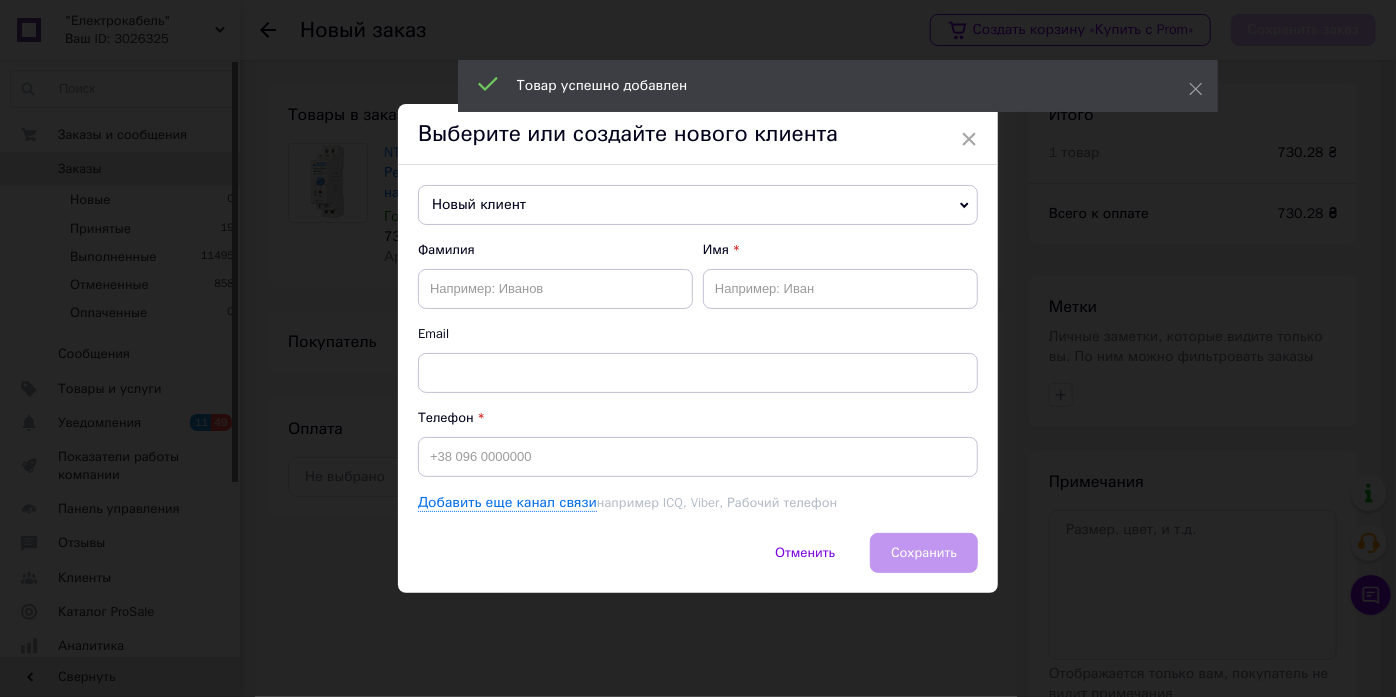 click on "Новый клиент" at bounding box center [698, 205] 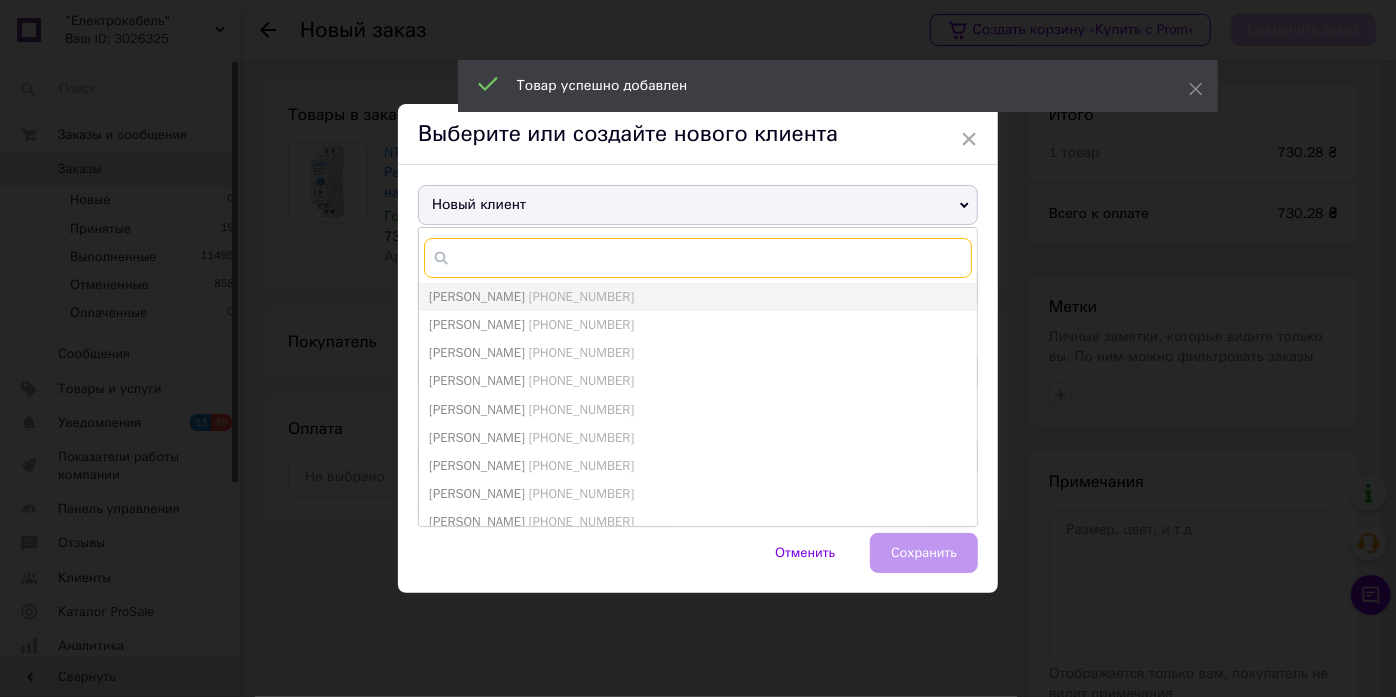 paste on "[PHONE_NUMBER]" 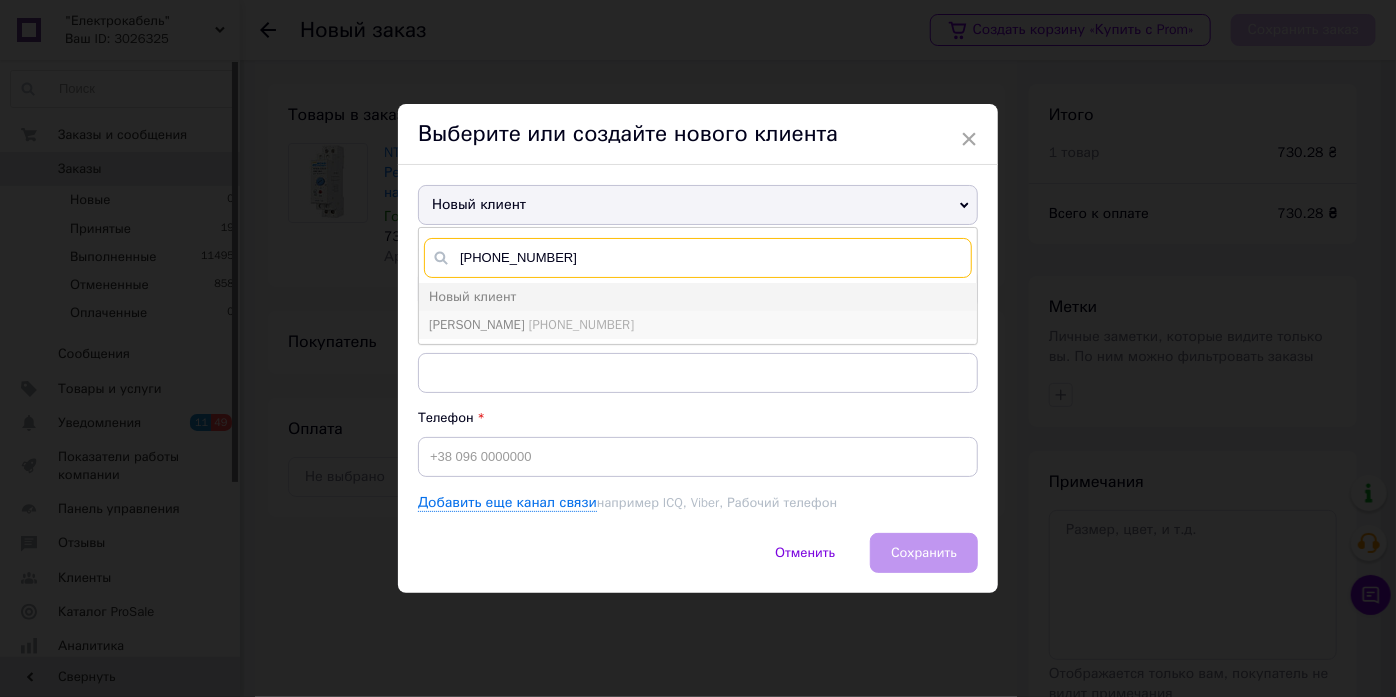 type on "[PHONE_NUMBER]" 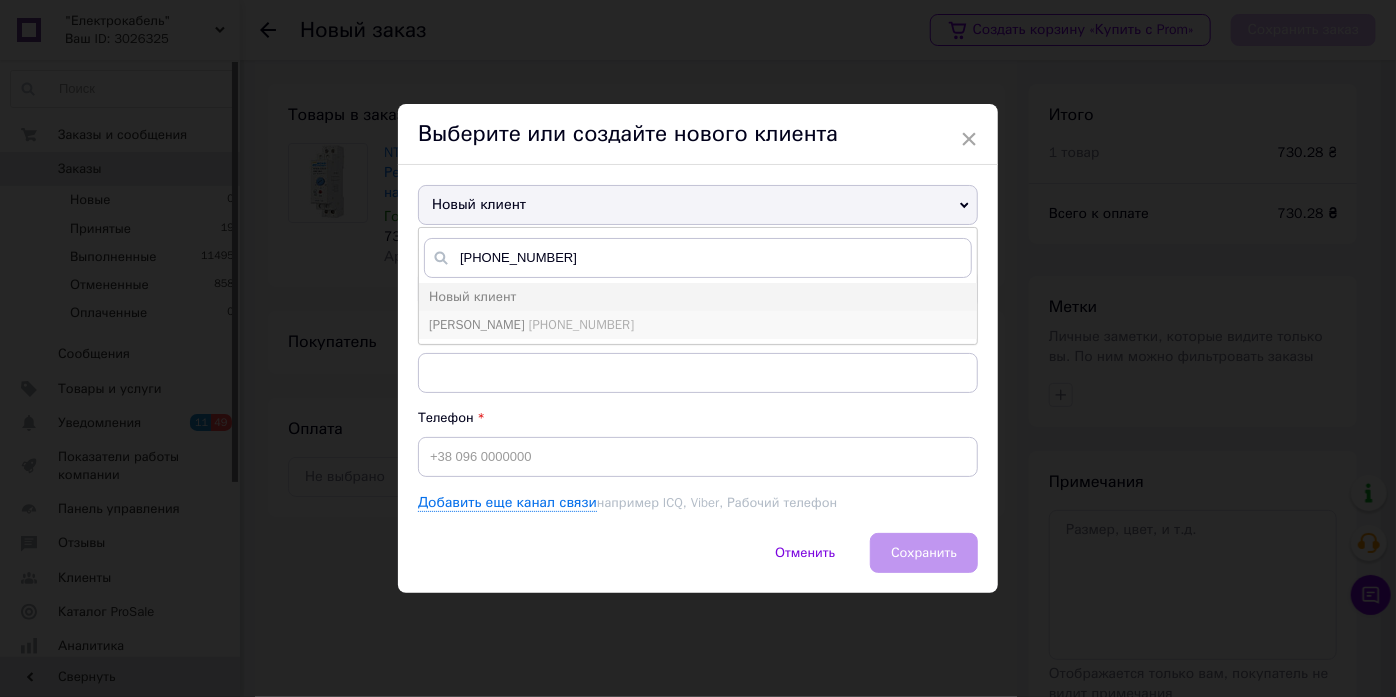 click on "Рабченюк Володимир" at bounding box center [477, 324] 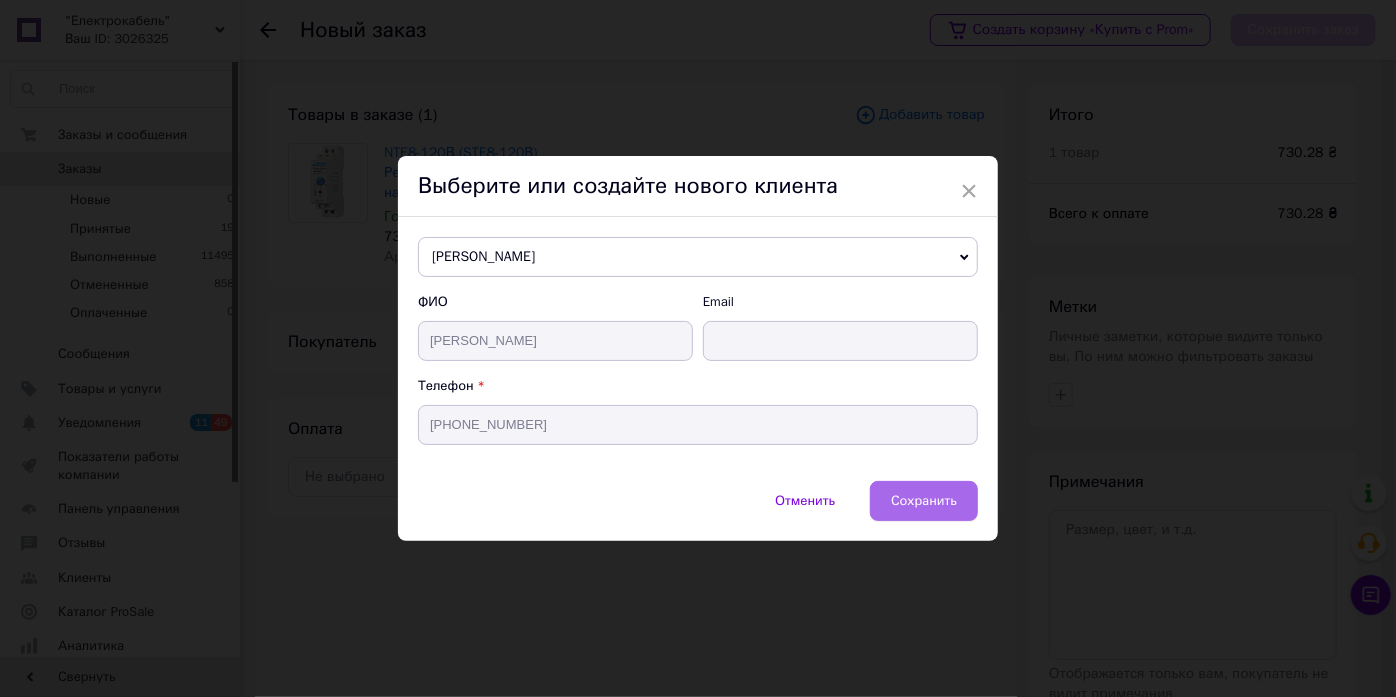 click on "Сохранить" at bounding box center [924, 500] 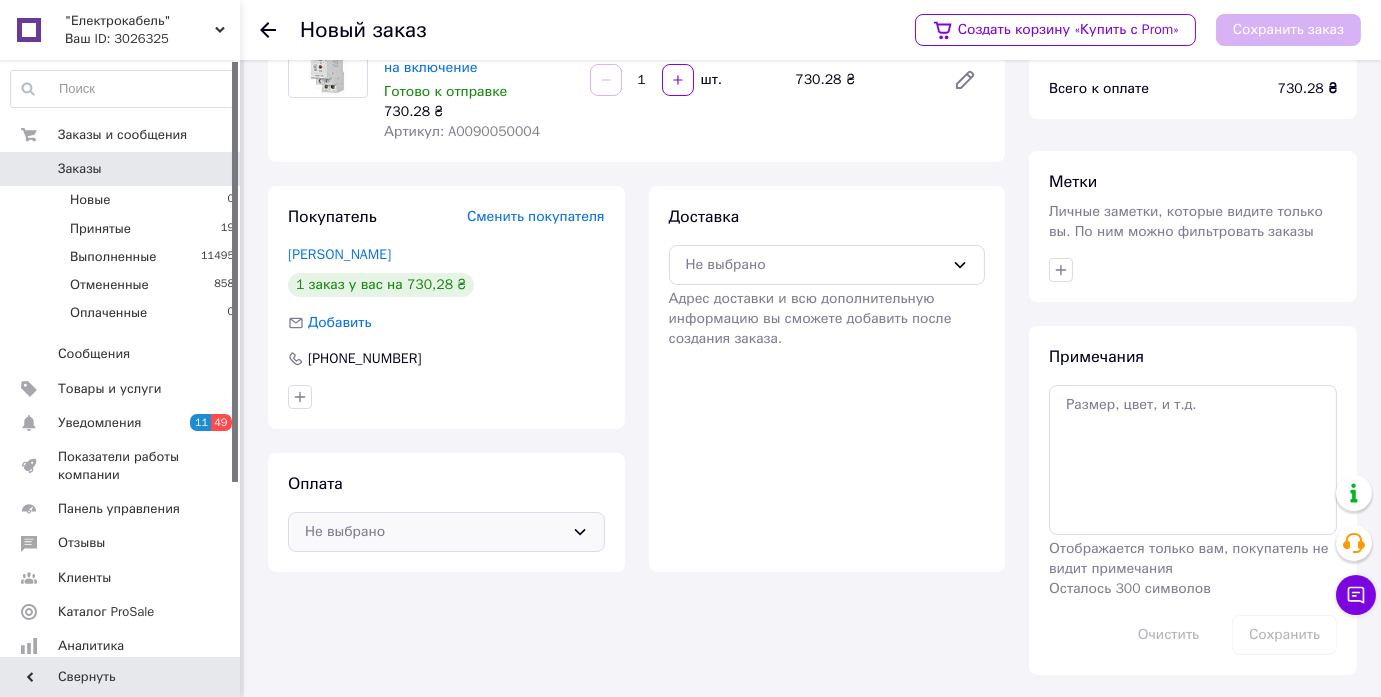 click on "Не выбрано" at bounding box center (434, 532) 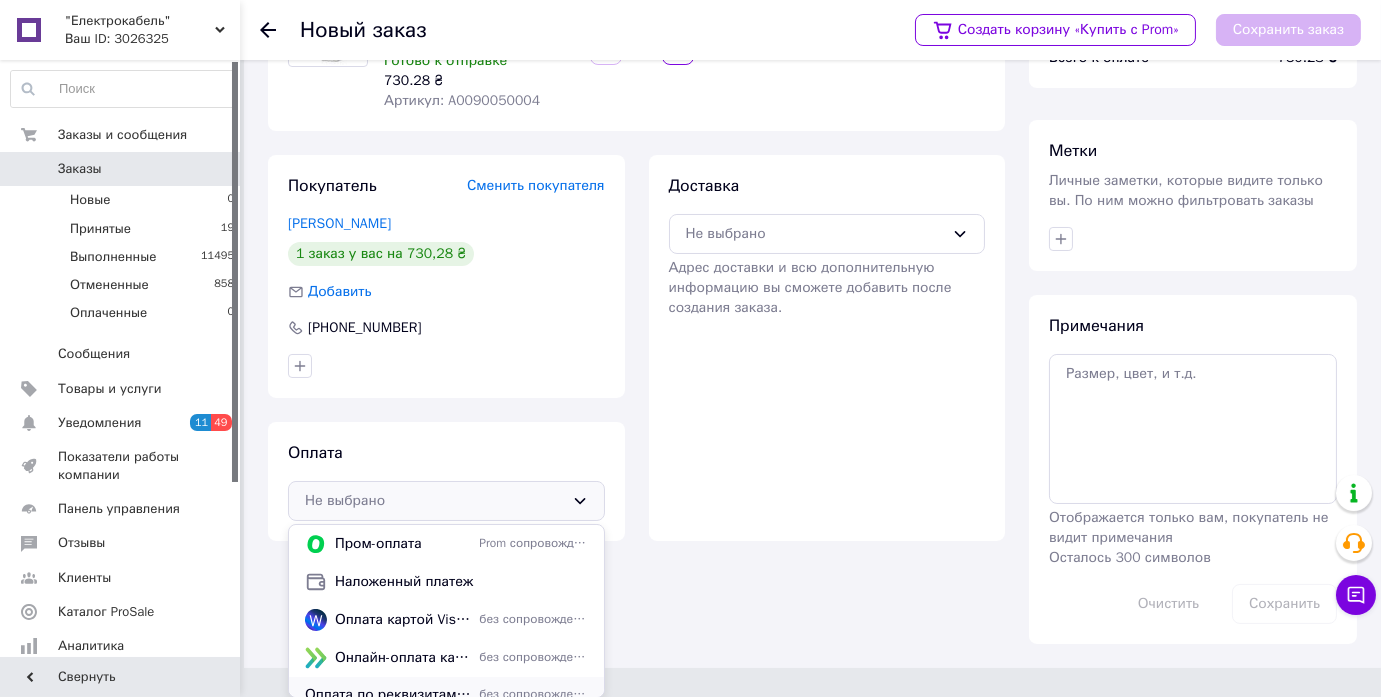 click on "Оплата по реквизитам ФОП [PERSON_NAME], IBAN: [FINANCIAL_ID]" at bounding box center [388, 695] 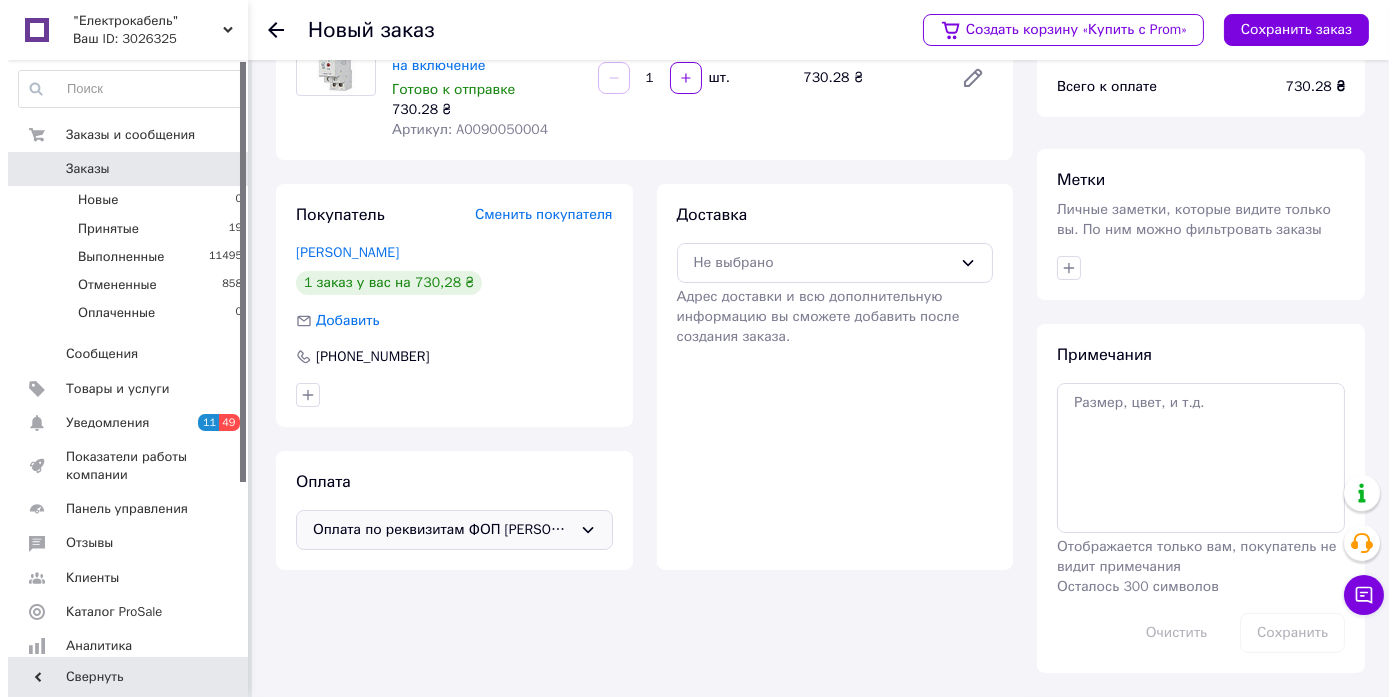 scroll, scrollTop: 125, scrollLeft: 0, axis: vertical 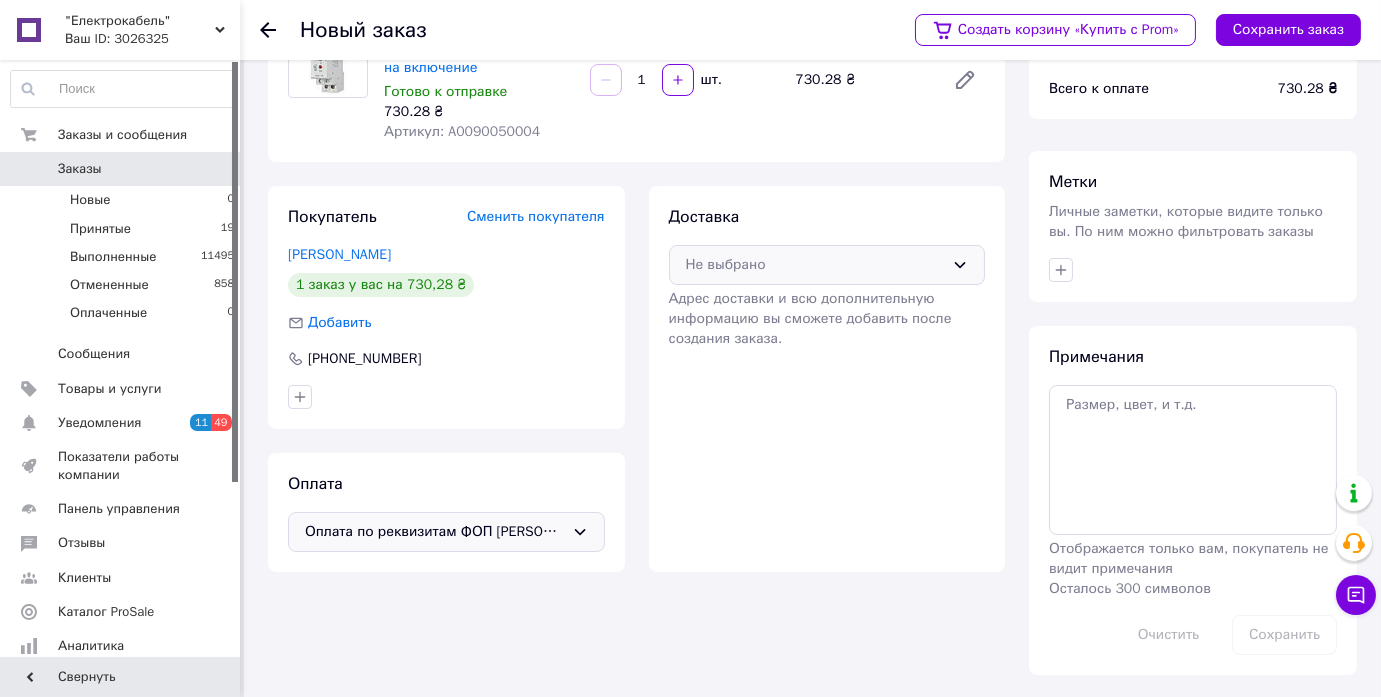 click on "Не выбрано" at bounding box center [827, 265] 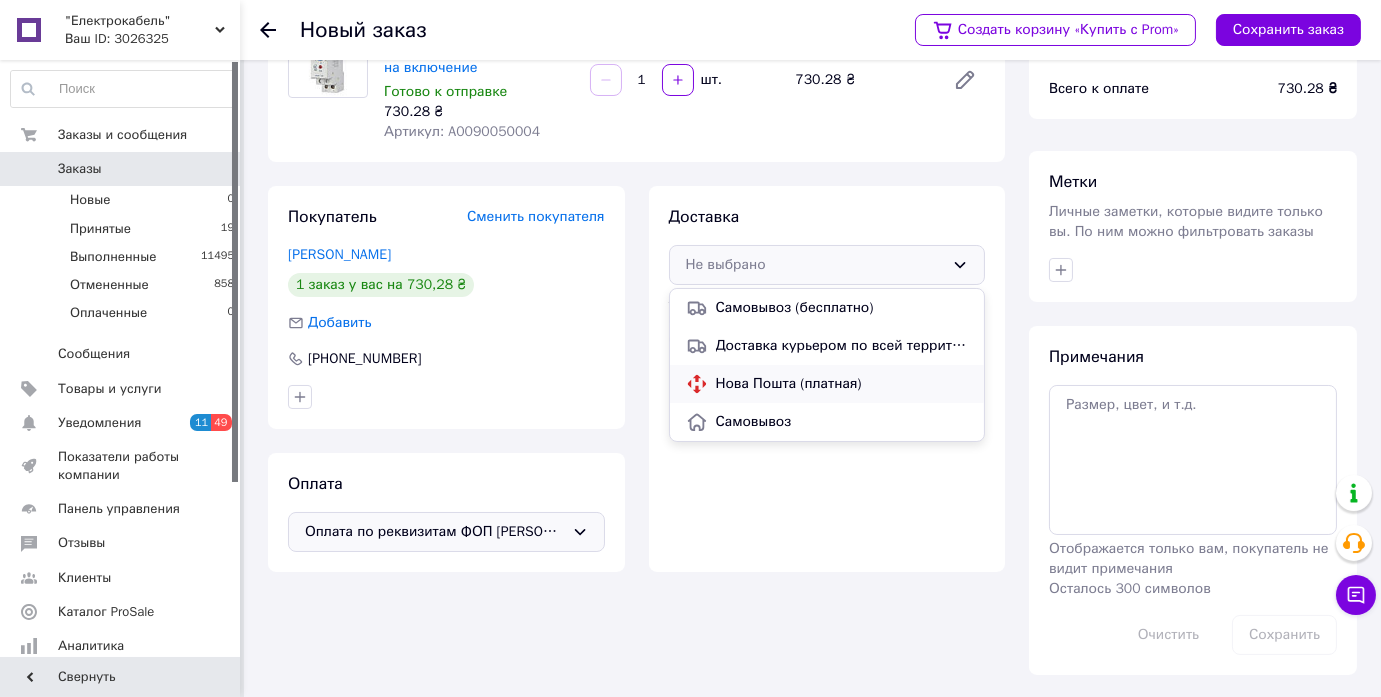 click on "Нова Пошта (платная)" at bounding box center (842, 384) 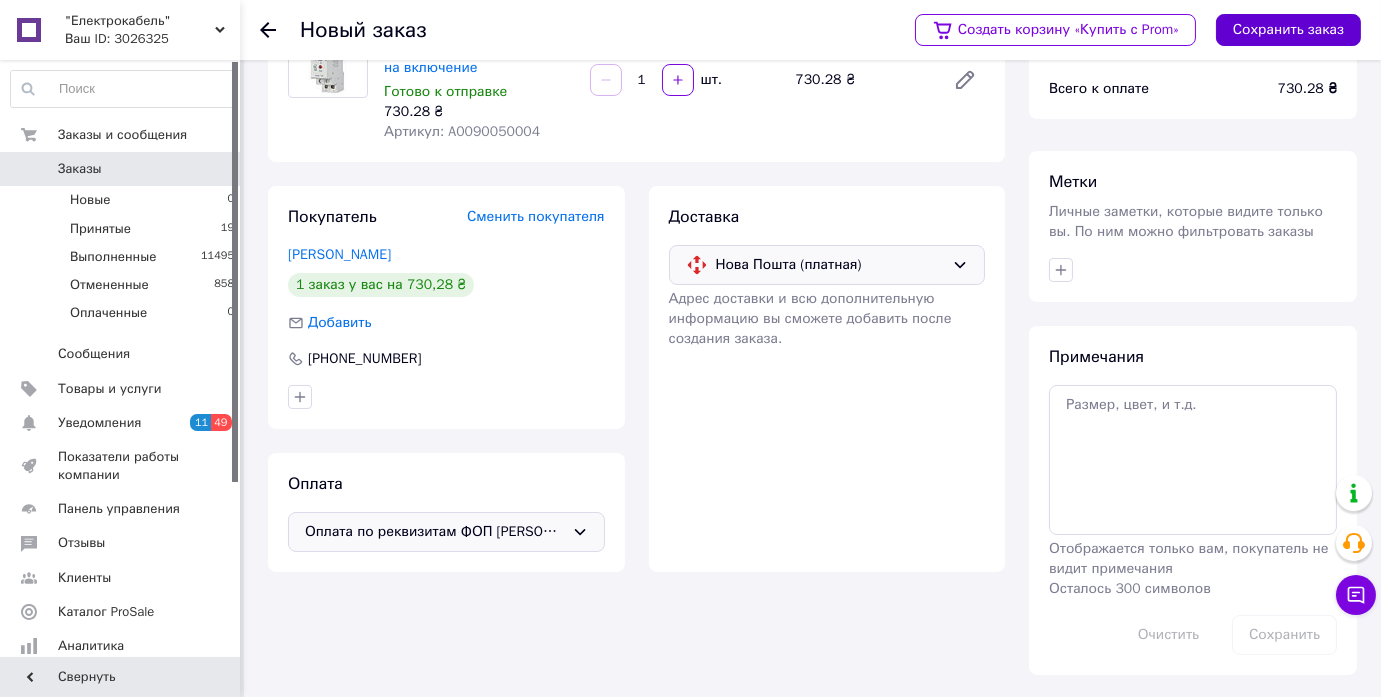 click on "Сохранить заказ" at bounding box center [1288, 30] 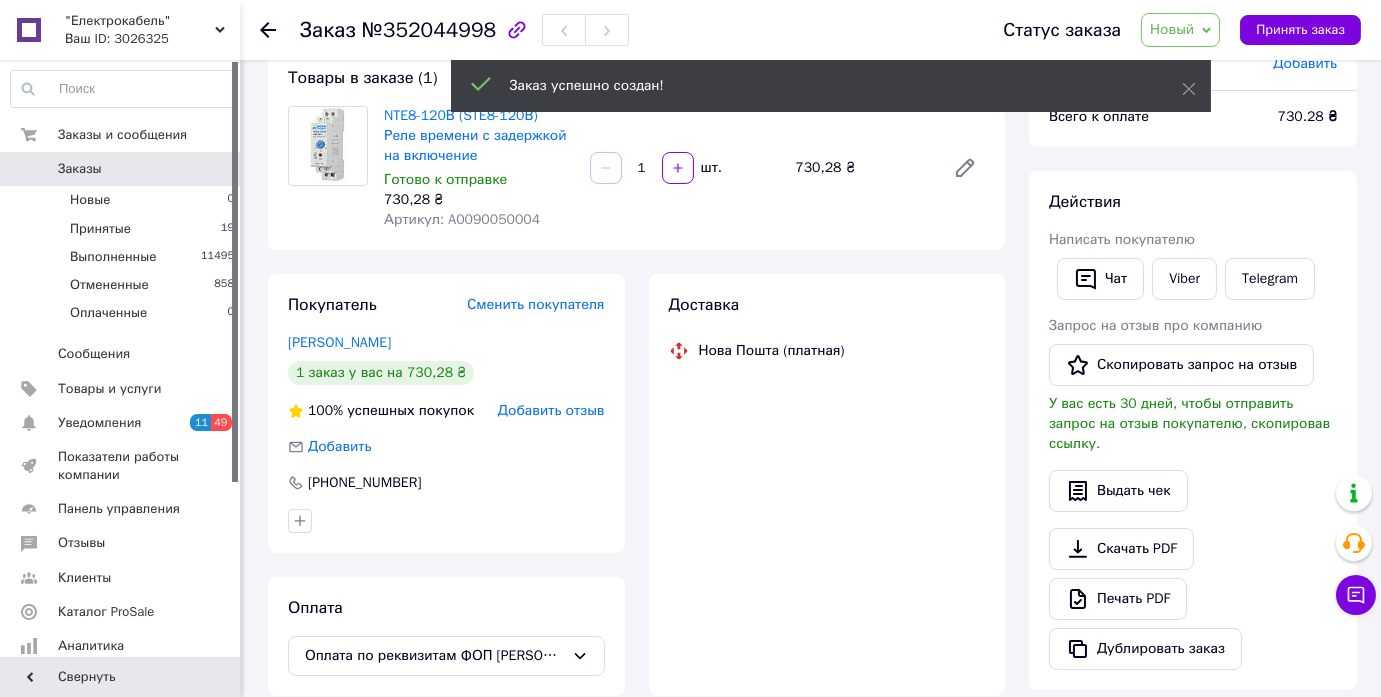 click on "Принять заказ" at bounding box center [1300, 30] 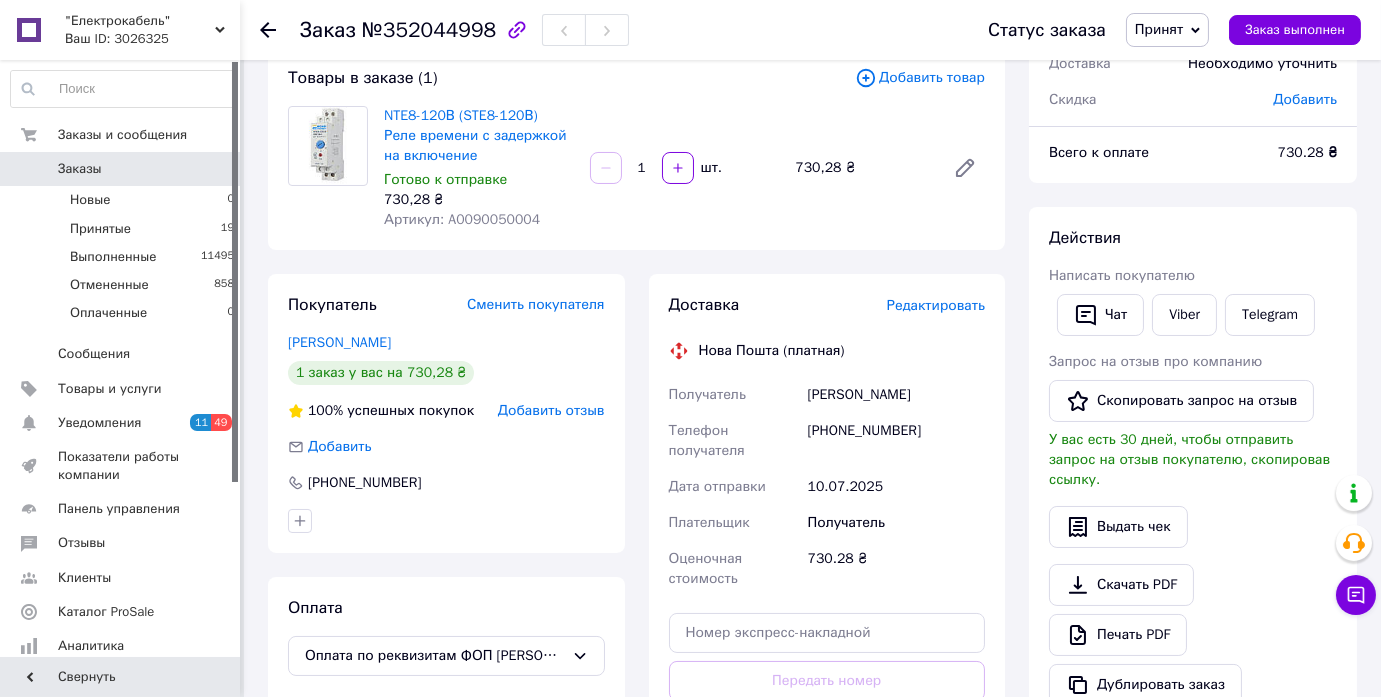 click on "Редактировать" at bounding box center [936, 305] 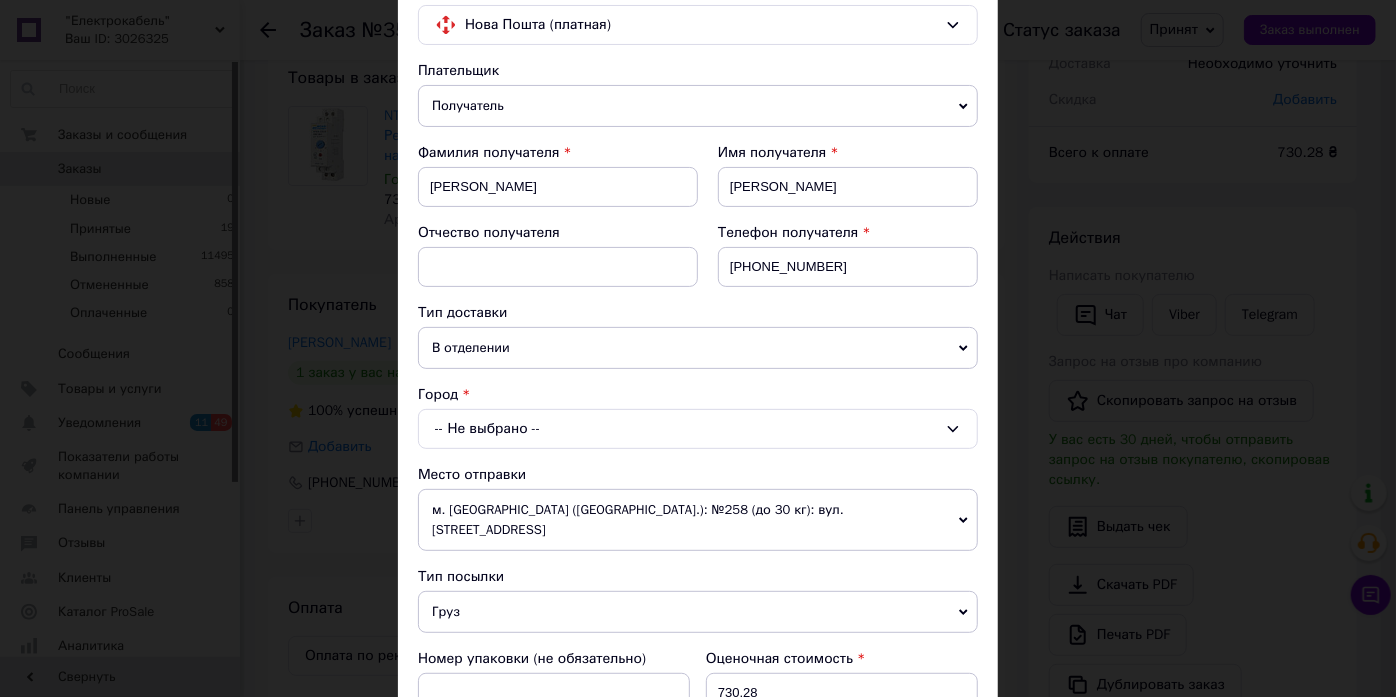 scroll, scrollTop: 181, scrollLeft: 0, axis: vertical 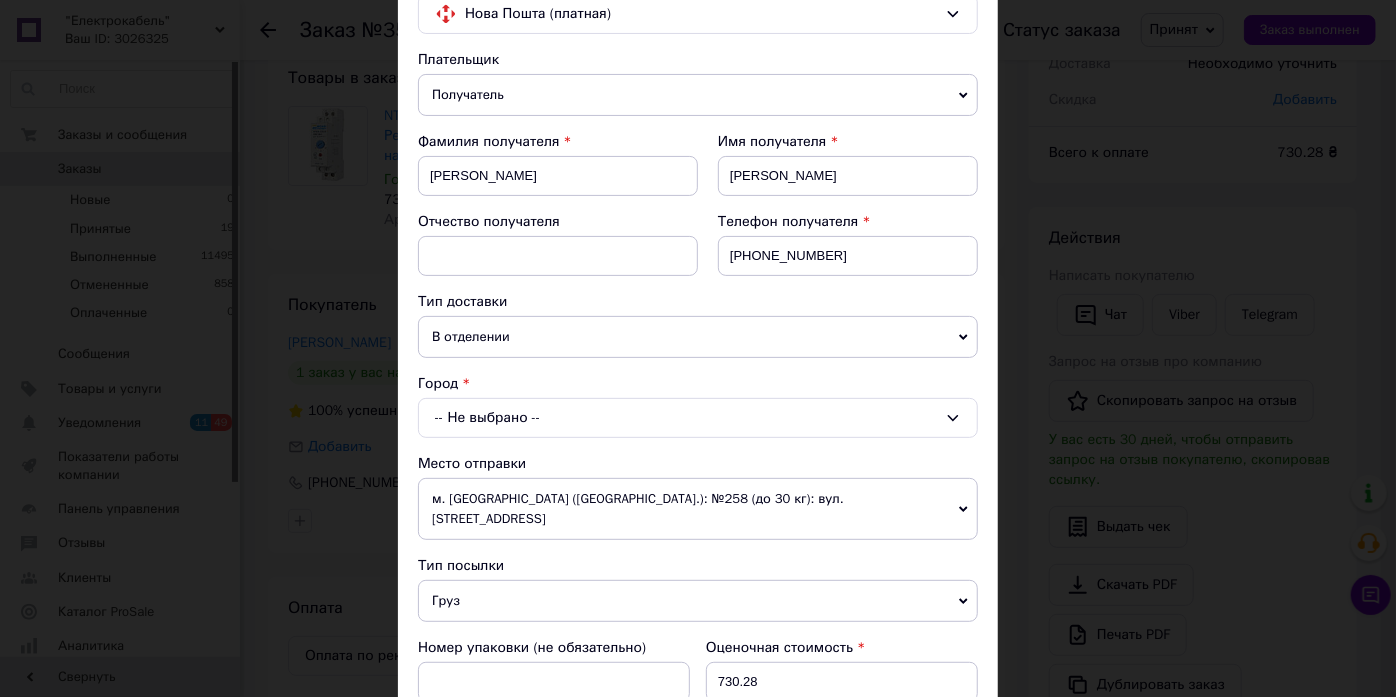 click on "-- Не выбрано --" at bounding box center [698, 418] 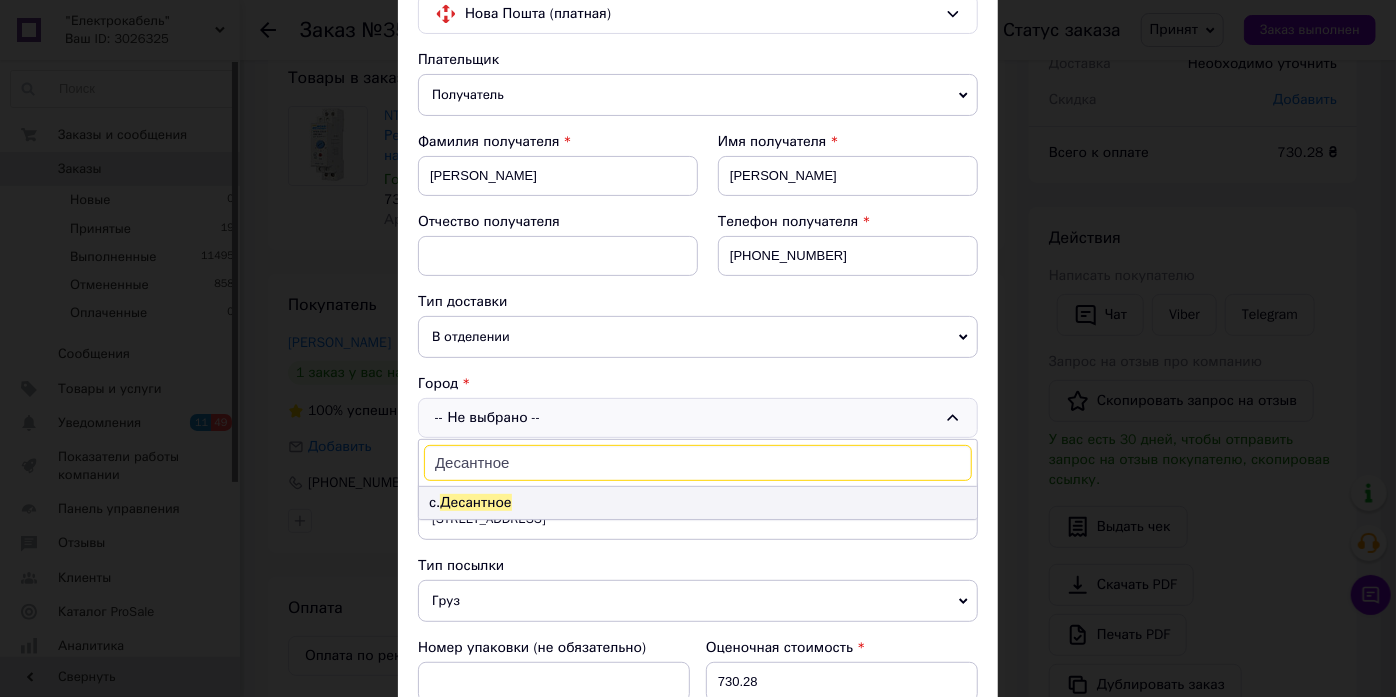 type on "Десантное" 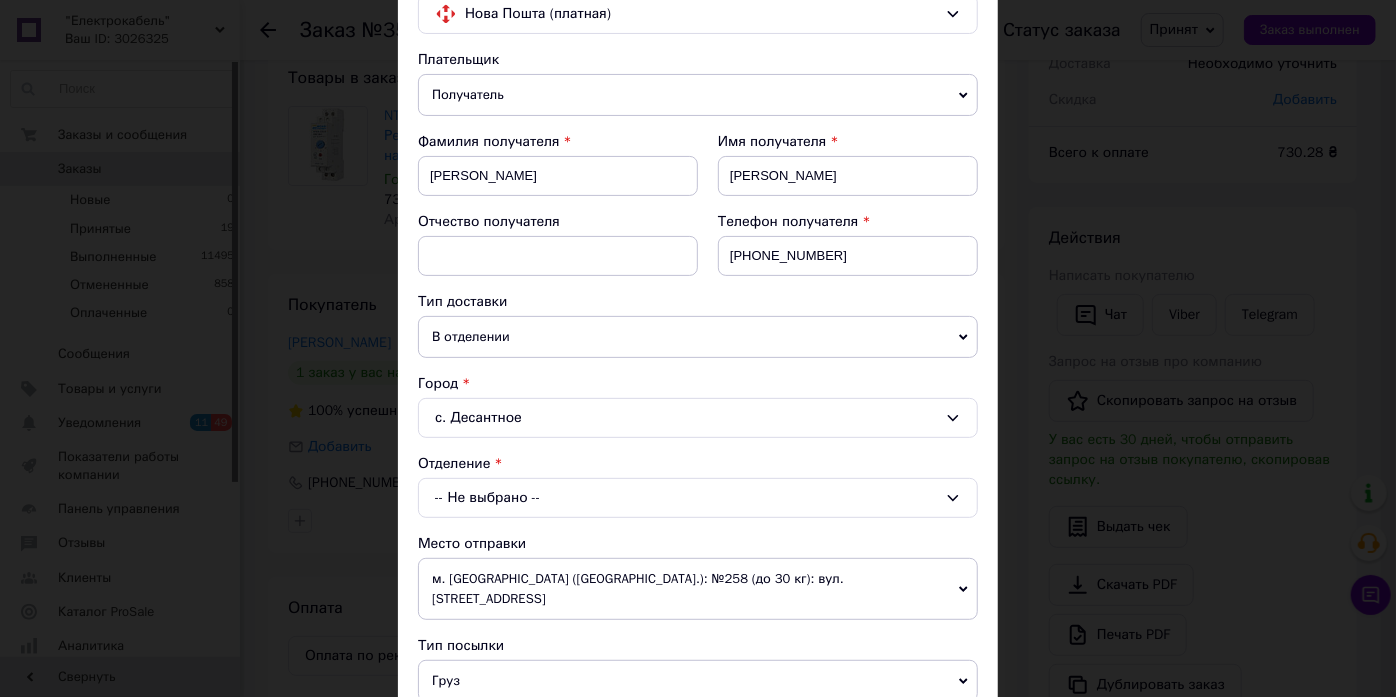 click on "-- Не выбрано --" at bounding box center (698, 498) 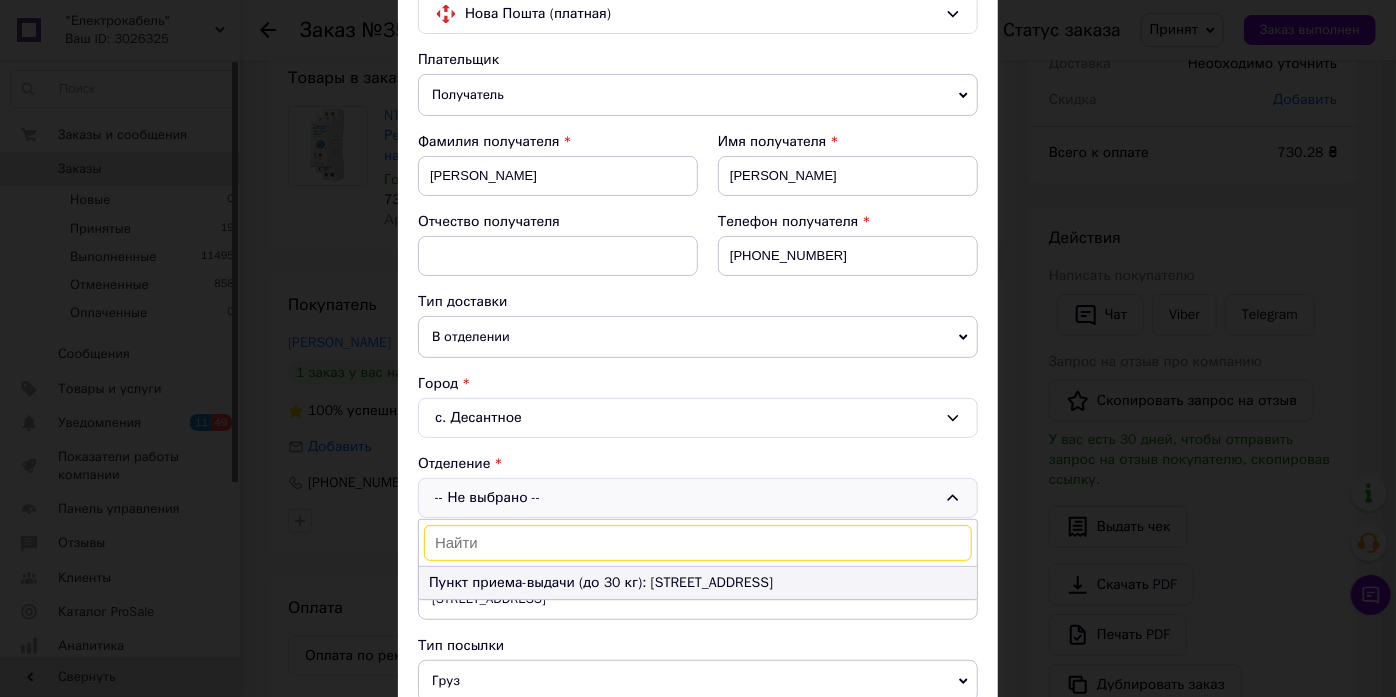 click on "Пункт приема-выдачи (до 30 кг): ул. Центральная, 8а" at bounding box center (698, 583) 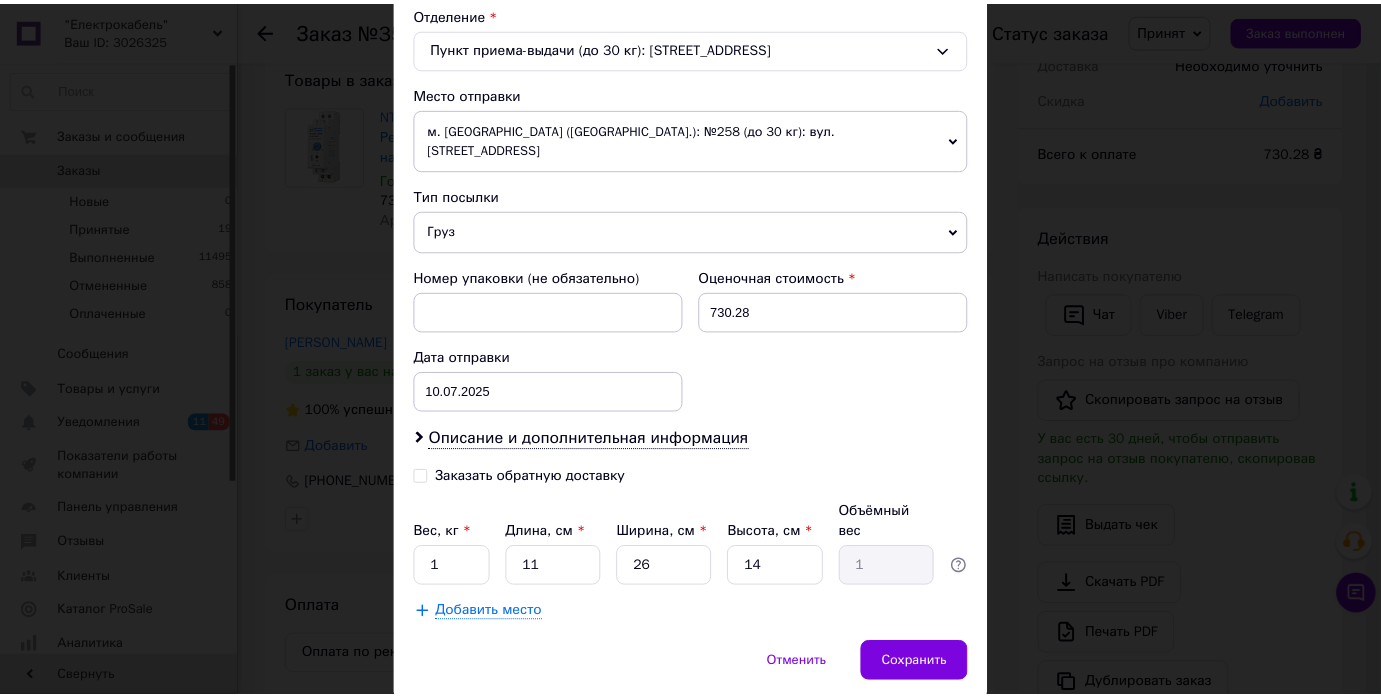 scroll, scrollTop: 659, scrollLeft: 0, axis: vertical 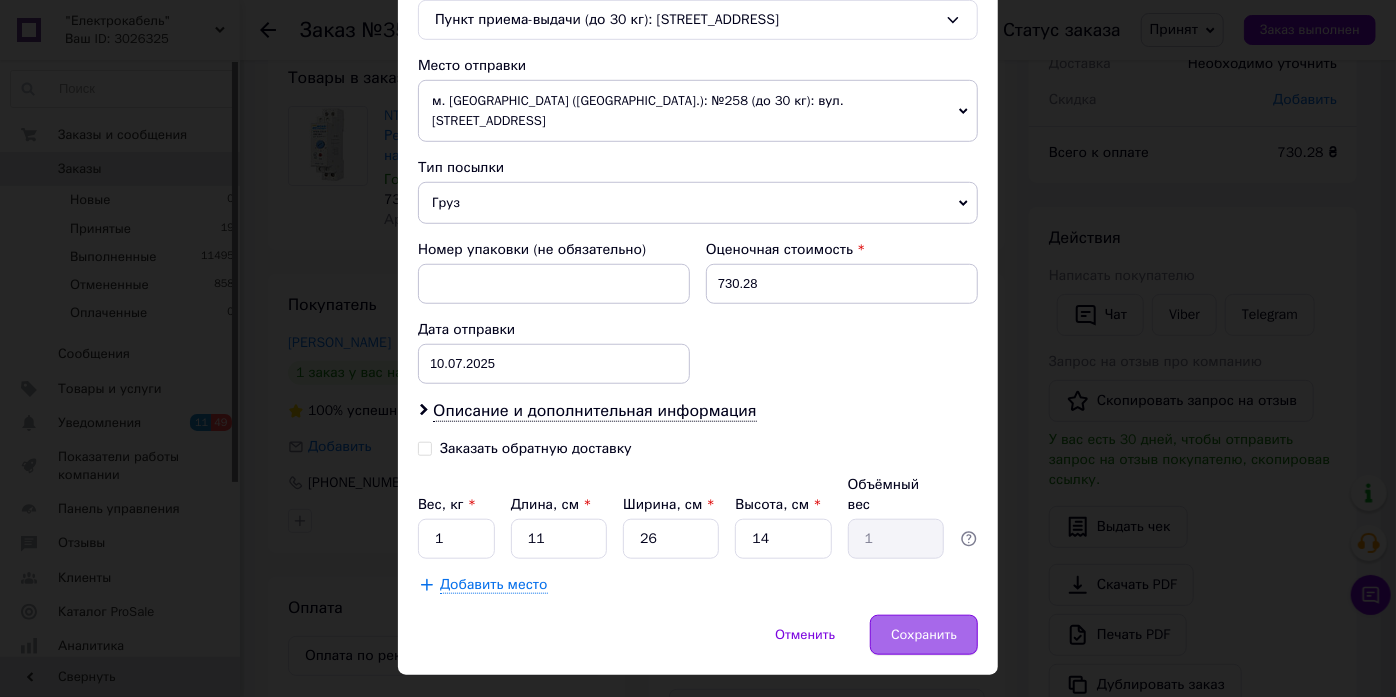 click on "Сохранить" at bounding box center (924, 635) 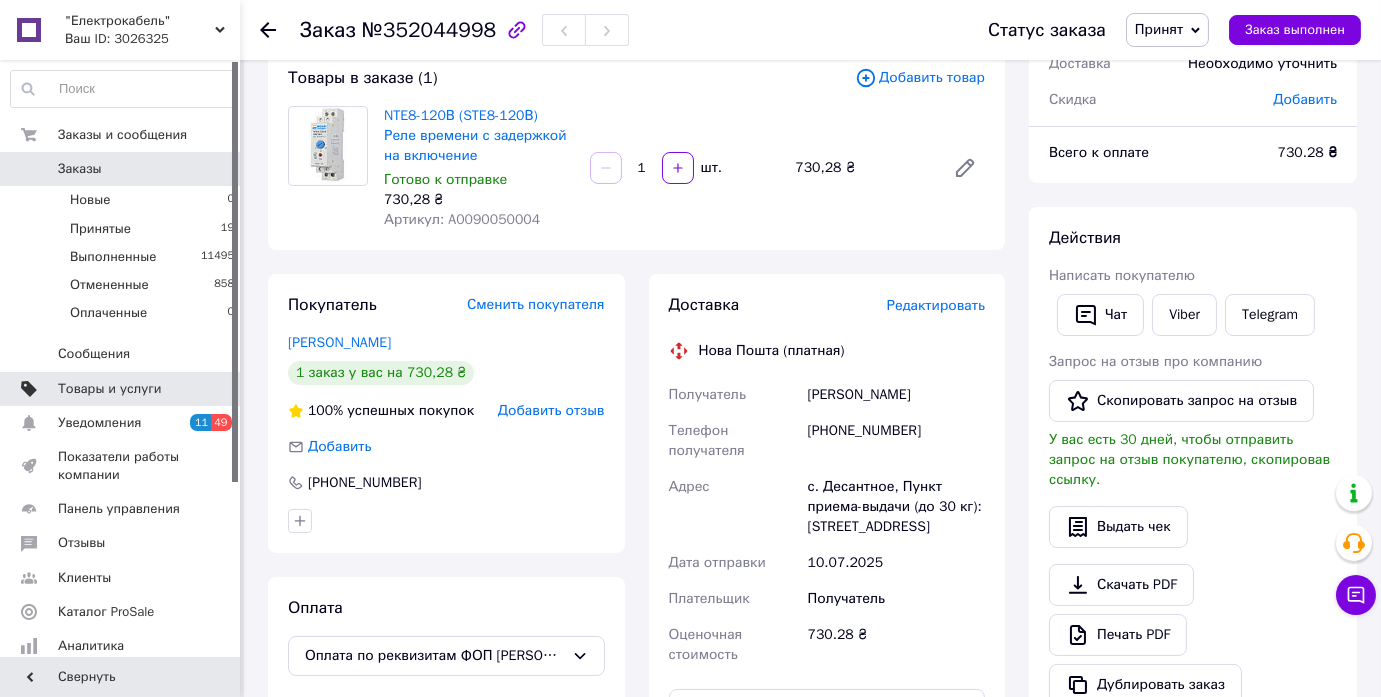 click on "Товары и услуги" at bounding box center (110, 389) 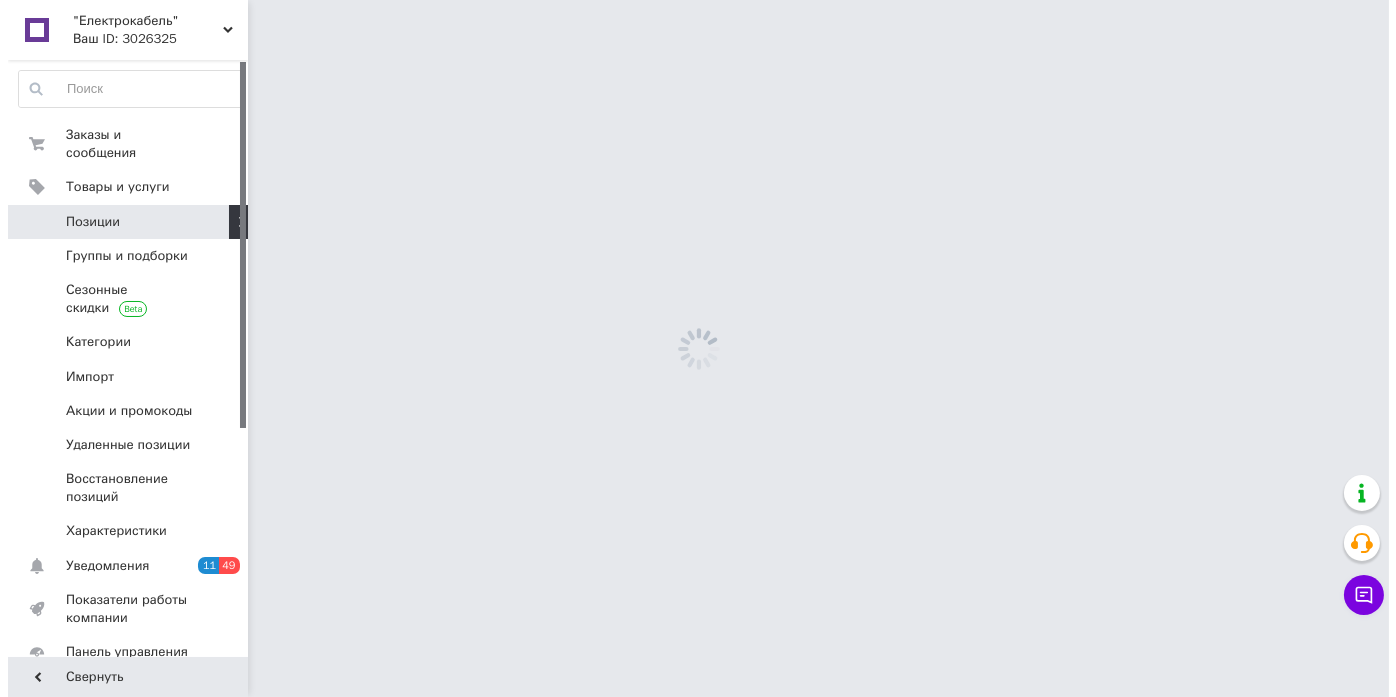 scroll, scrollTop: 0, scrollLeft: 0, axis: both 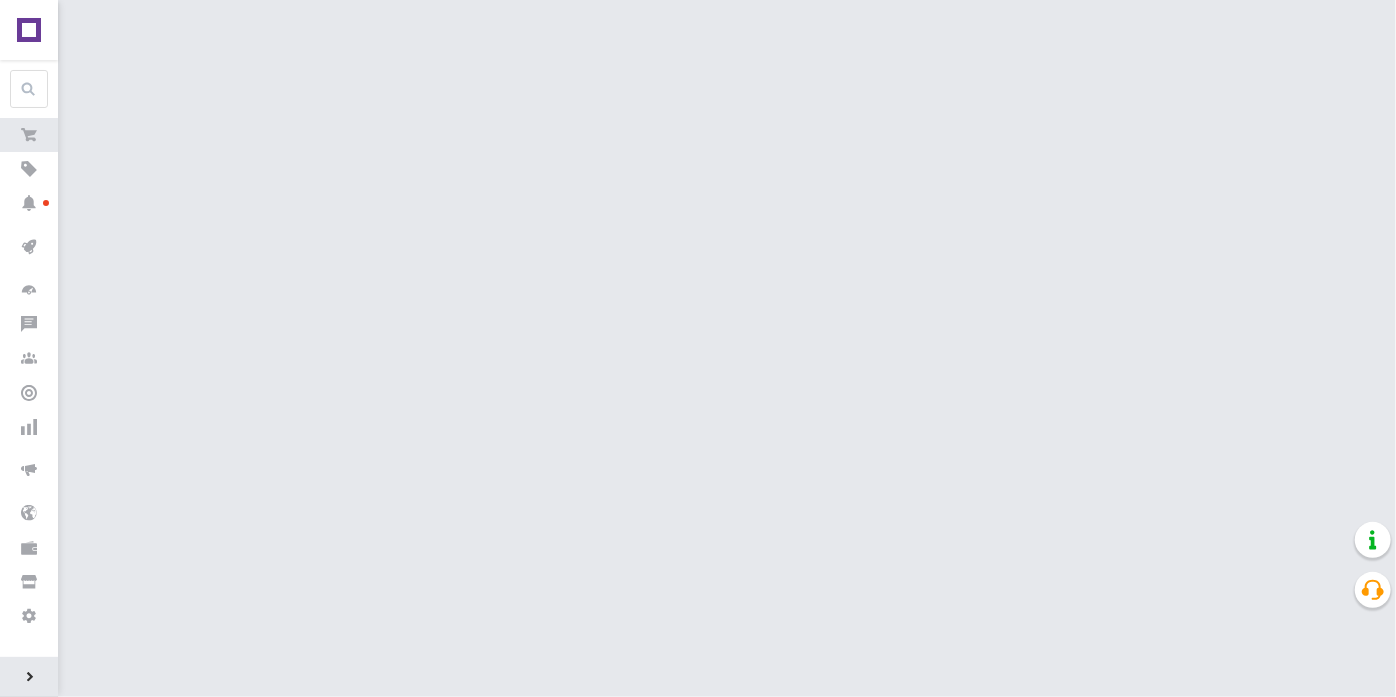click on "Развернуть" at bounding box center (29, 677) 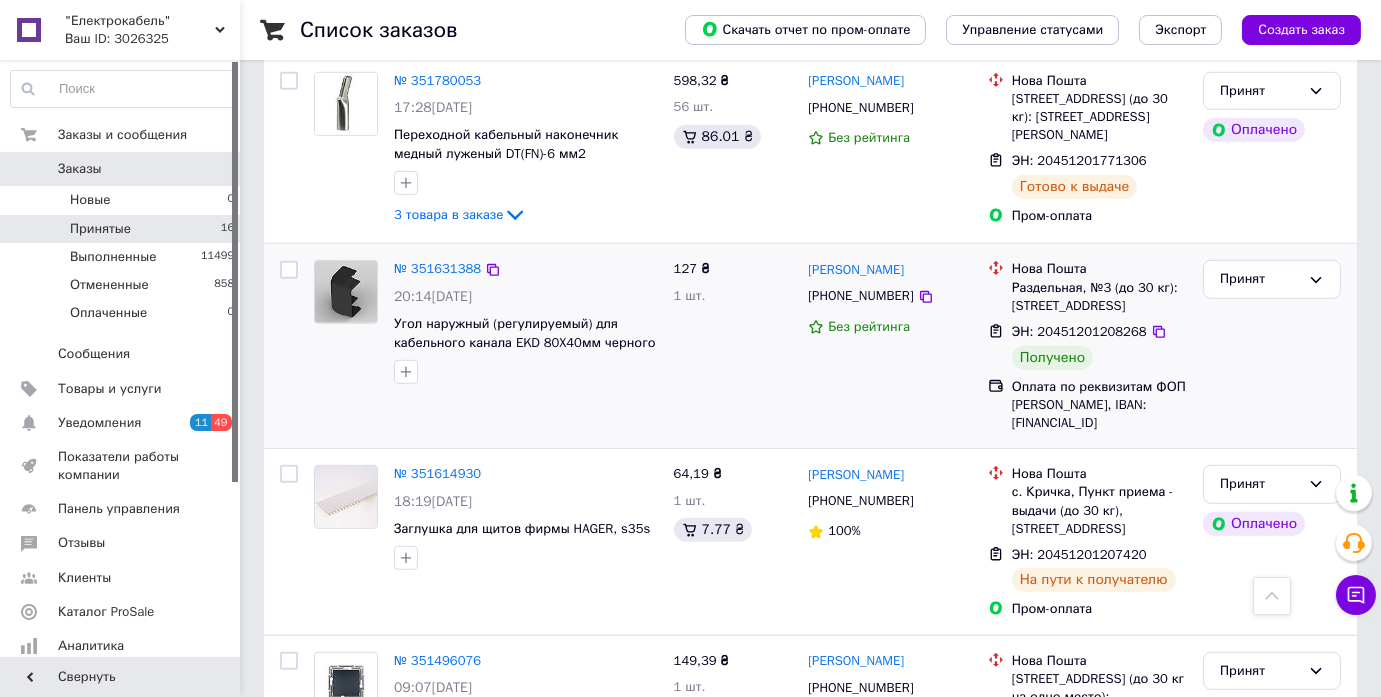 scroll, scrollTop: 2636, scrollLeft: 0, axis: vertical 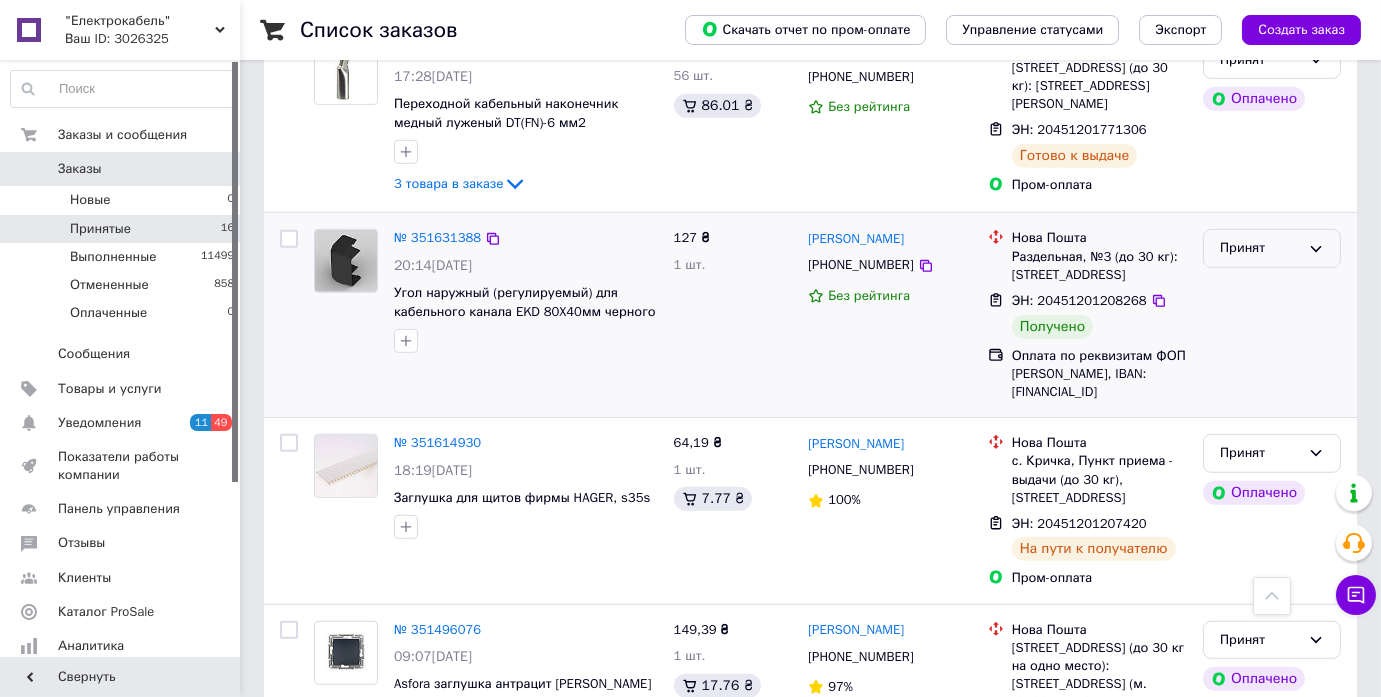 click on "Принят" at bounding box center (1272, 248) 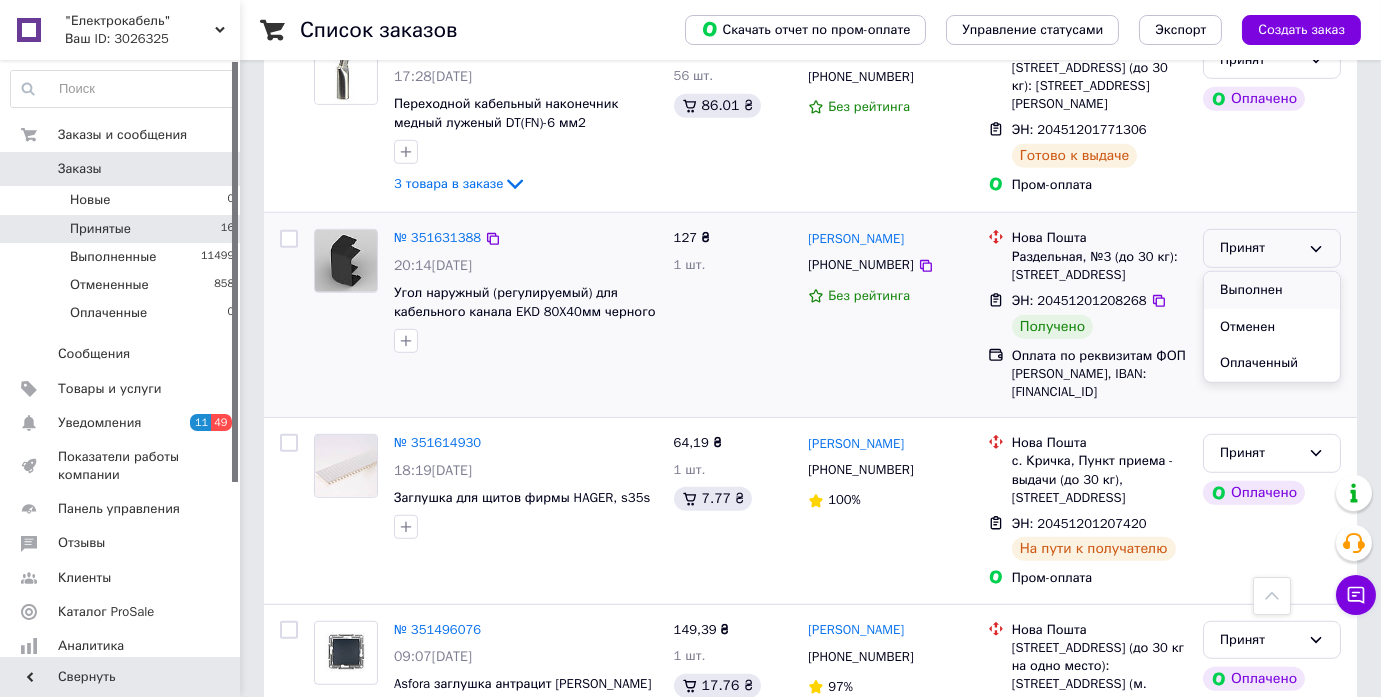 click on "Выполнен" at bounding box center (1272, 290) 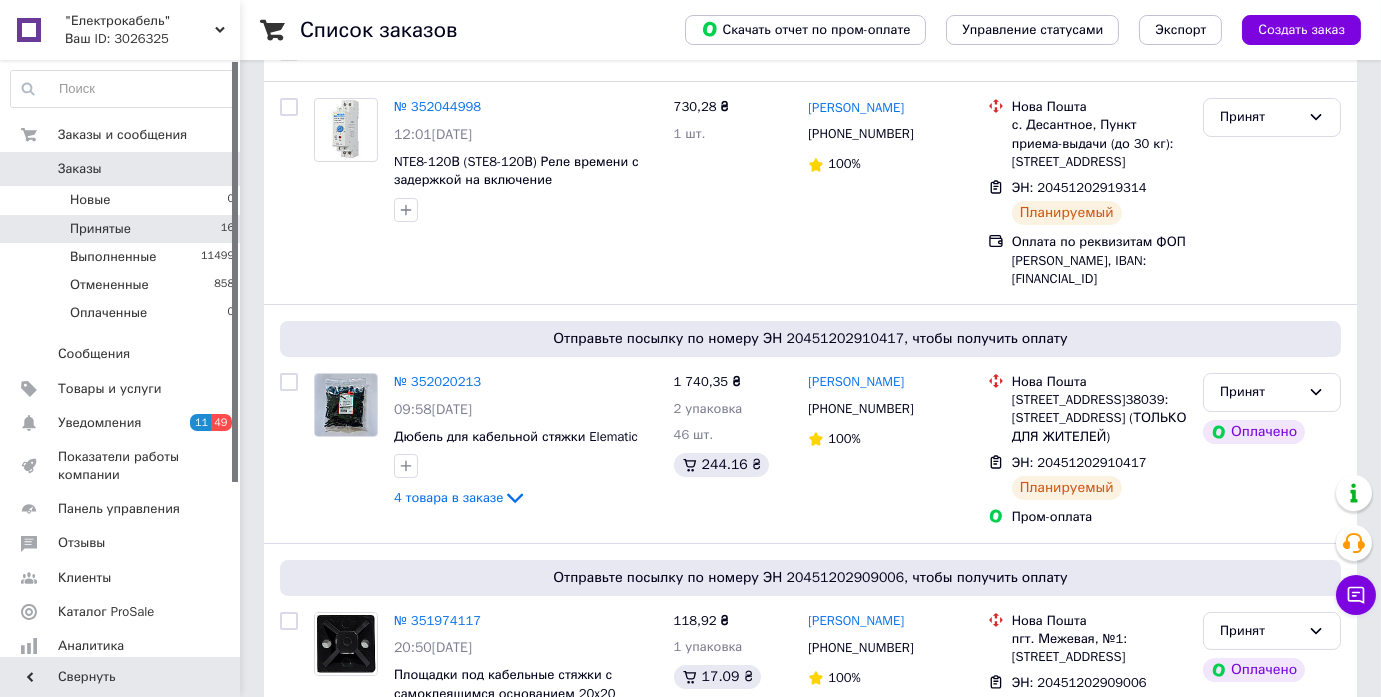 scroll, scrollTop: 0, scrollLeft: 0, axis: both 